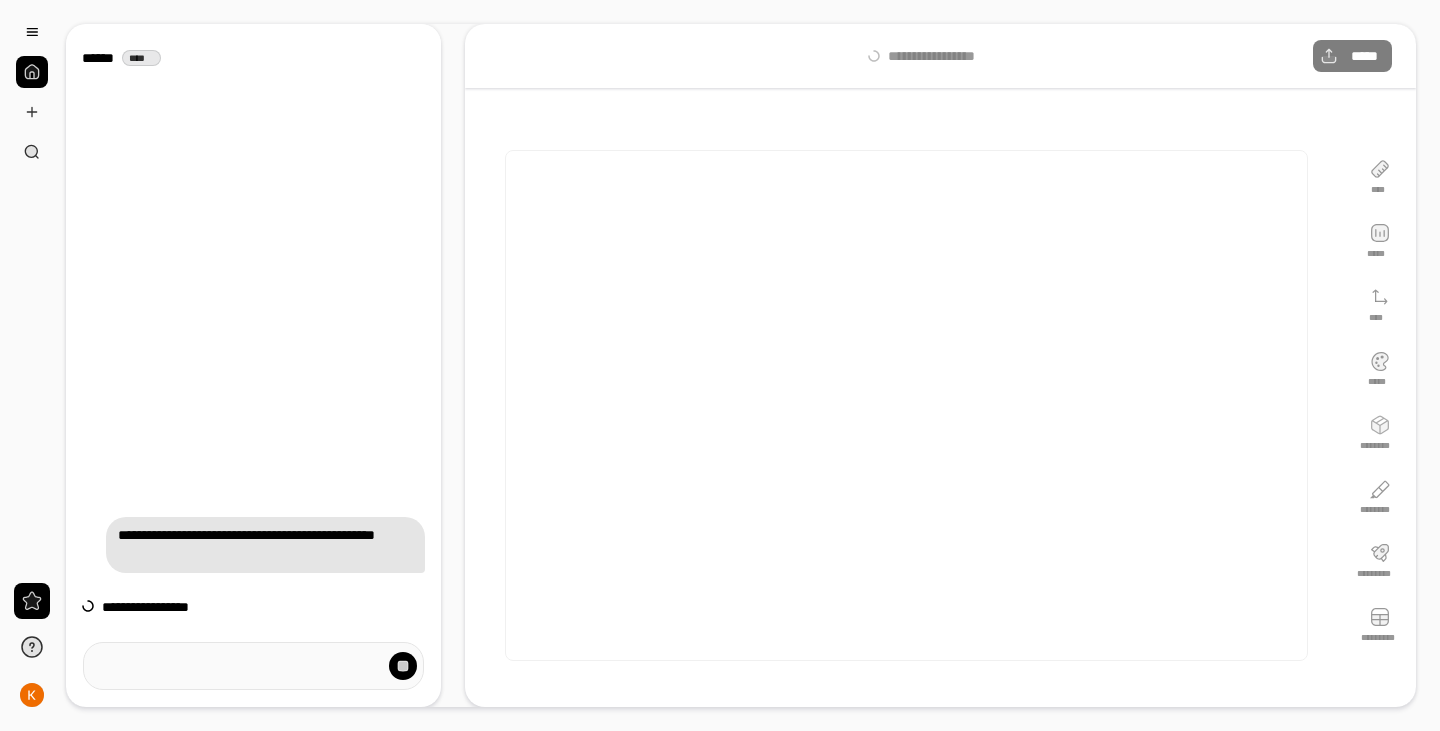 scroll, scrollTop: 0, scrollLeft: 0, axis: both 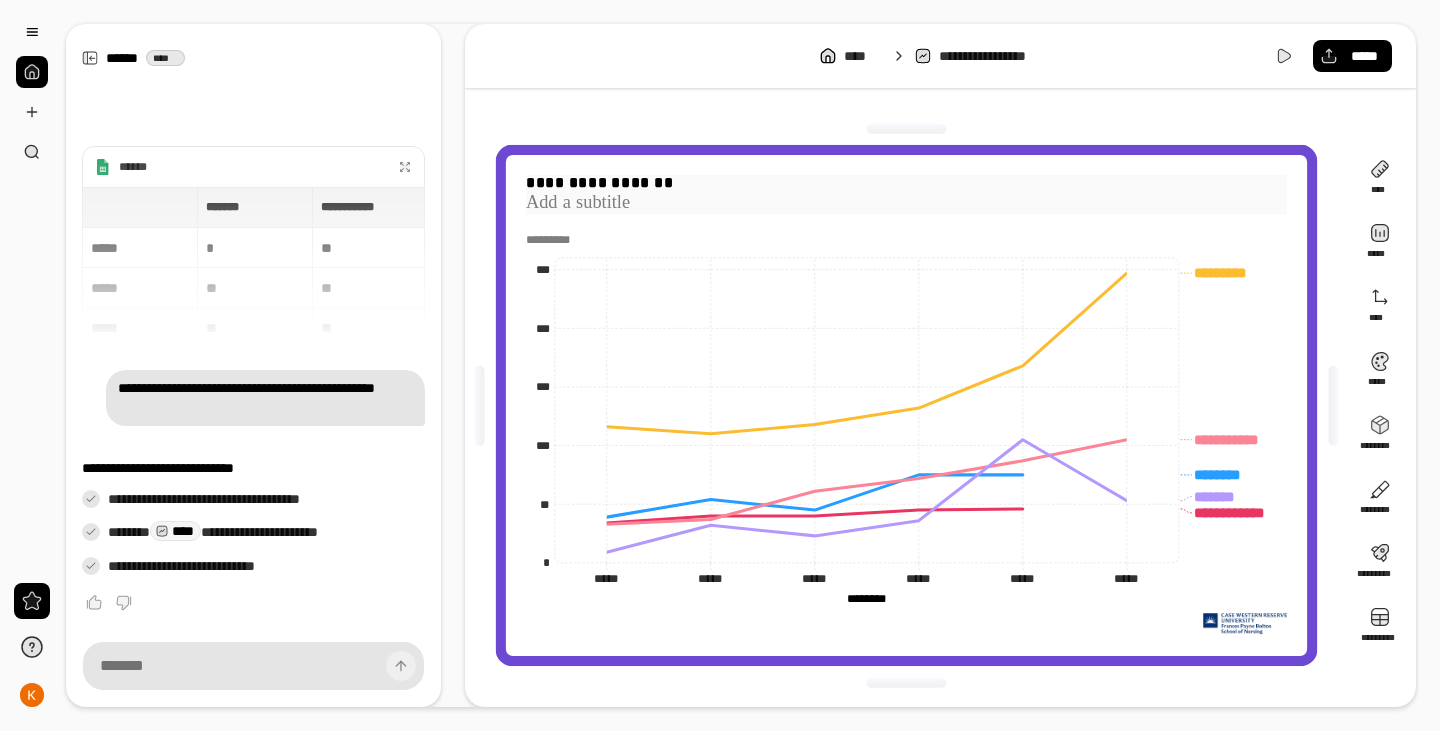 drag, startPoint x: 583, startPoint y: 183, endPoint x: 596, endPoint y: 183, distance: 13 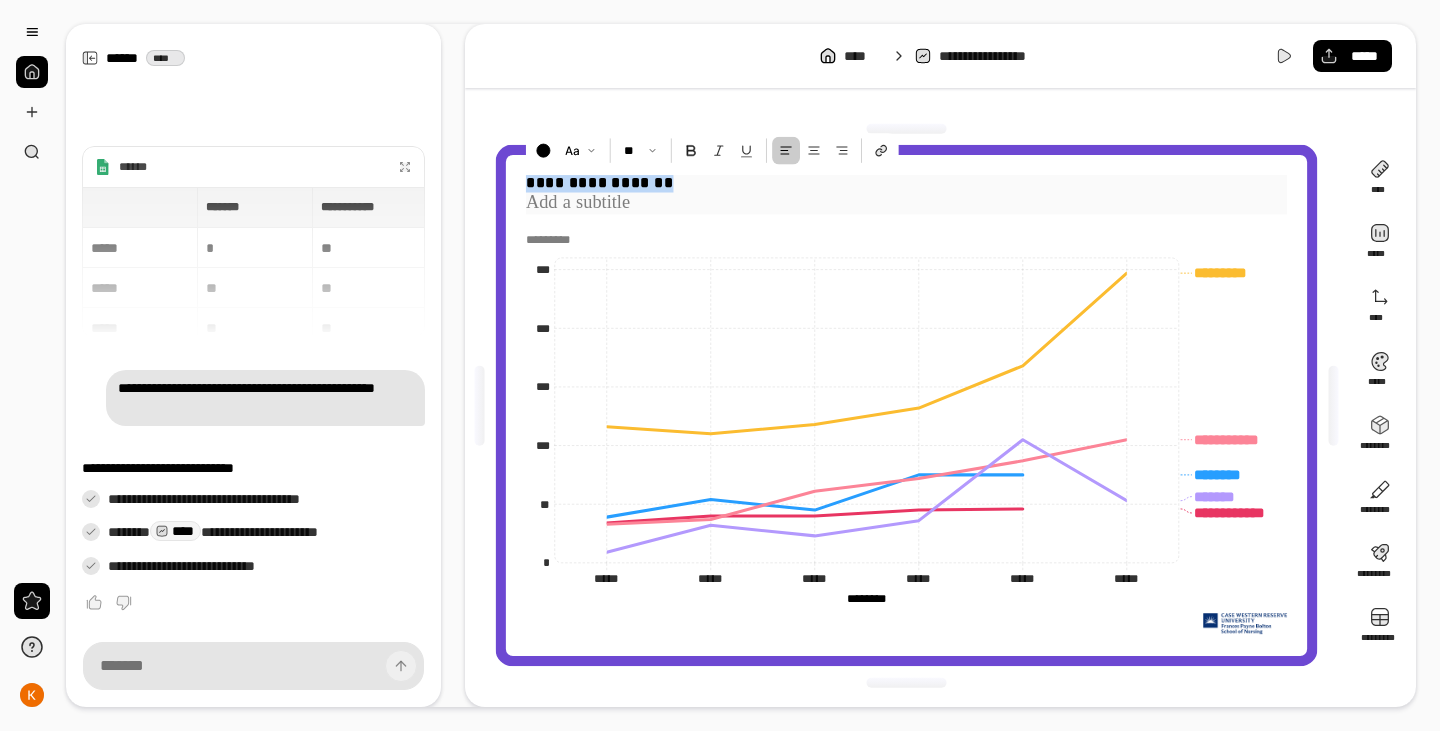 drag, startPoint x: 665, startPoint y: 180, endPoint x: 514, endPoint y: 162, distance: 152.06906 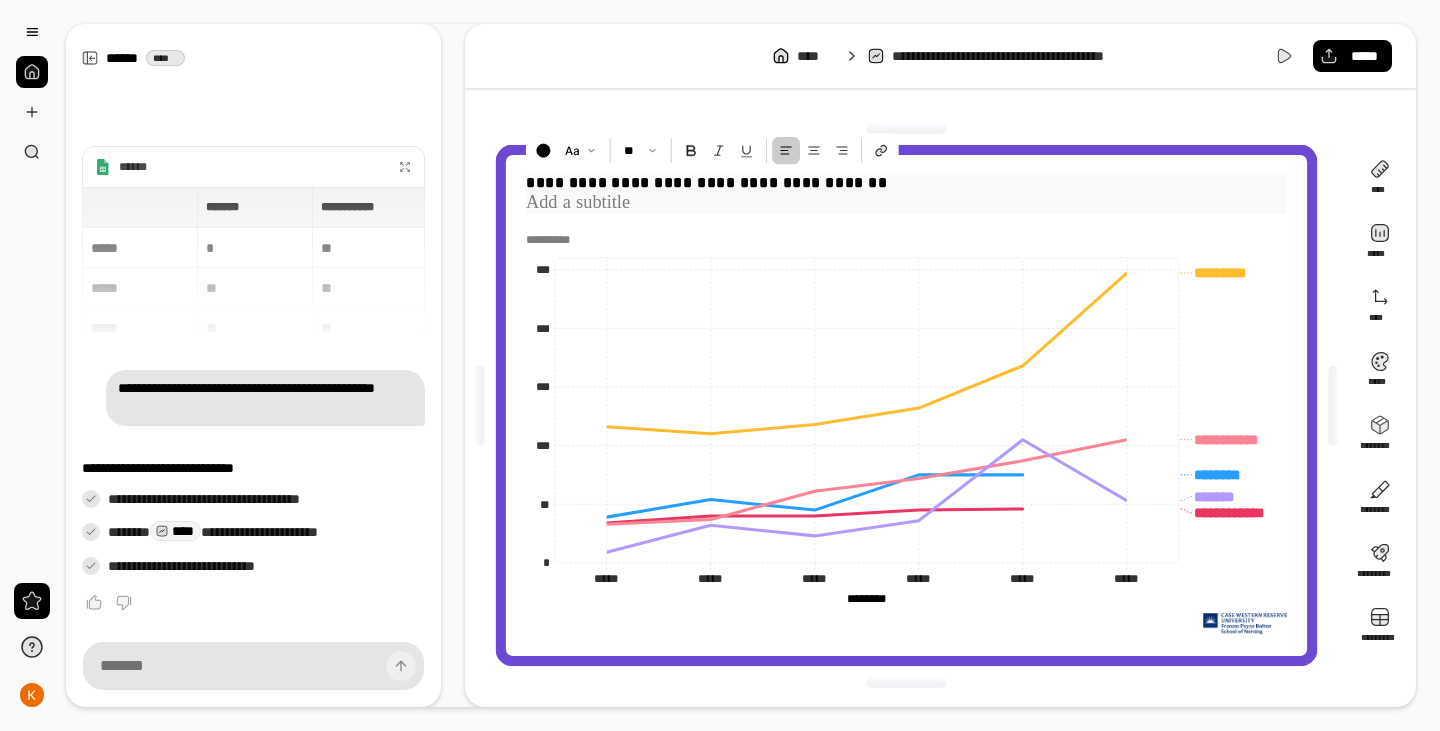 click at bounding box center [906, 203] 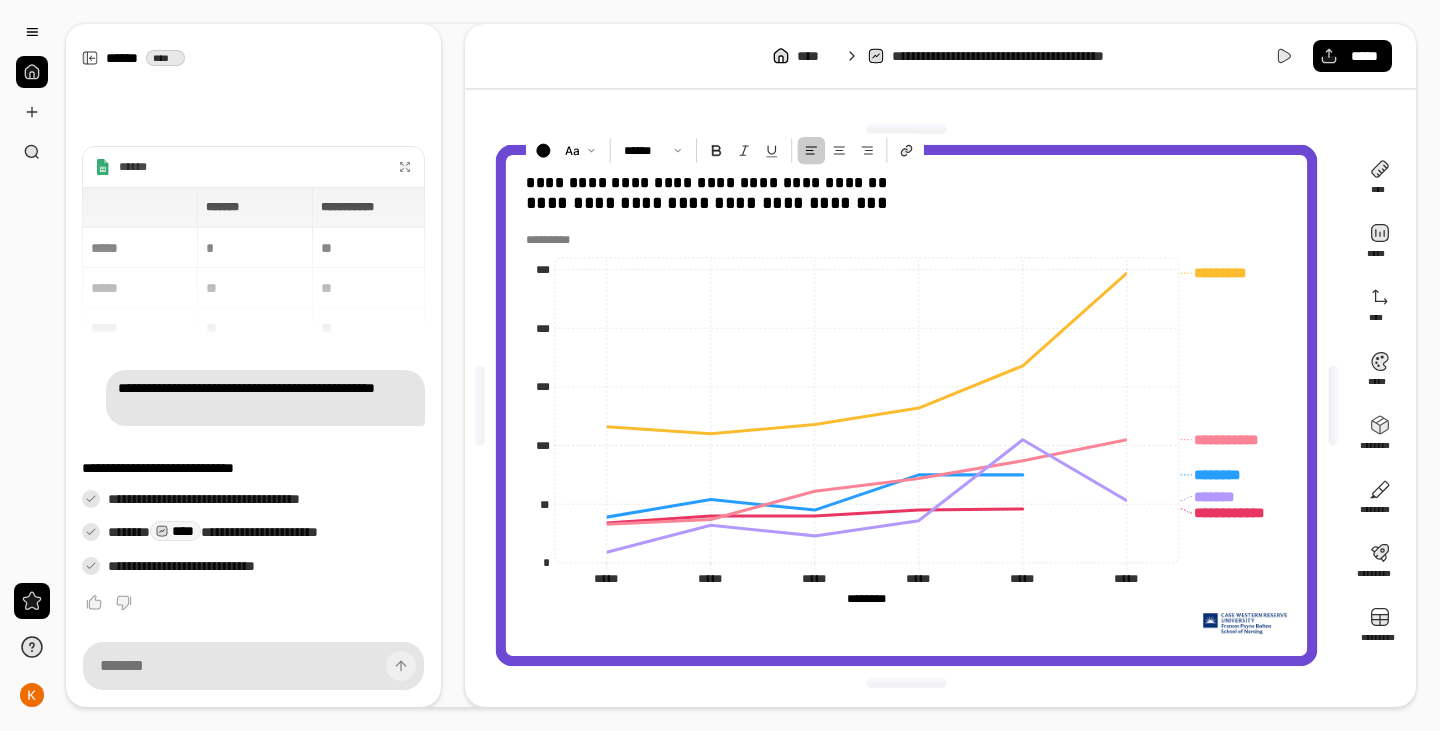 click at bounding box center (553, 240) 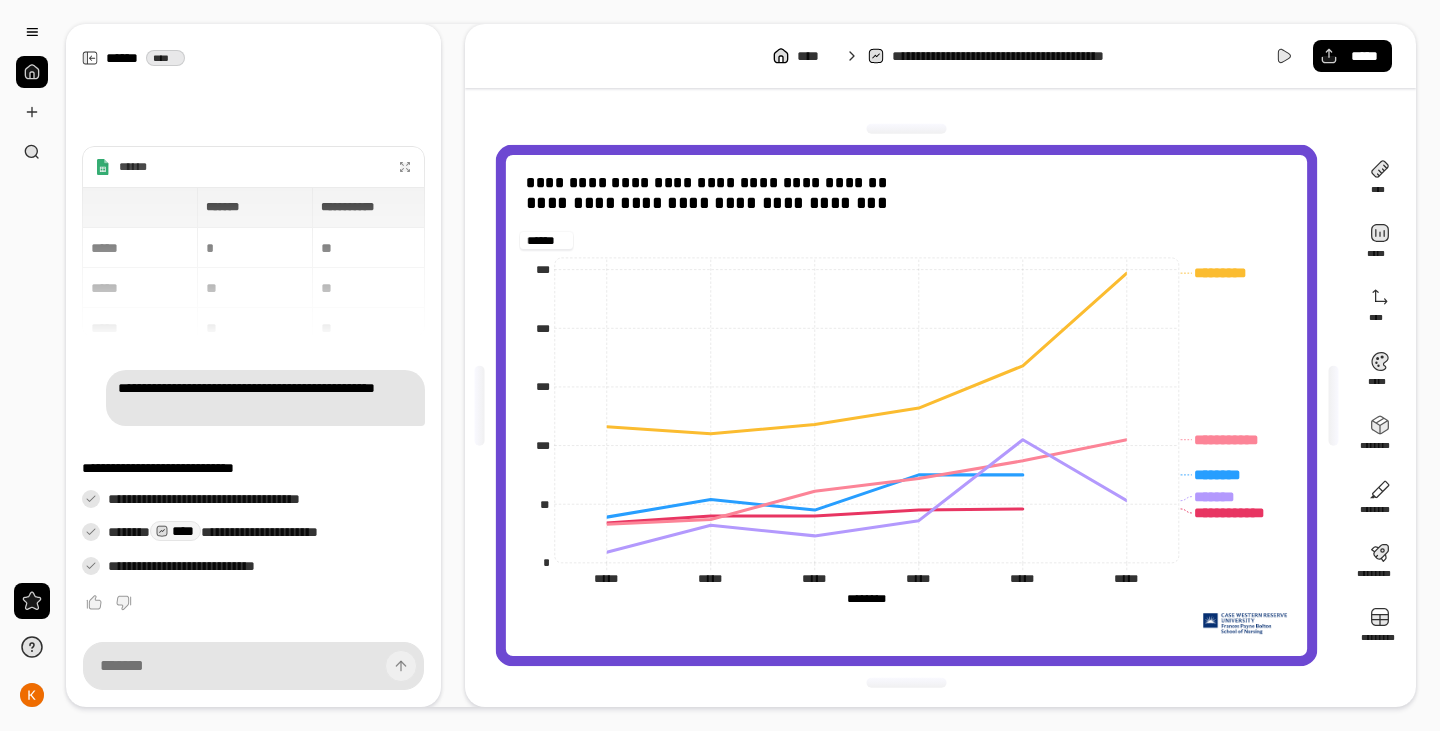 type on "******" 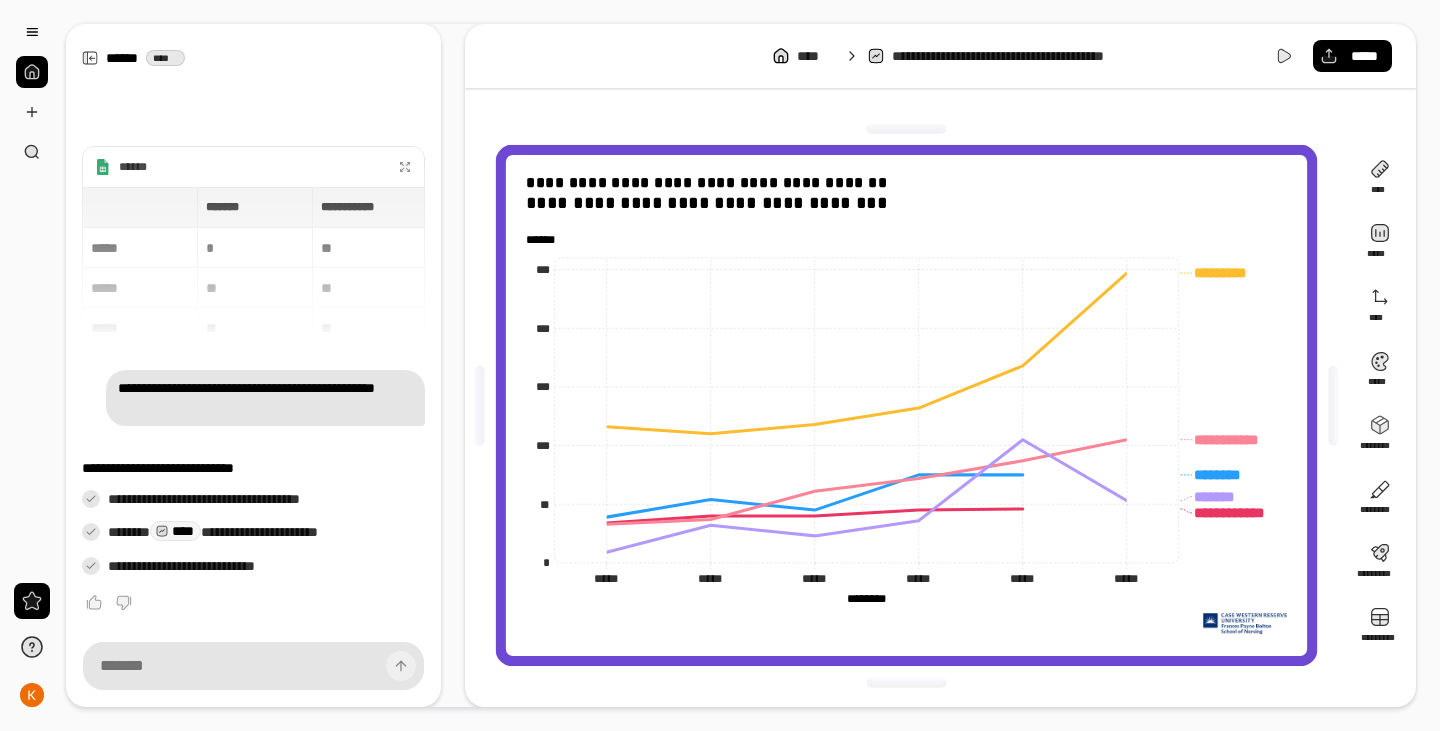 drag, startPoint x: 899, startPoint y: 599, endPoint x: 832, endPoint y: 603, distance: 67.11929 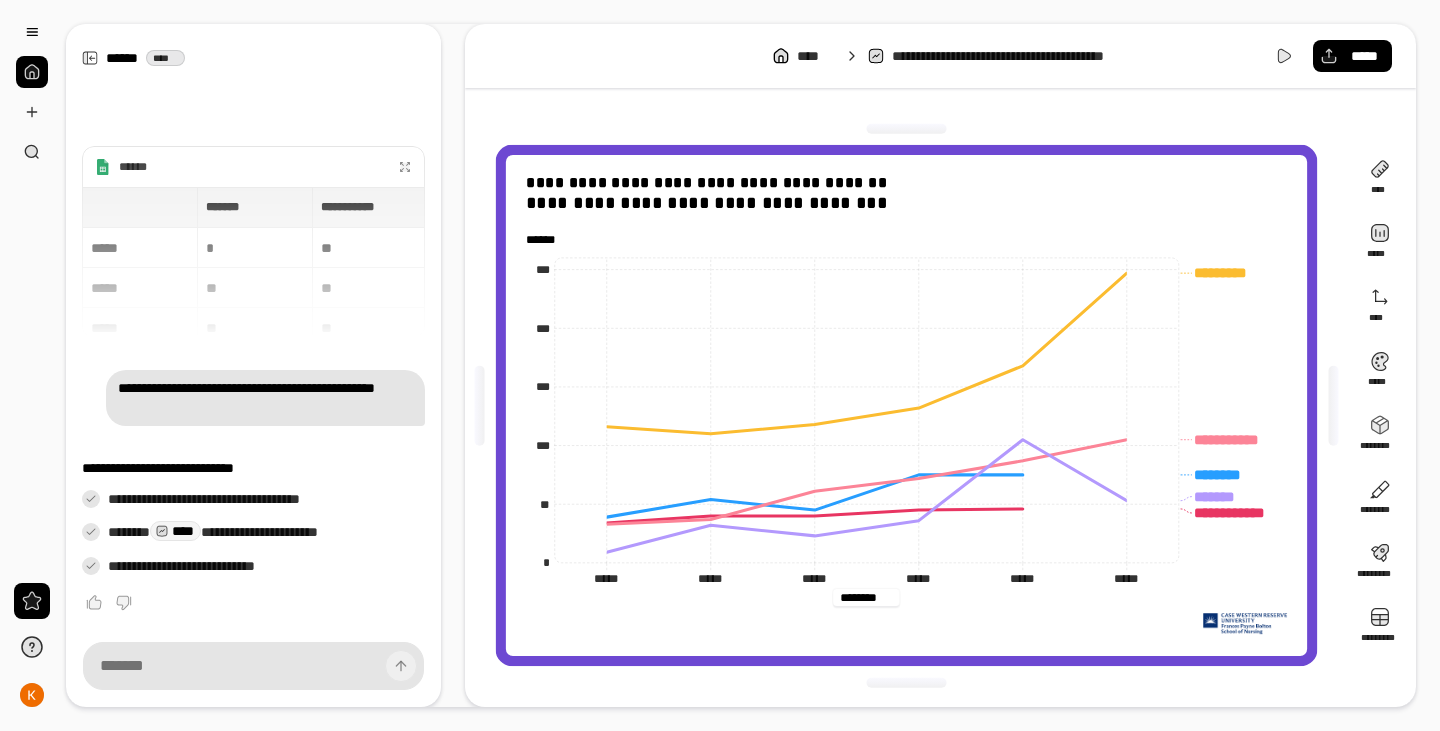 click on "********" at bounding box center [866, 597] 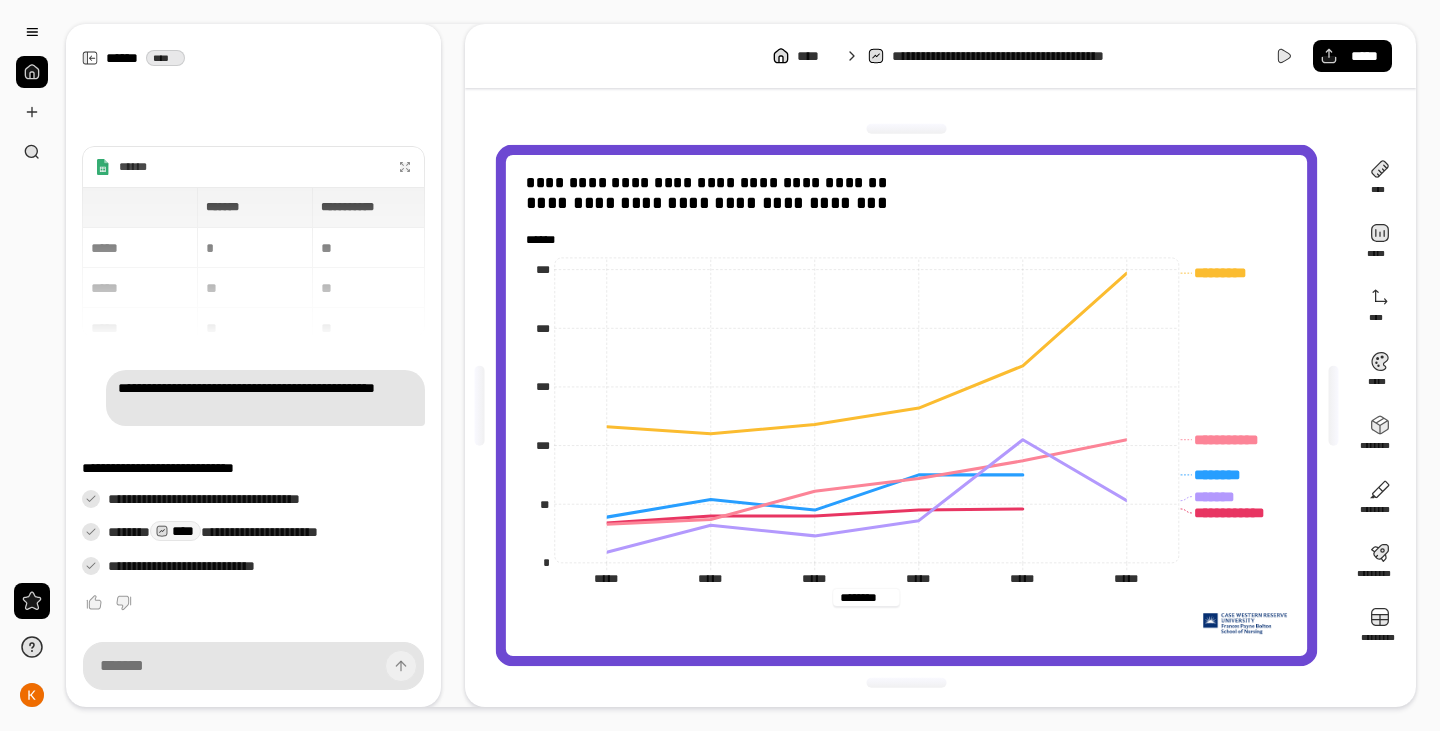 click on "********" at bounding box center (866, 597) 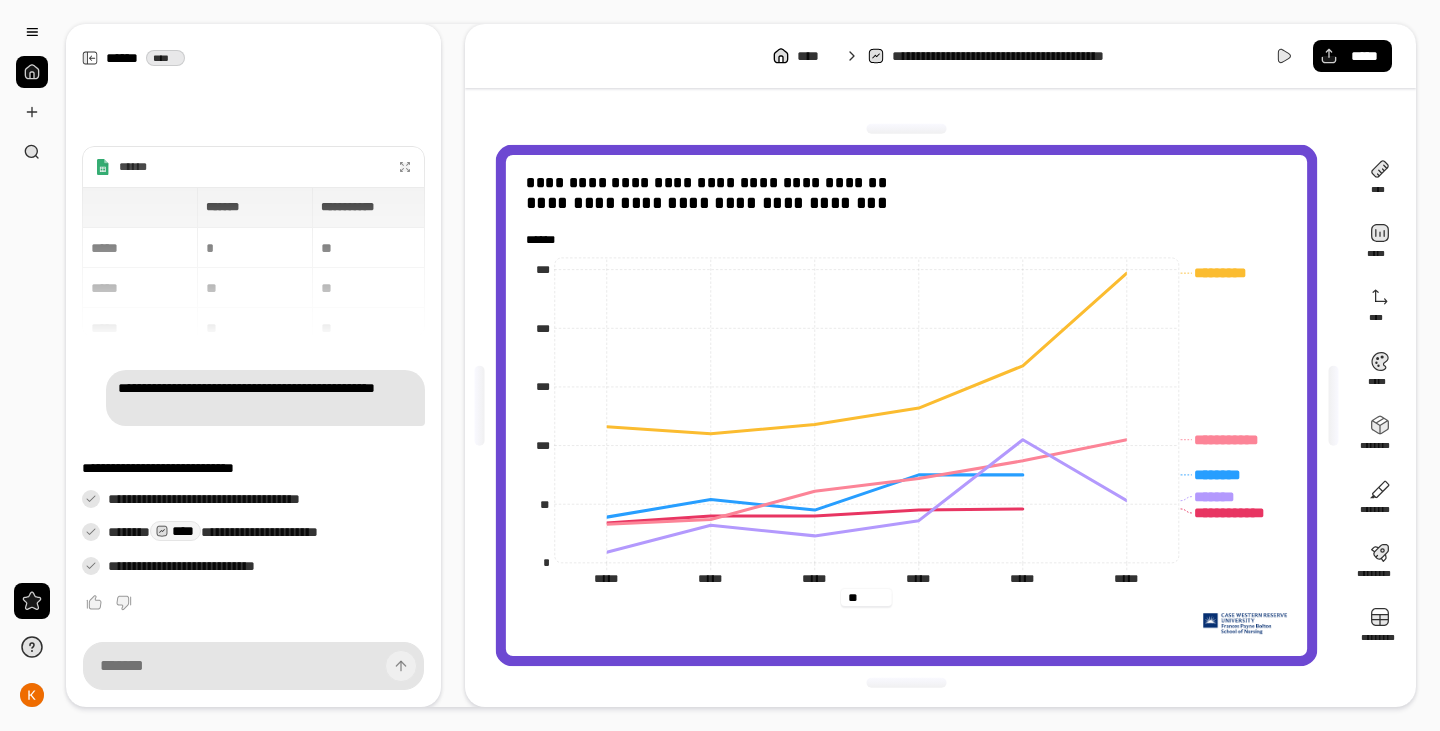 type on "*" 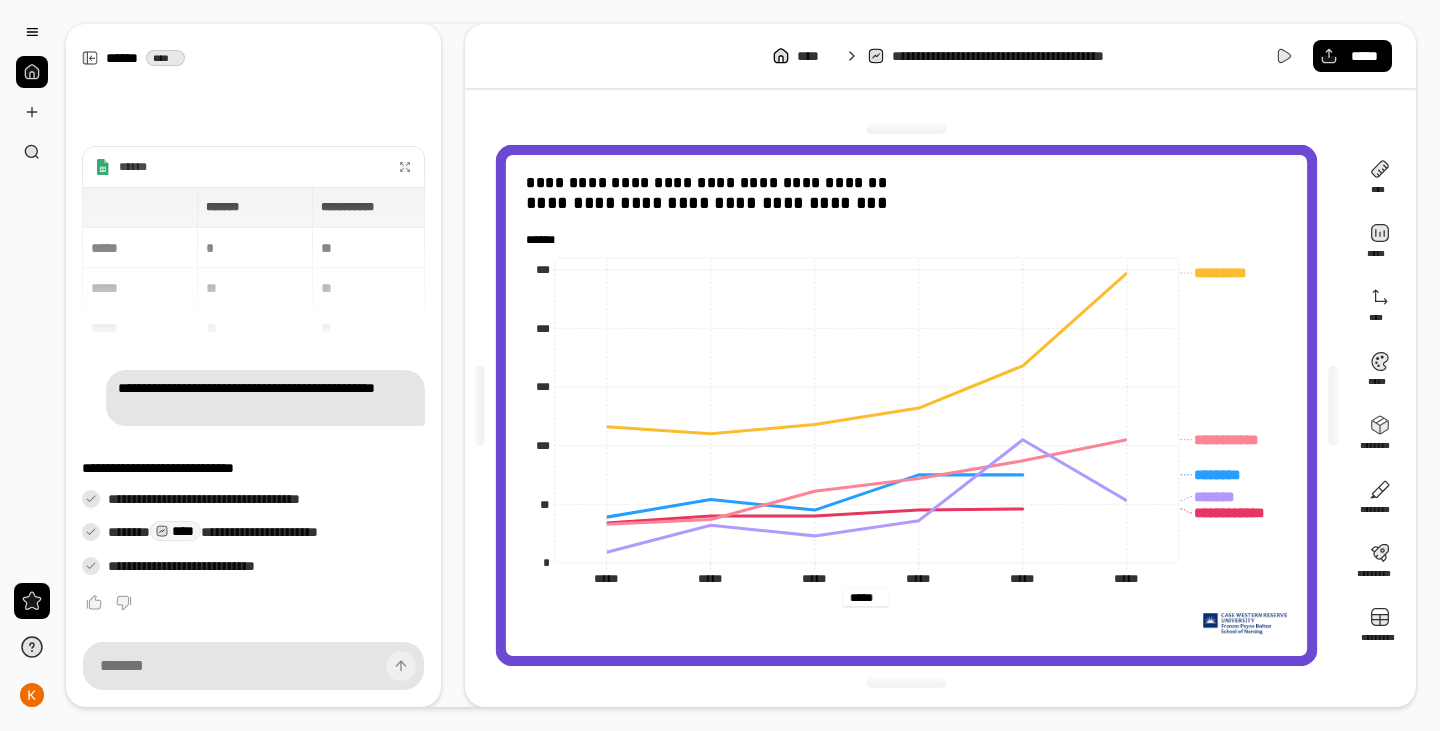 type on "*****" 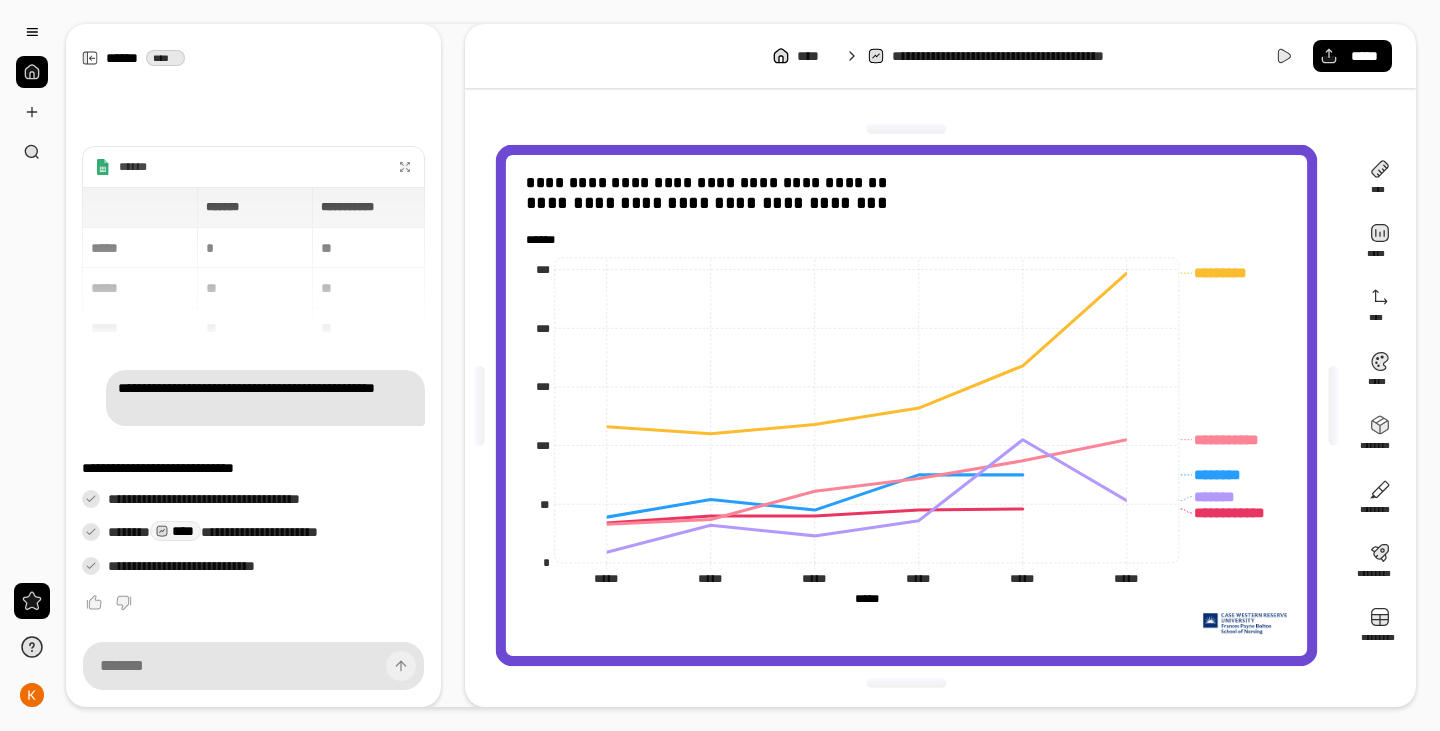 click at bounding box center (906, 620) 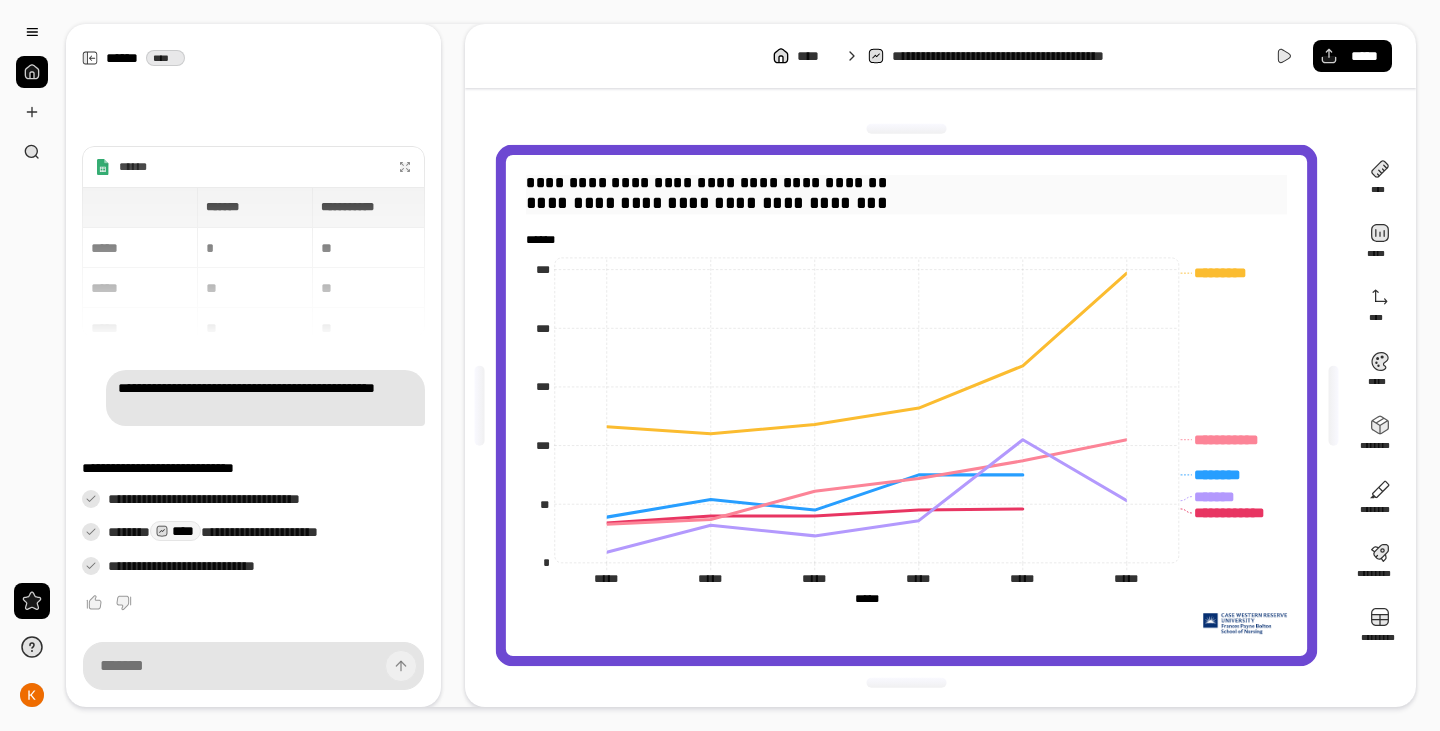 click on "**********" at bounding box center [906, 183] 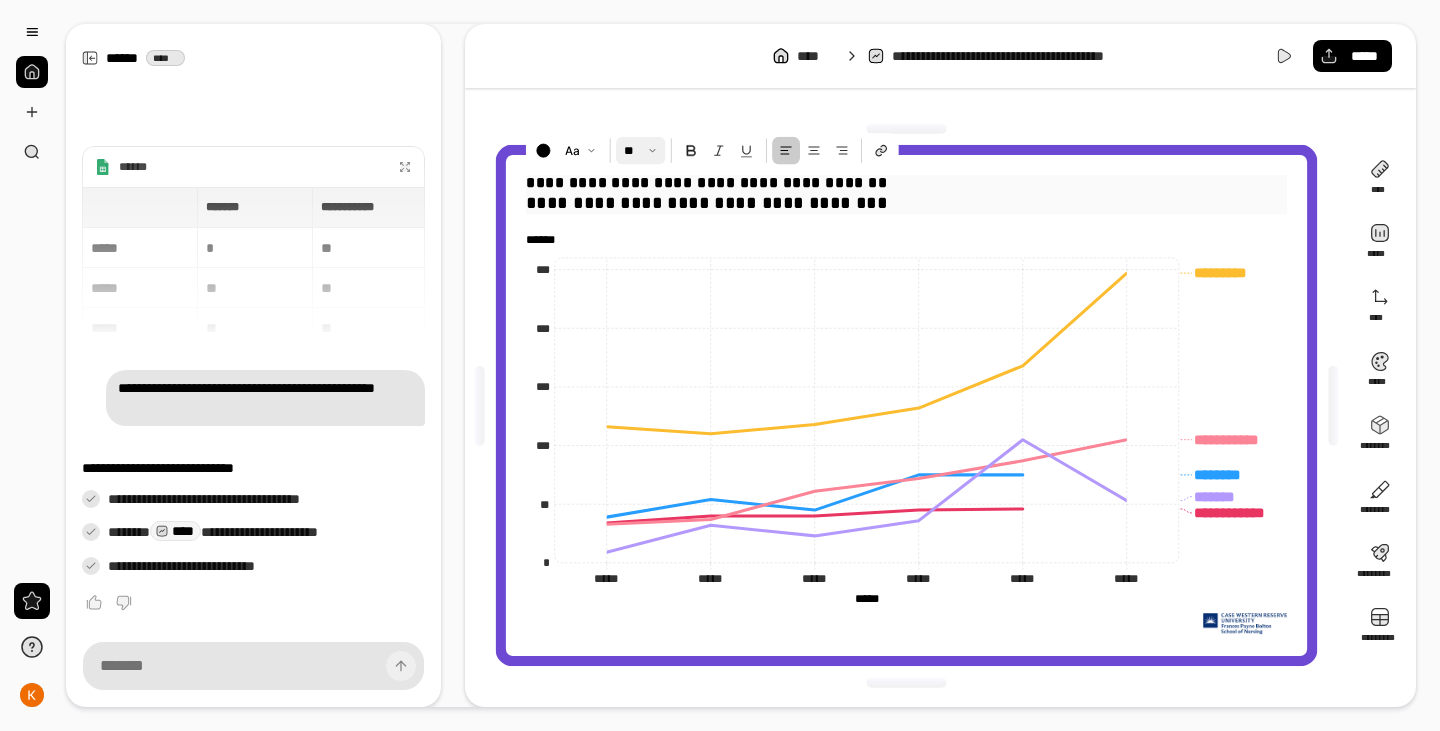 click at bounding box center [640, 151] 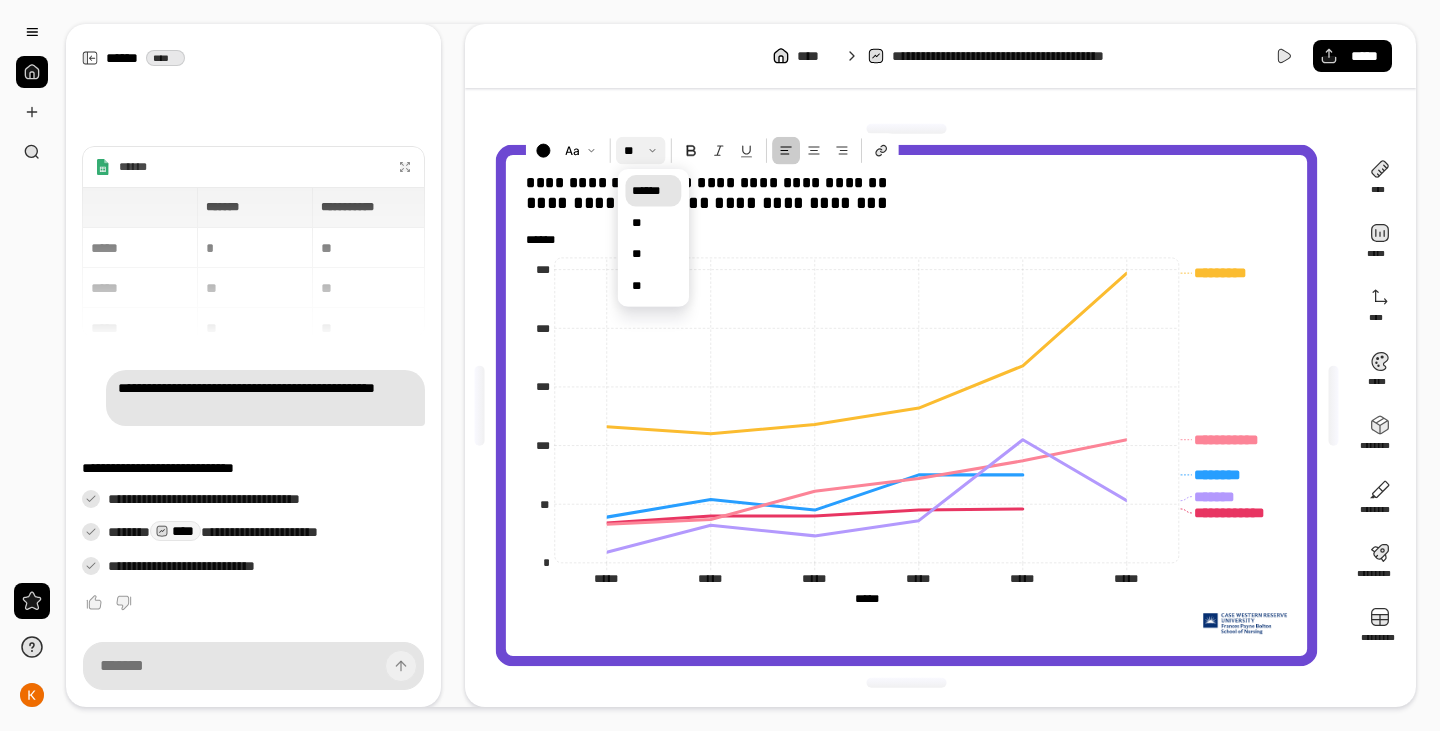 click on "******" at bounding box center [653, 190] 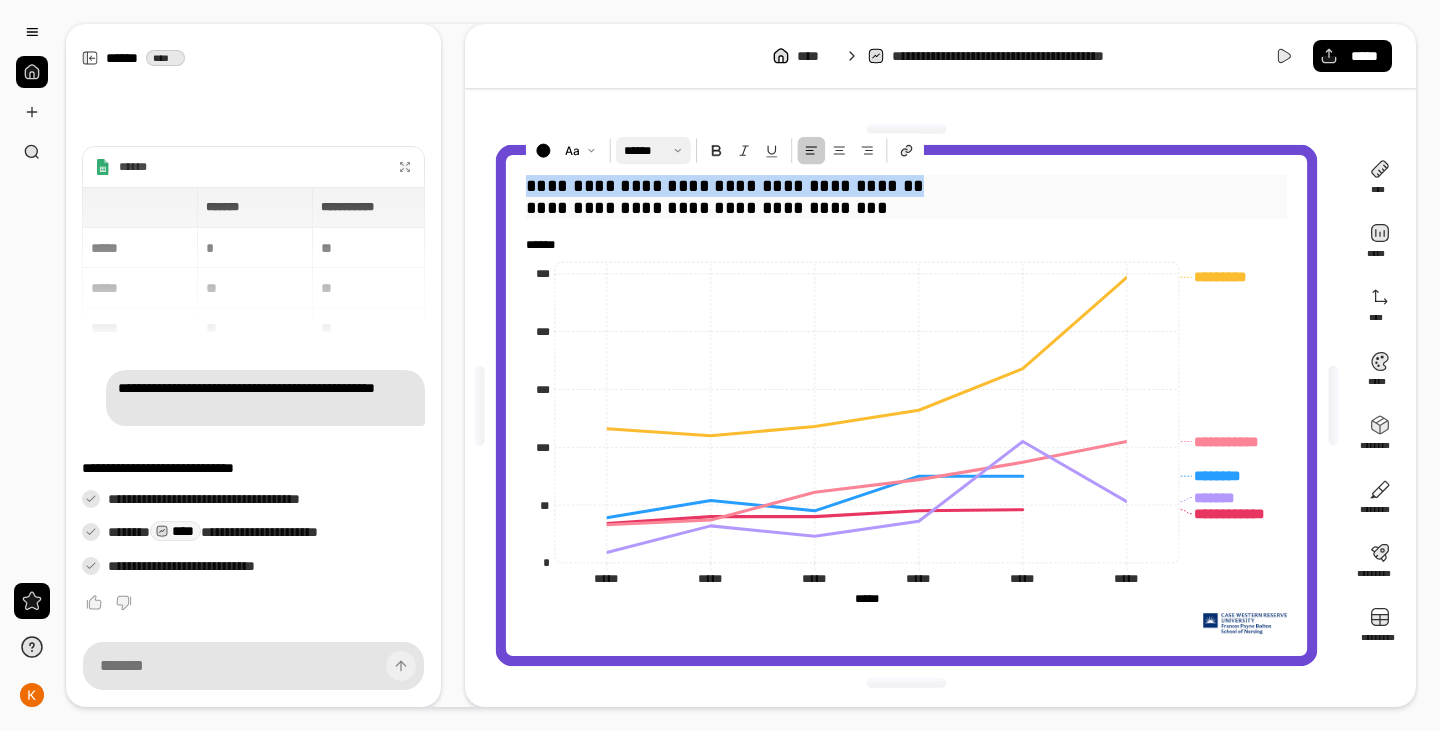 drag, startPoint x: 528, startPoint y: 188, endPoint x: 943, endPoint y: 187, distance: 415.0012 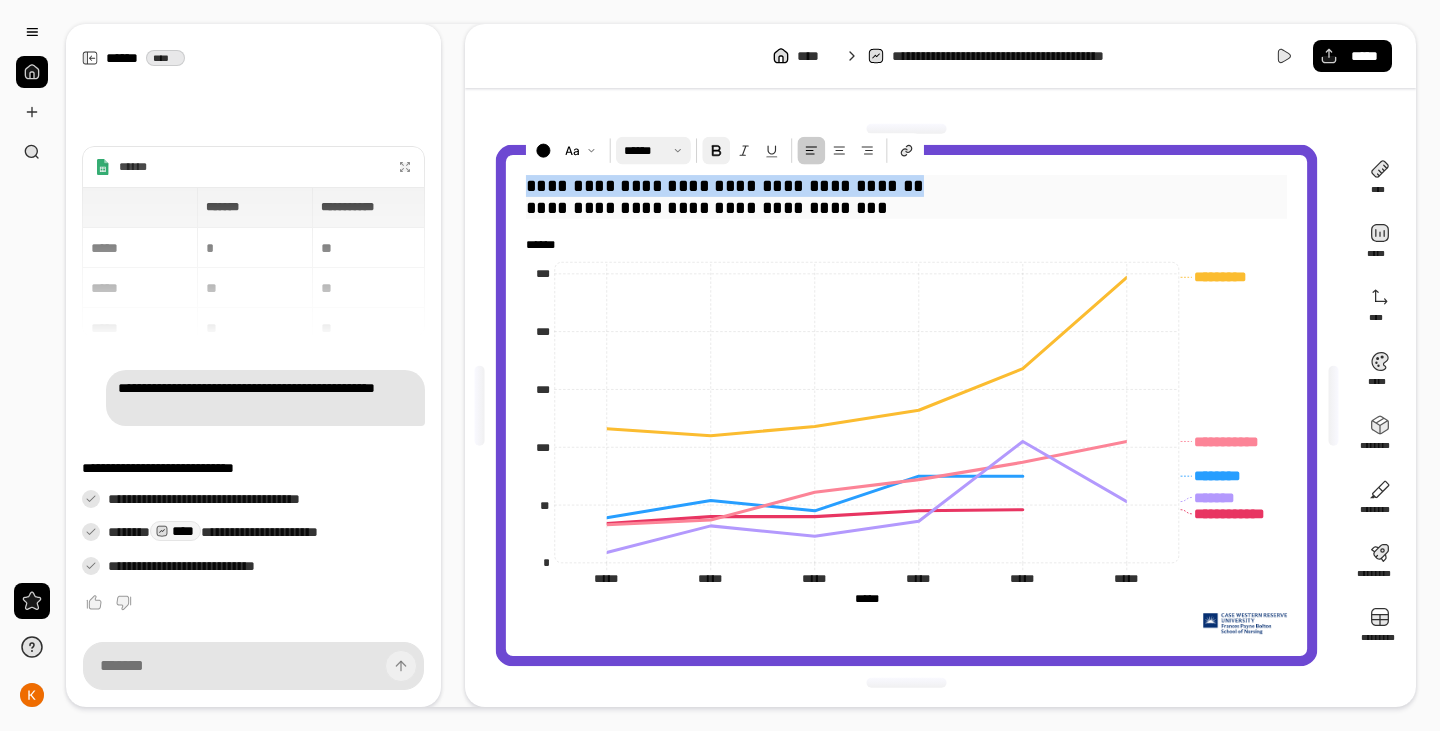click at bounding box center (716, 151) 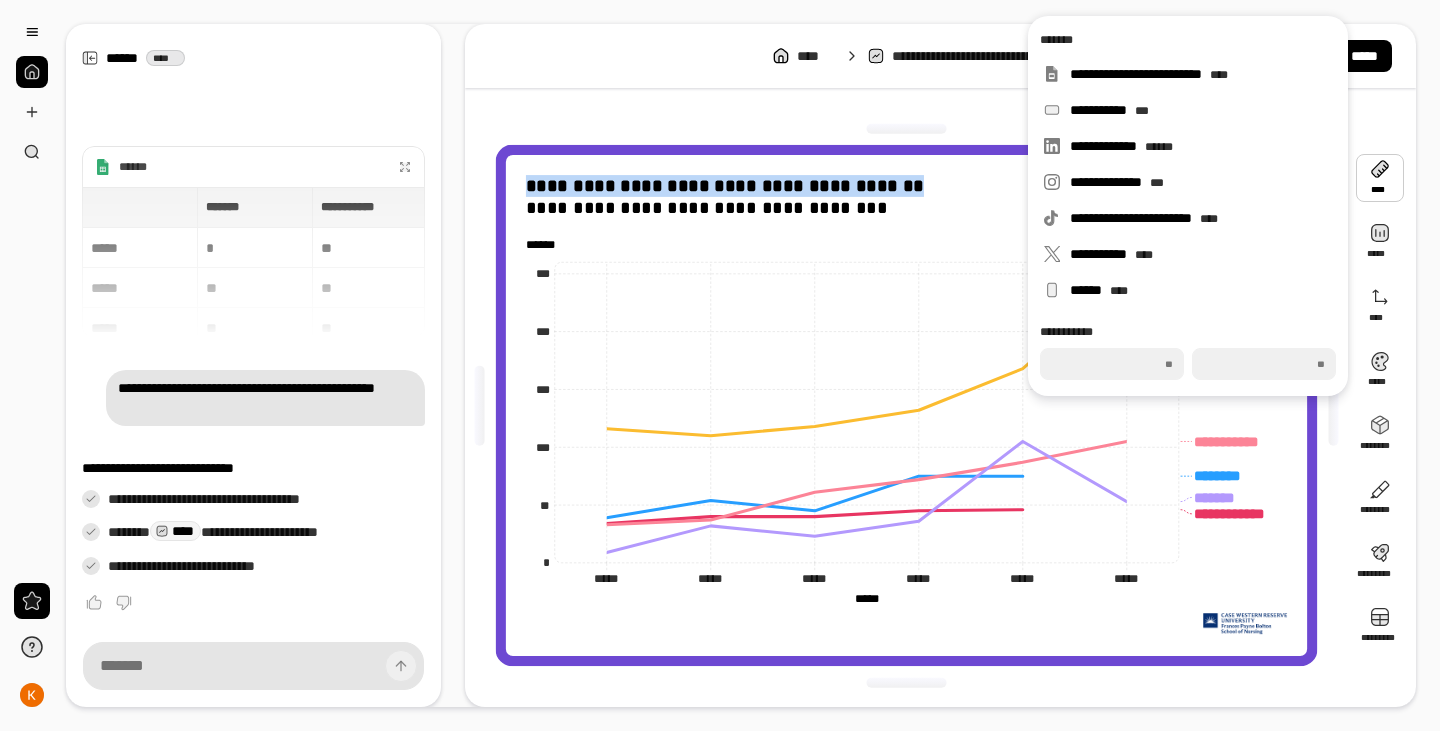 click at bounding box center (1380, 178) 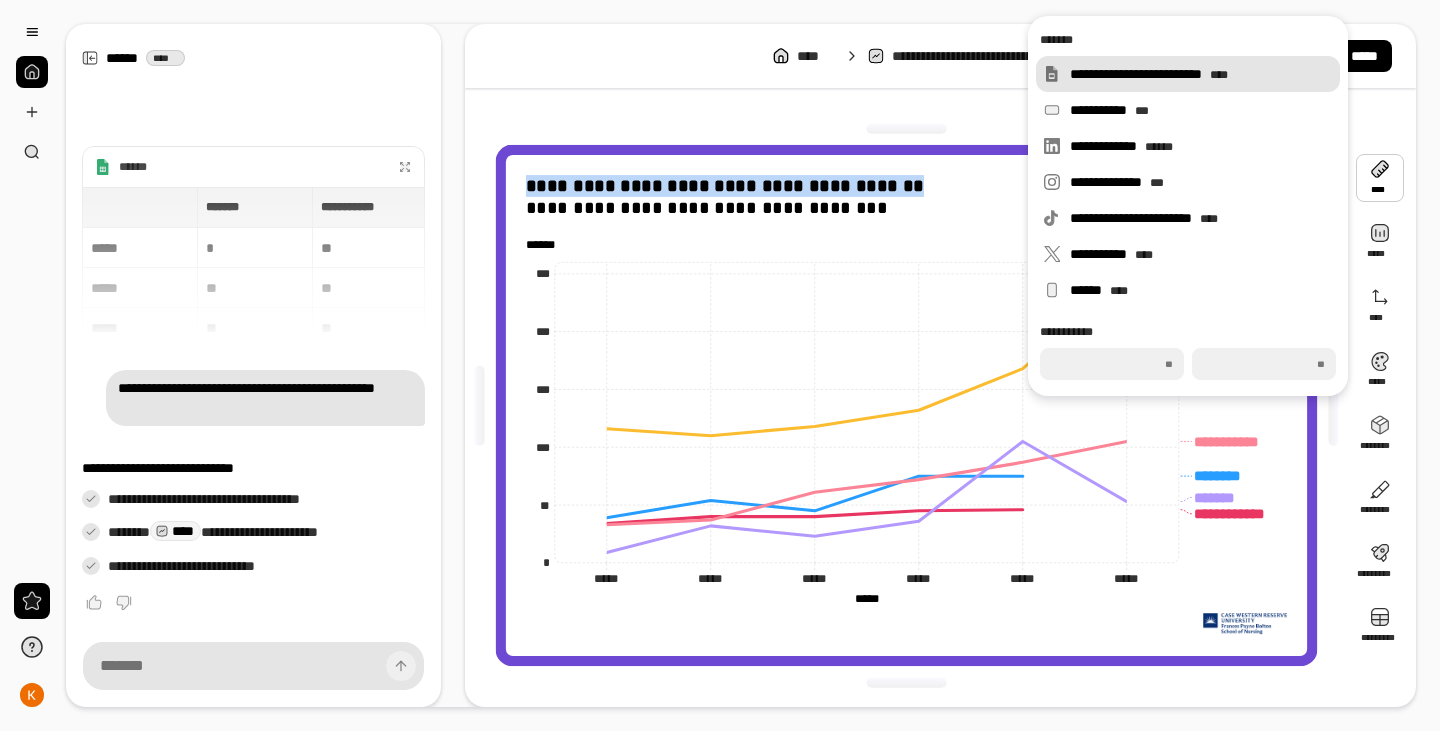 click on "**********" at bounding box center (1201, 74) 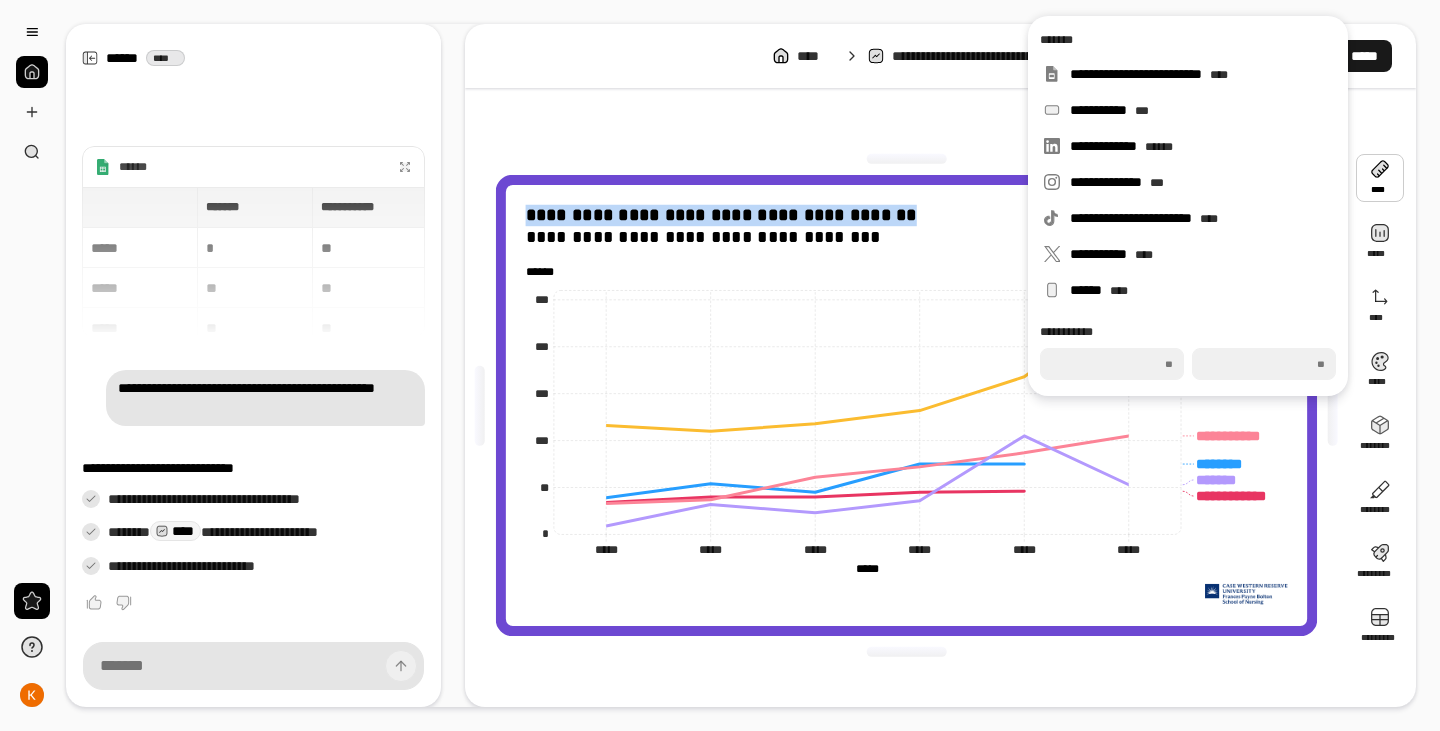 click on "*****" at bounding box center [1364, 56] 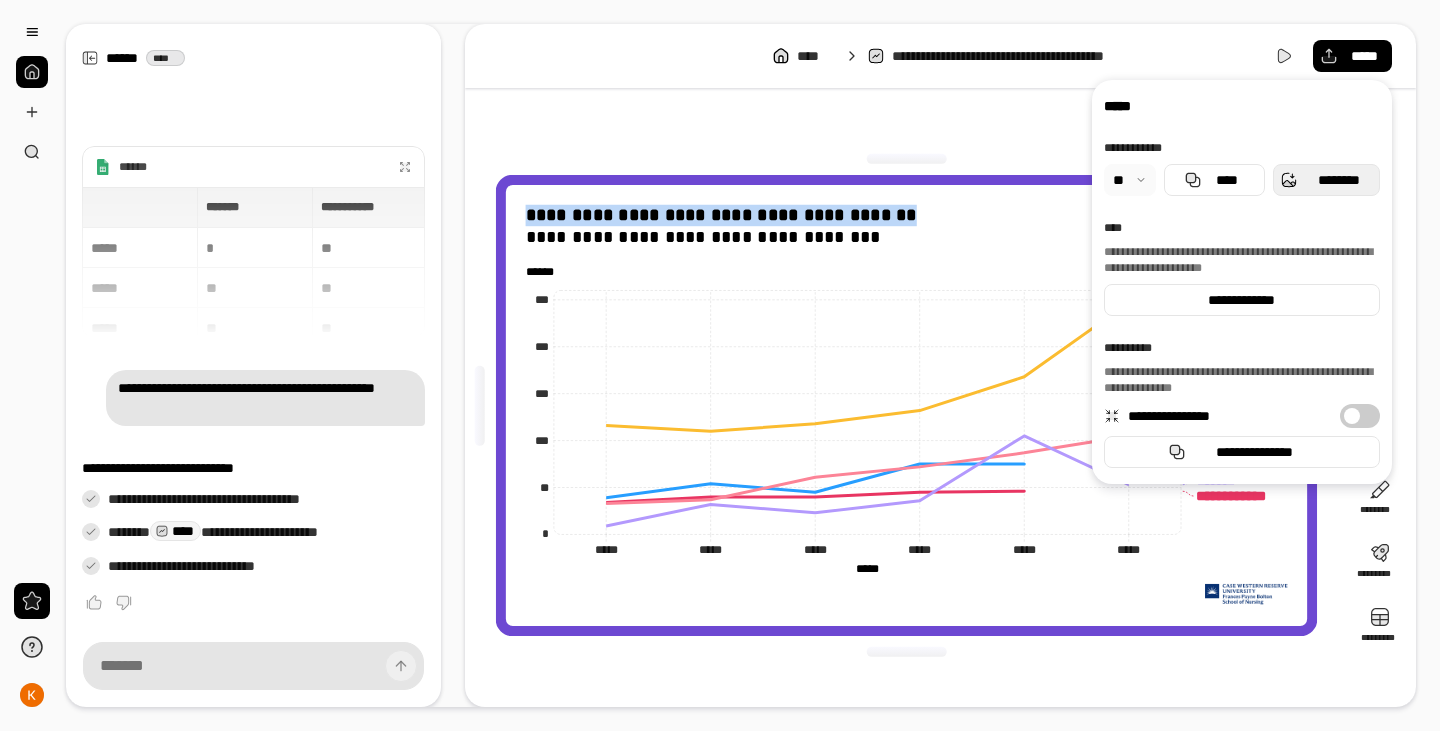 click on "********" at bounding box center (1326, 180) 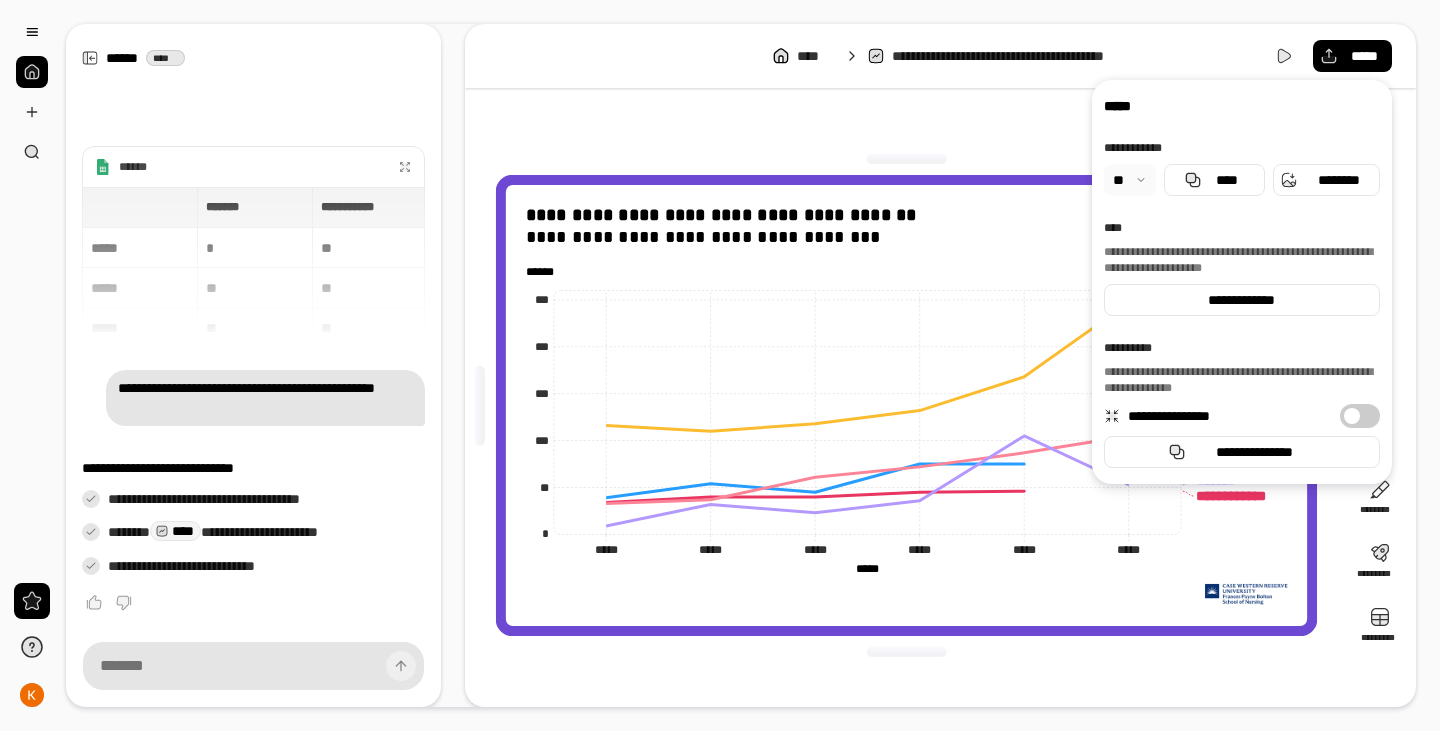 click on "**********" at bounding box center (906, 405) 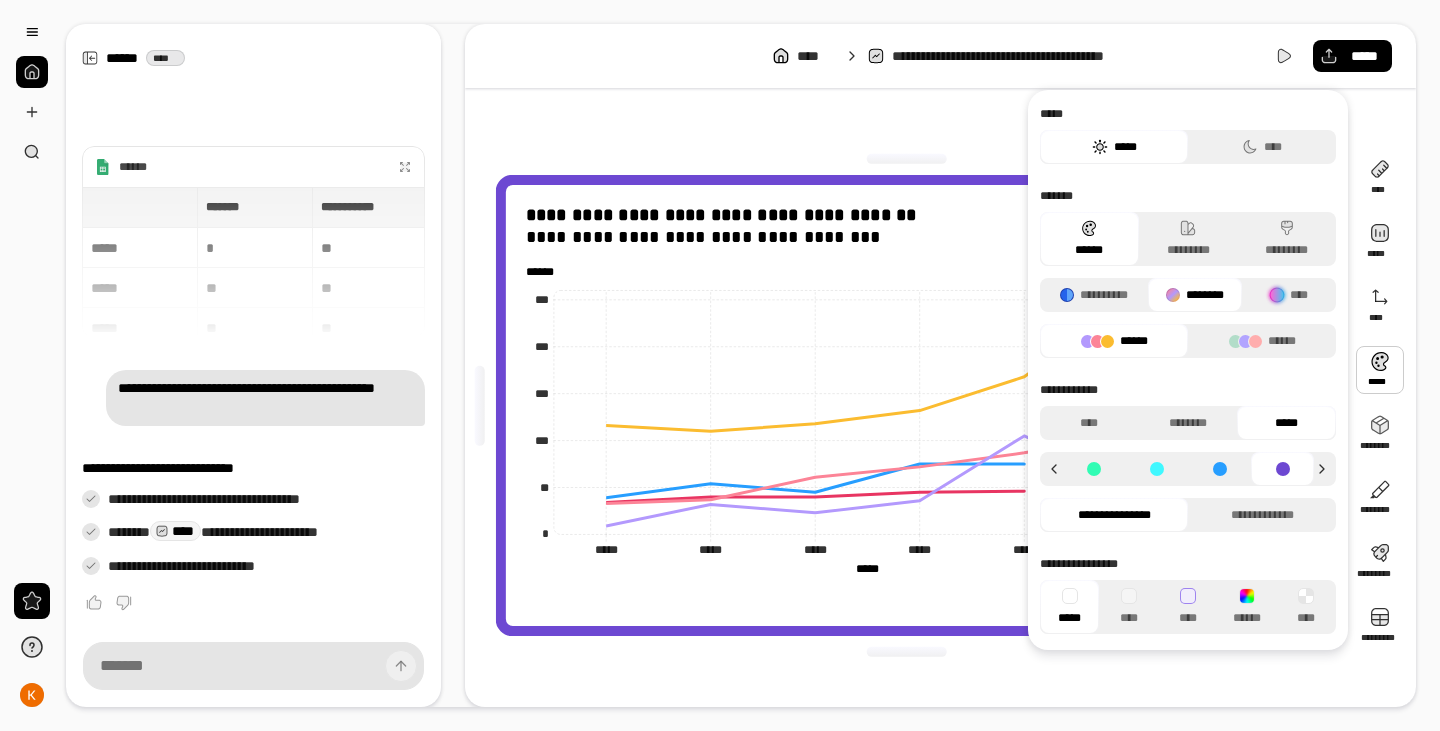 click at bounding box center (1380, 370) 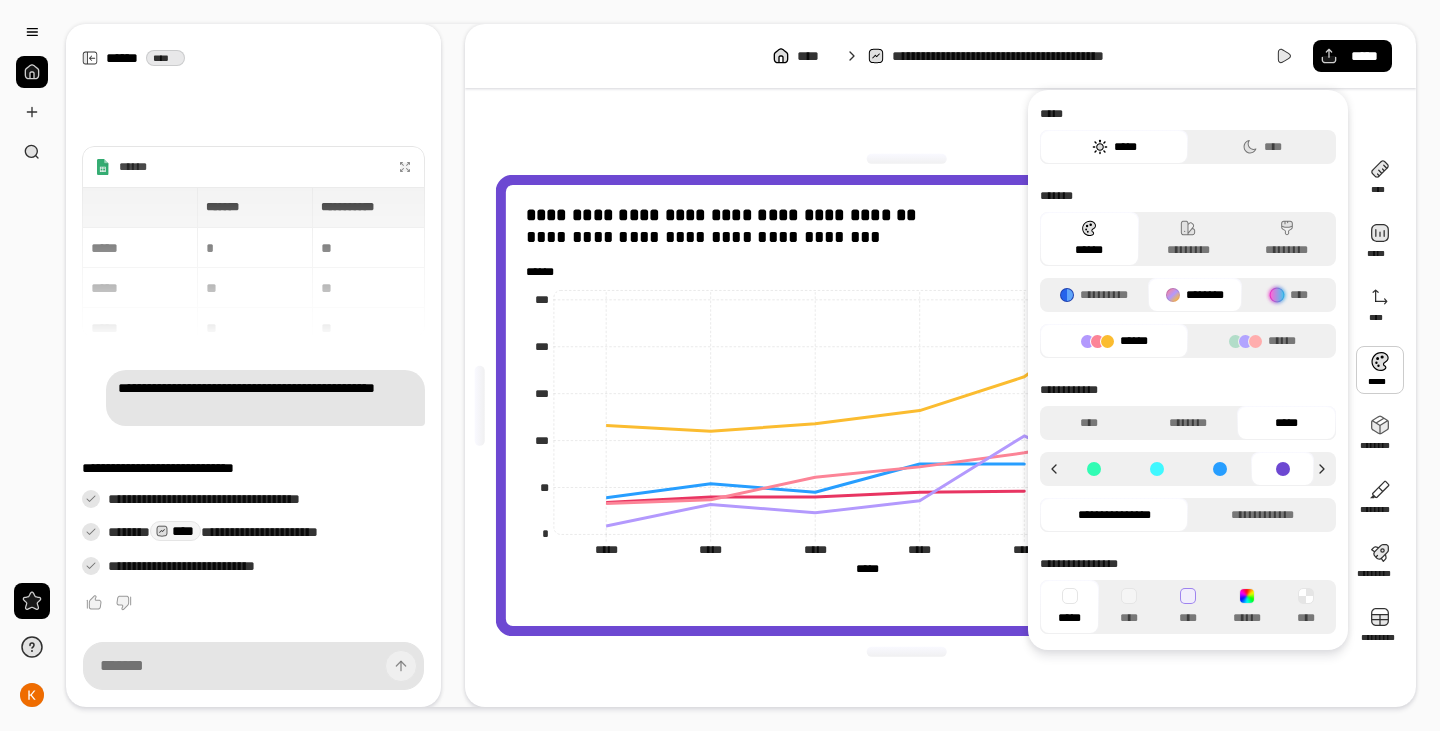 click at bounding box center [1093, 469] 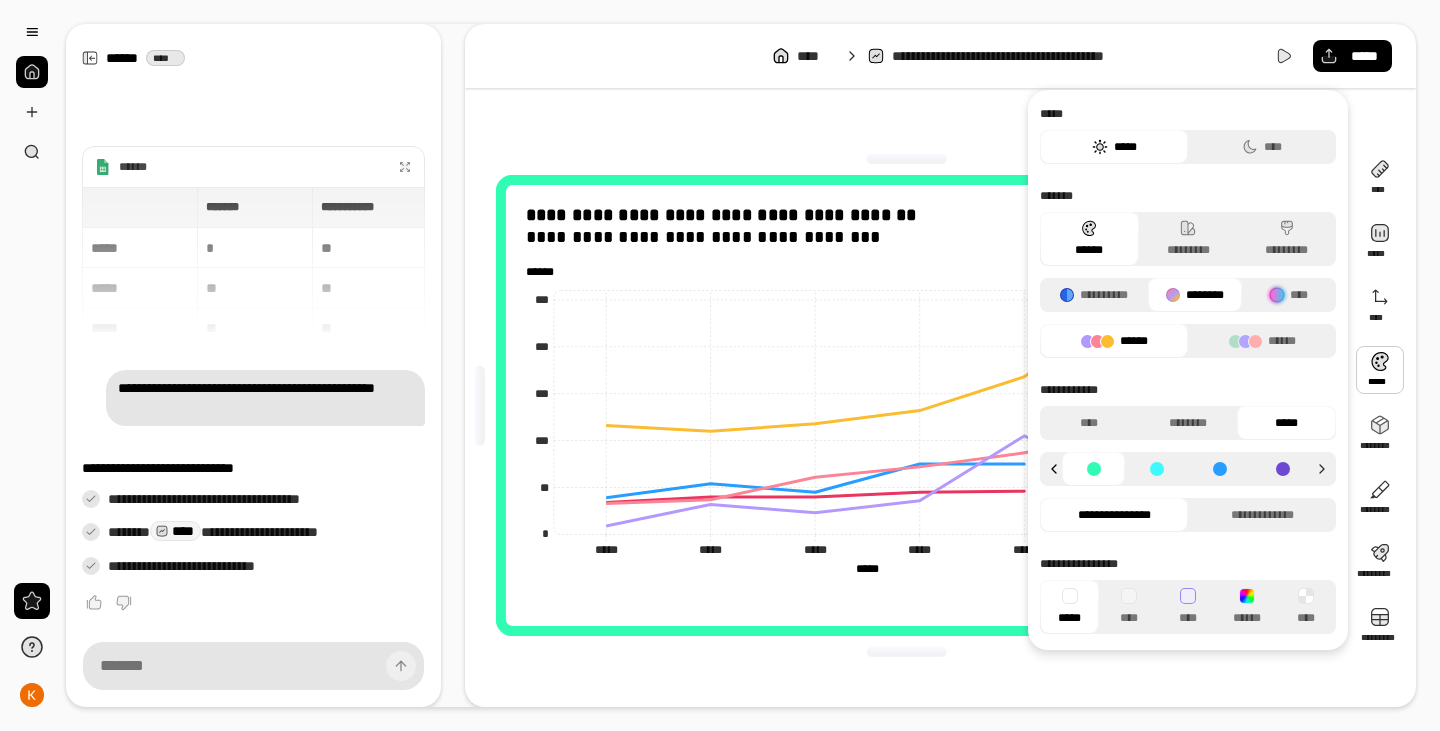 click 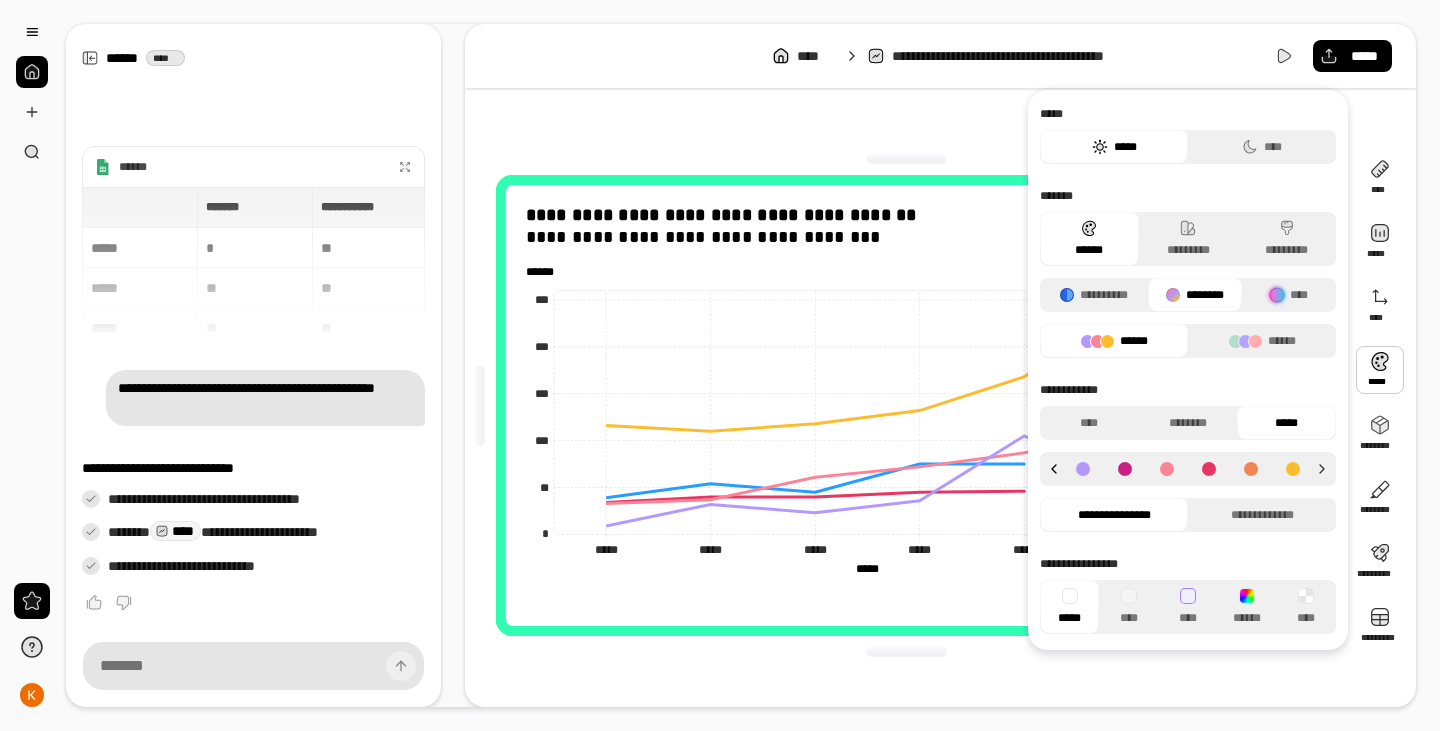 click 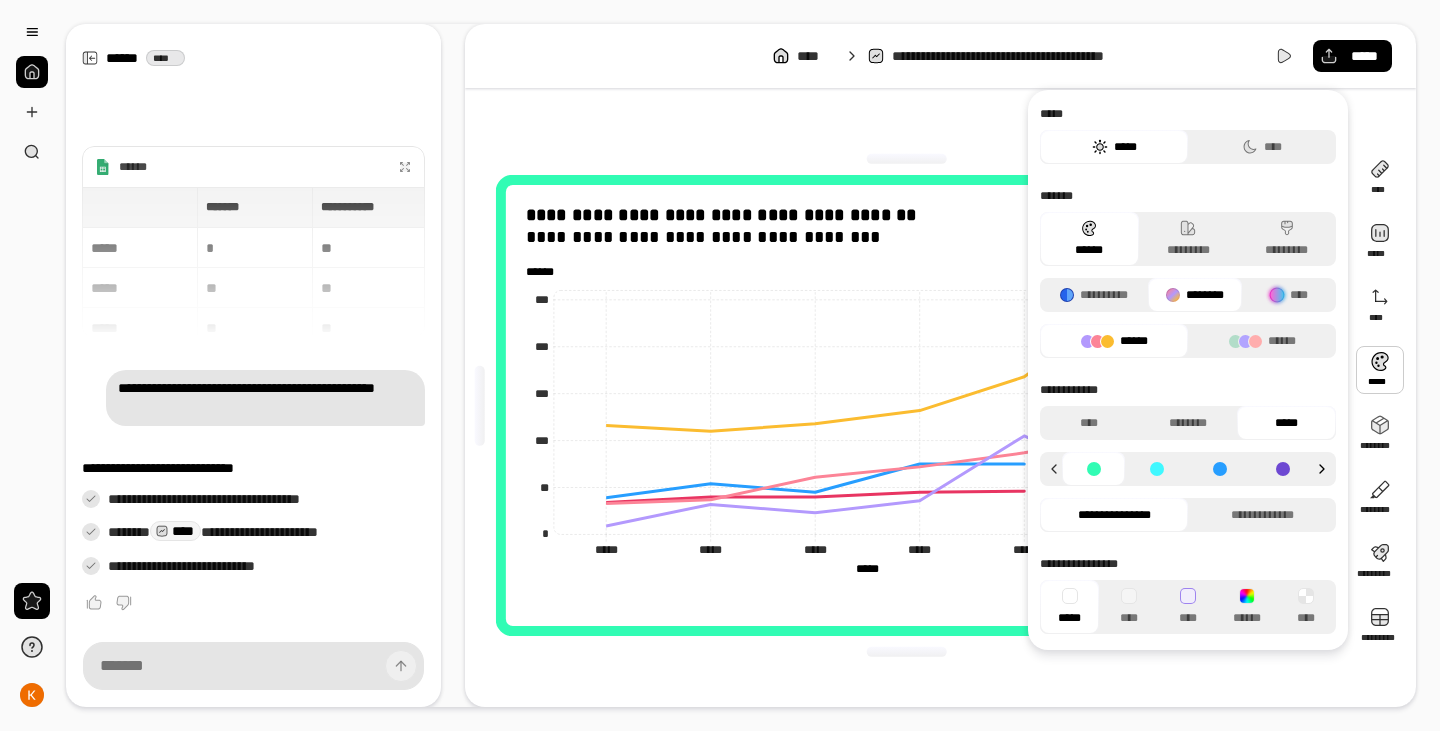 click at bounding box center [1325, 469] 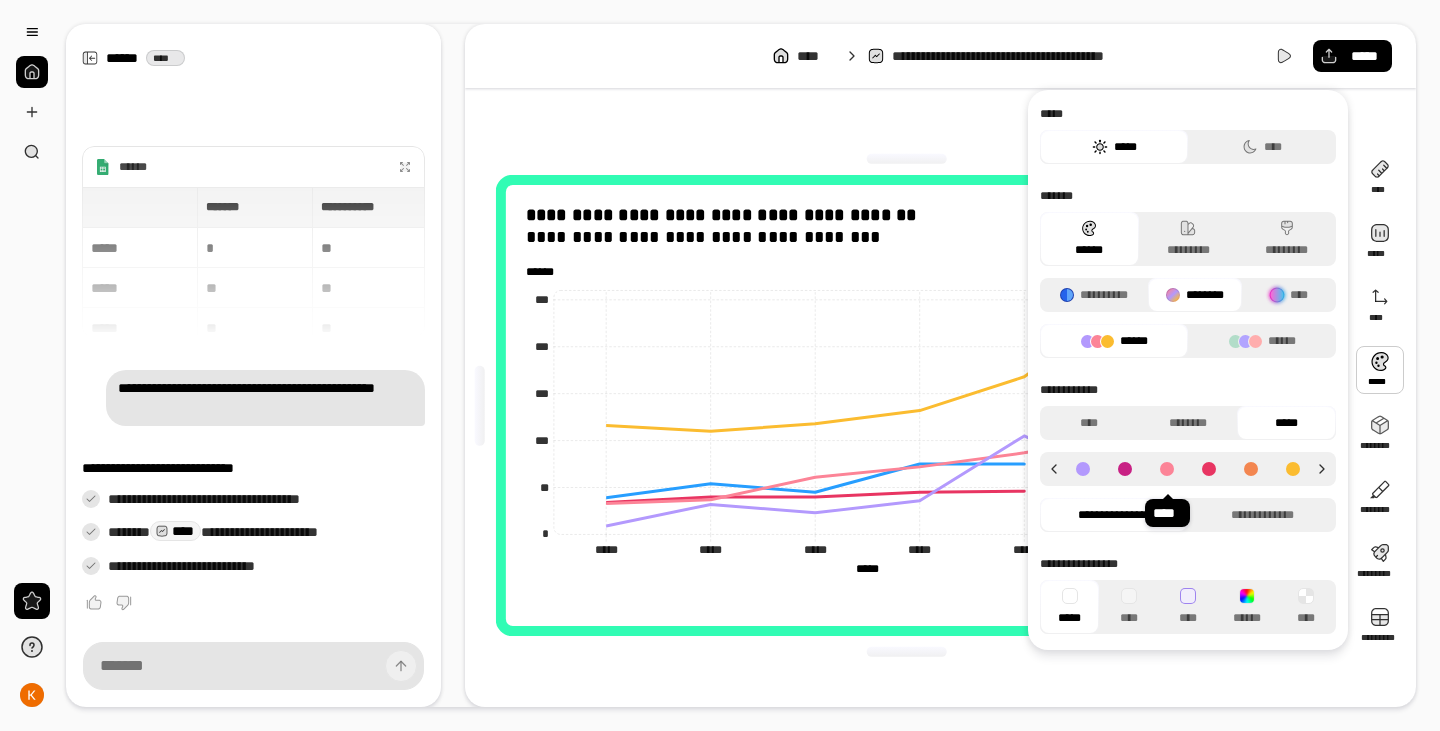 click at bounding box center (1167, 469) 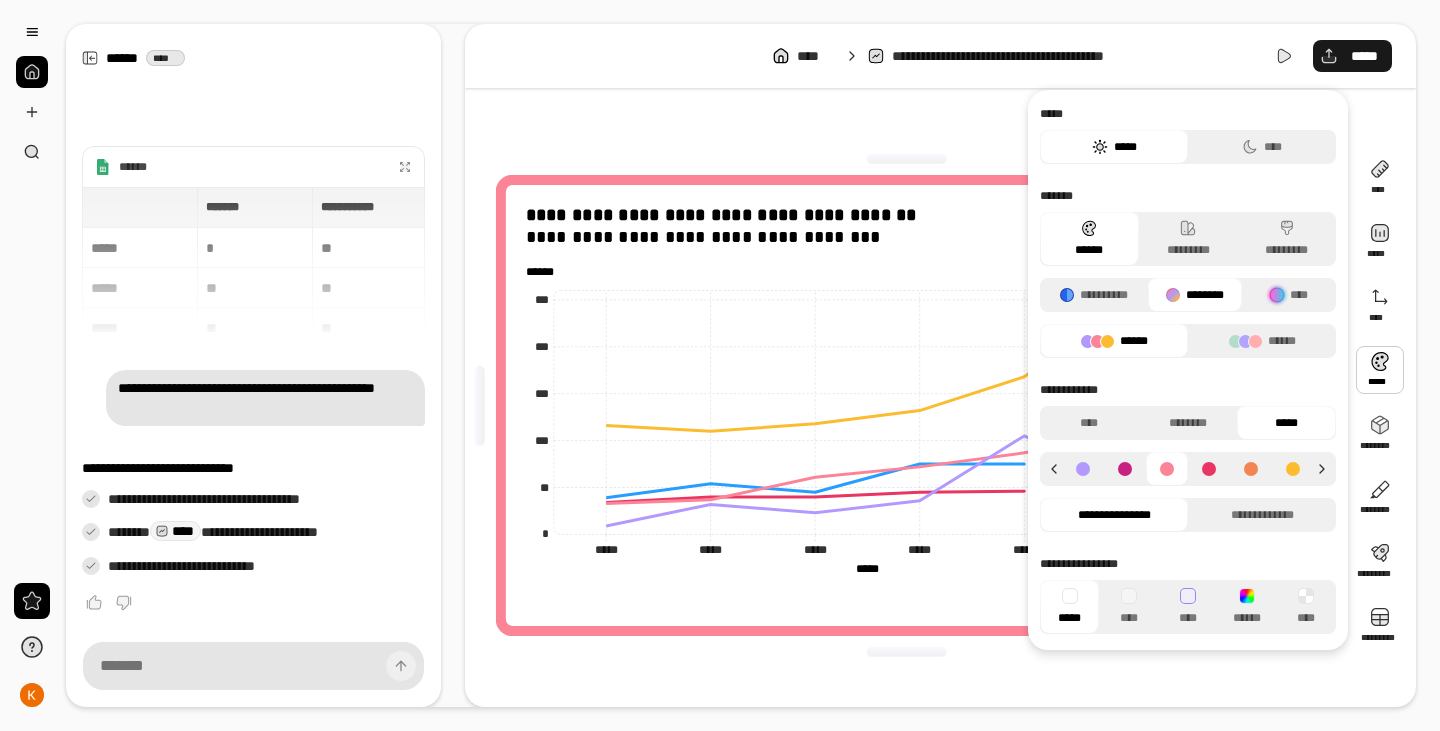 click on "*****" at bounding box center (1364, 56) 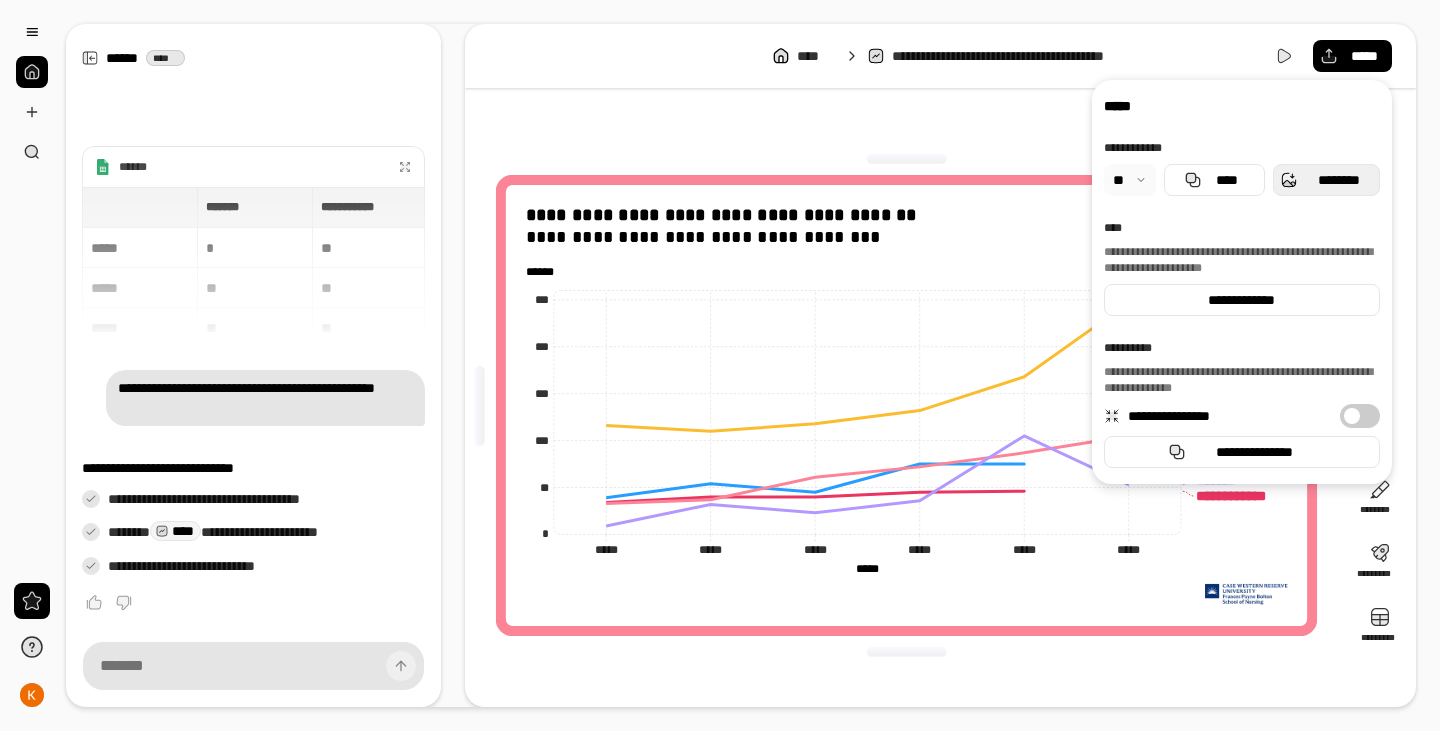 click on "********" at bounding box center (1338, 180) 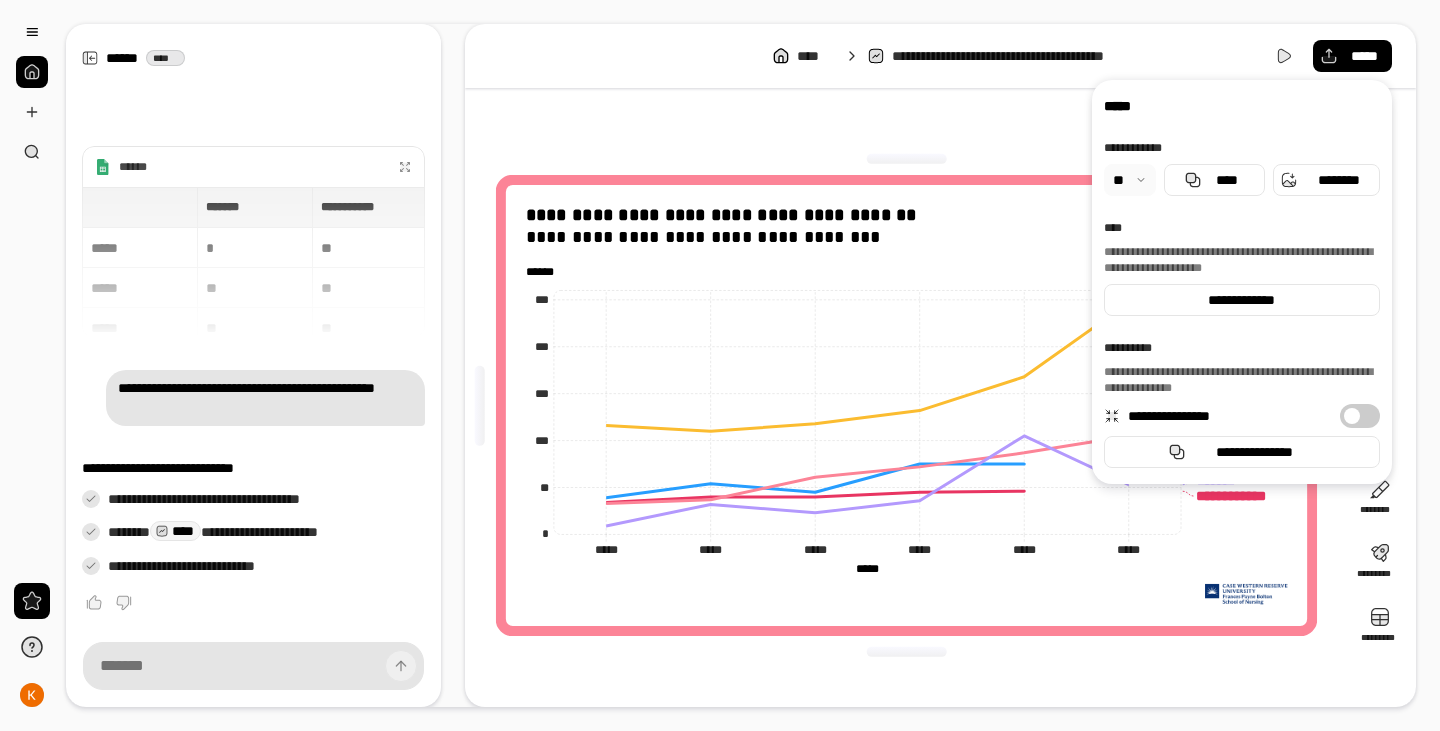 click at bounding box center (32, 72) 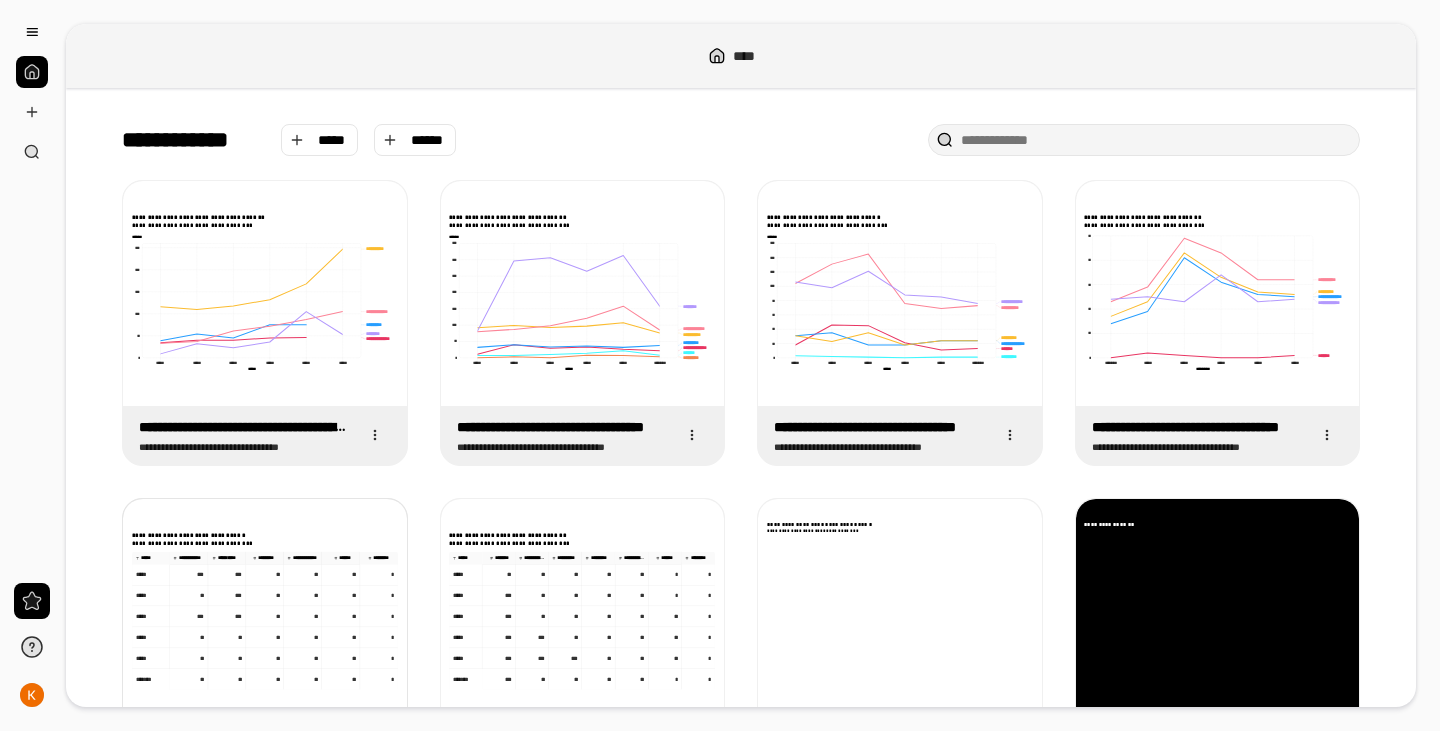click on "**" at bounding box center [303, 574] 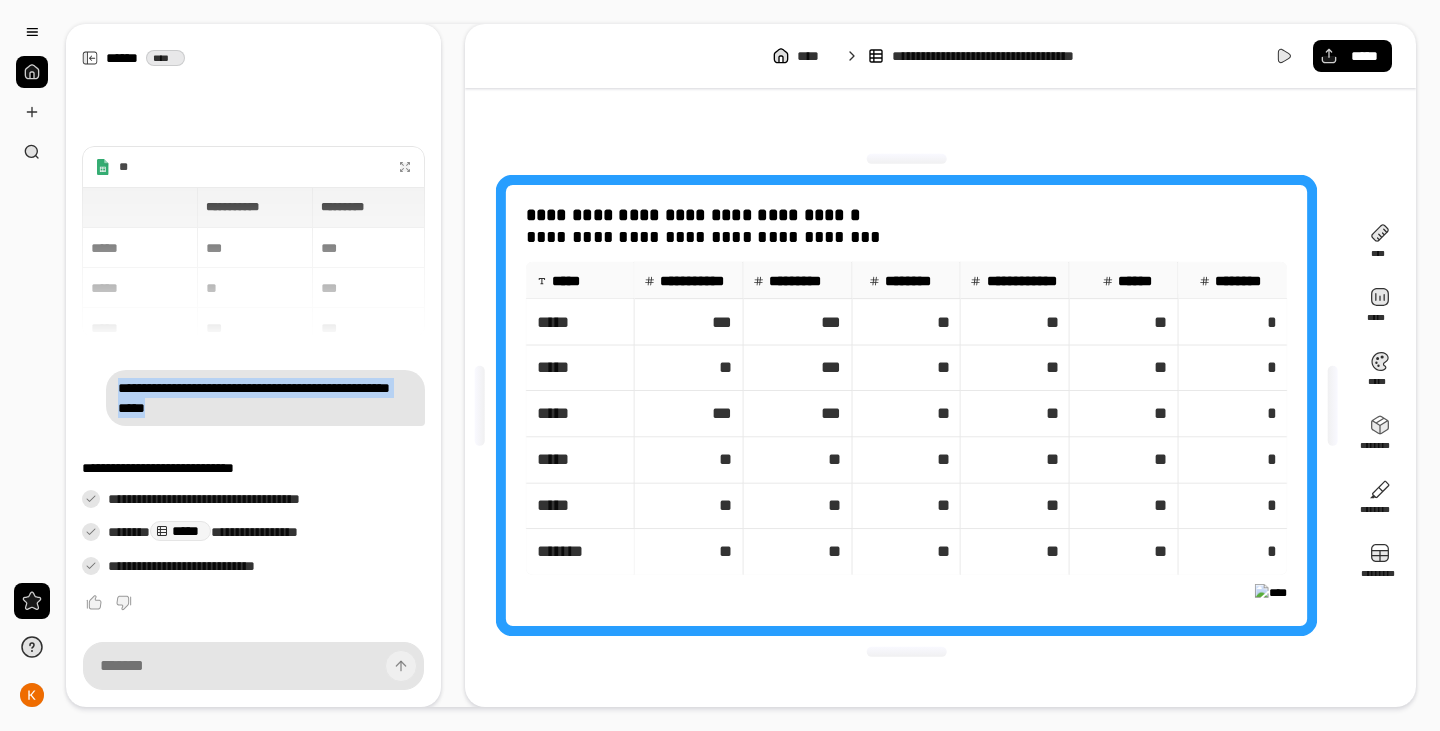 drag, startPoint x: 236, startPoint y: 404, endPoint x: 102, endPoint y: 383, distance: 135.63554 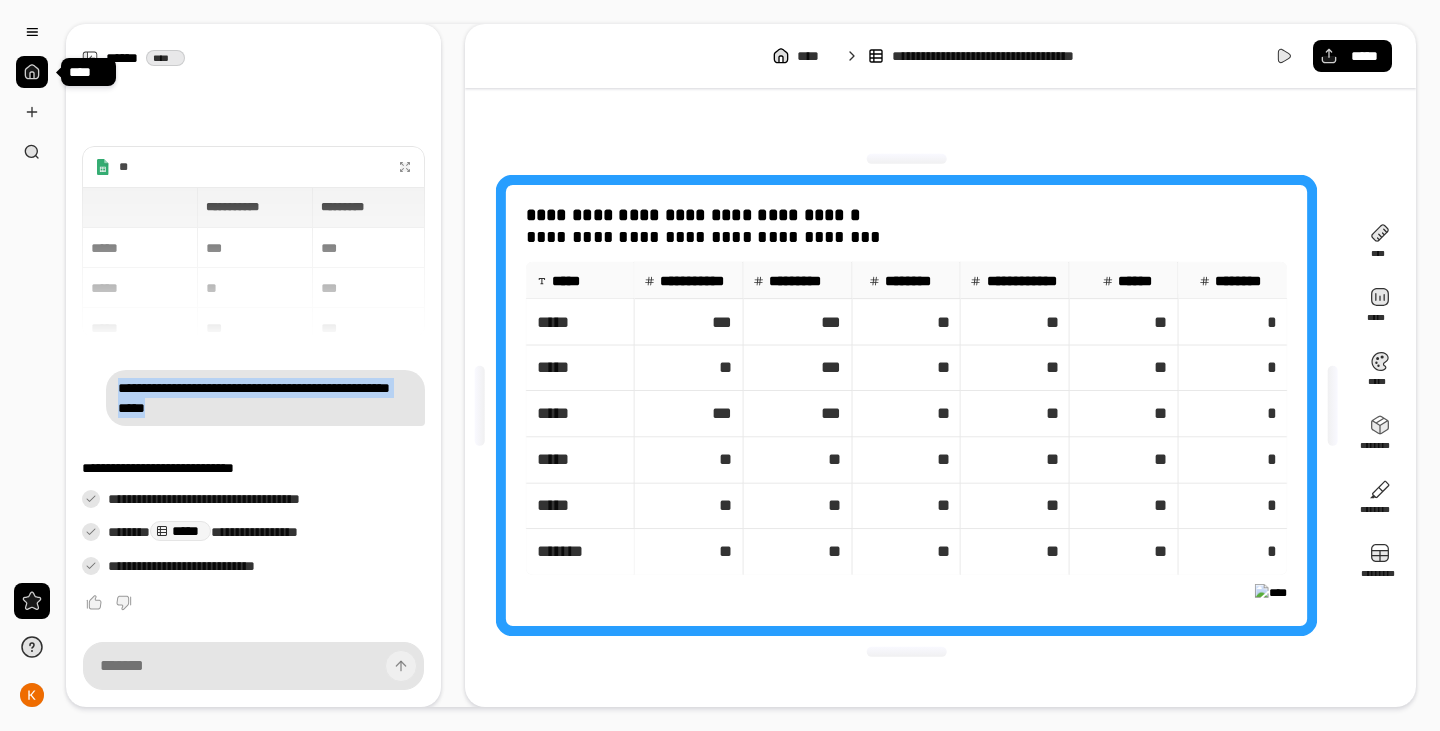 click at bounding box center (32, 72) 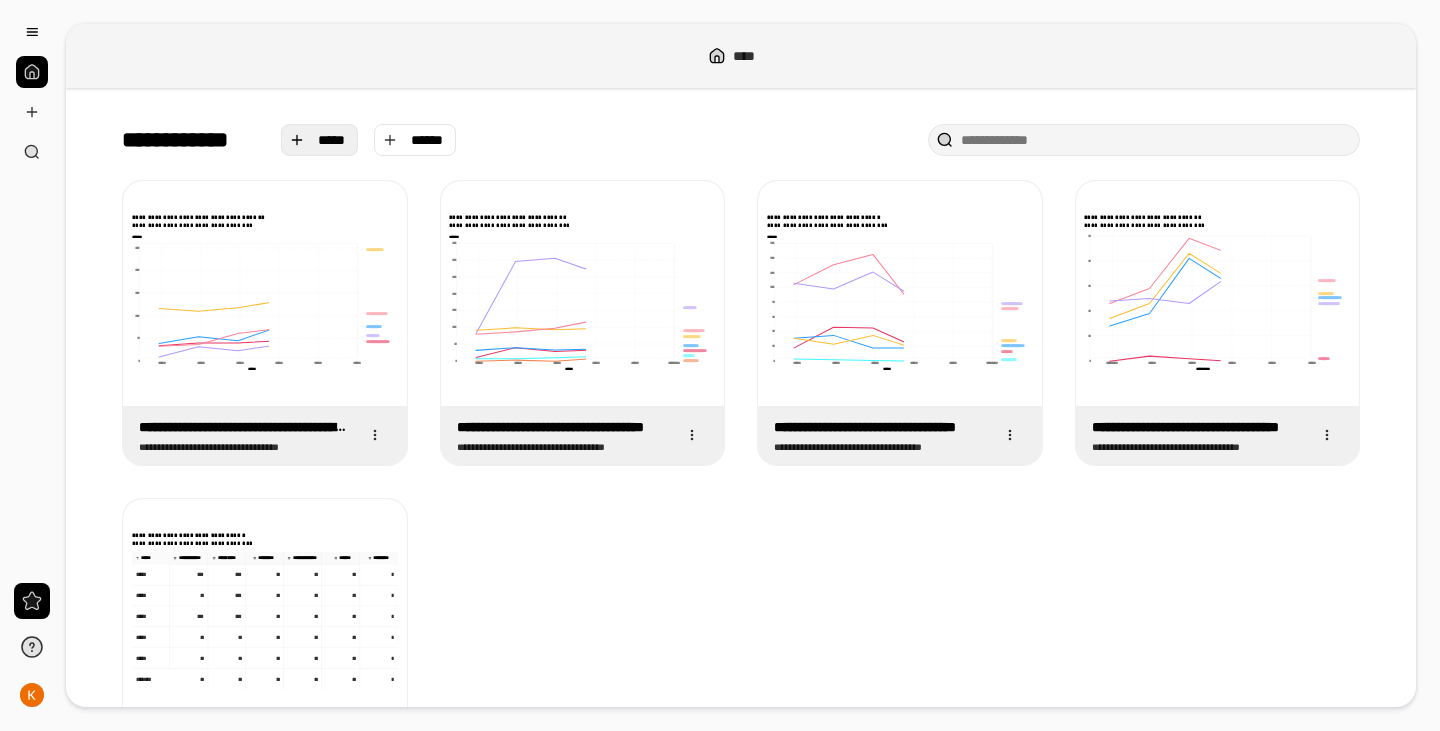click on "*****" at bounding box center [320, 140] 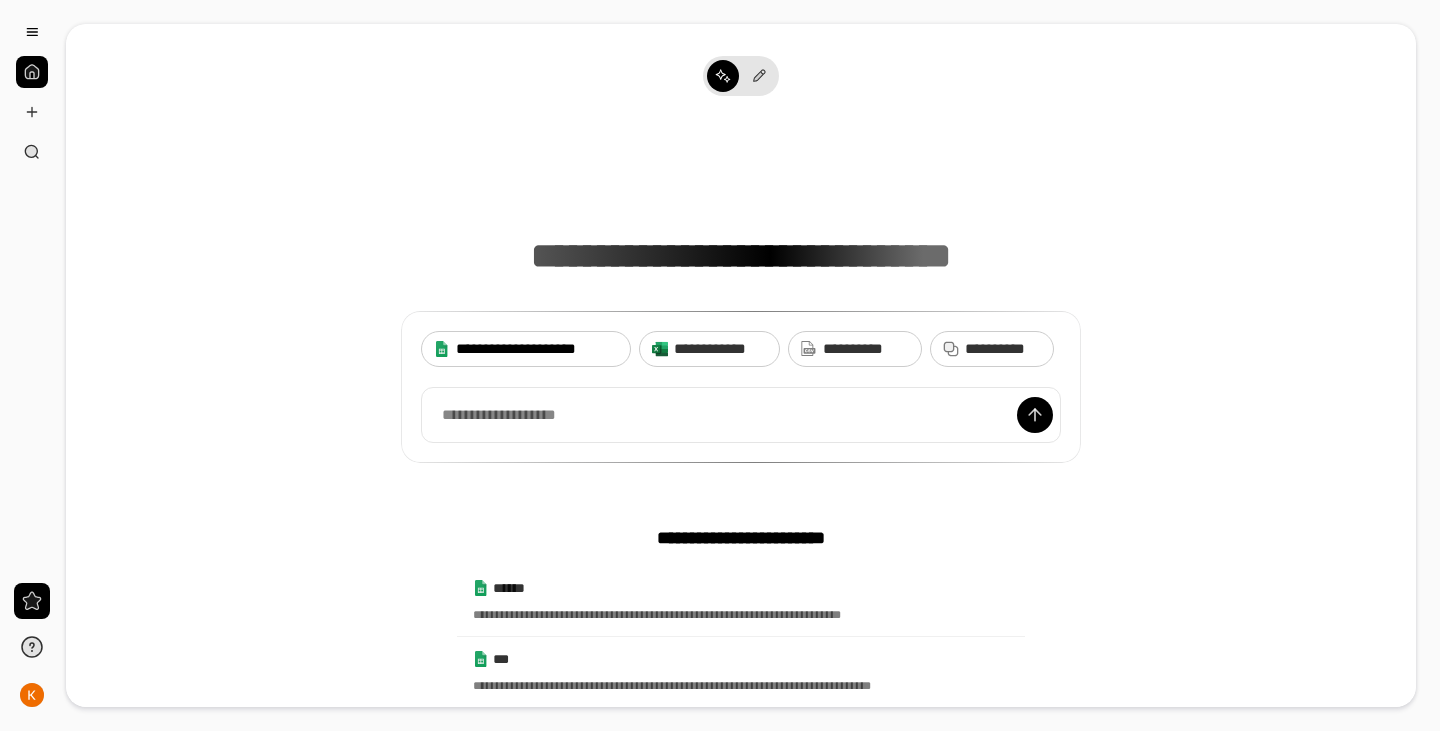 click on "**********" at bounding box center (537, 349) 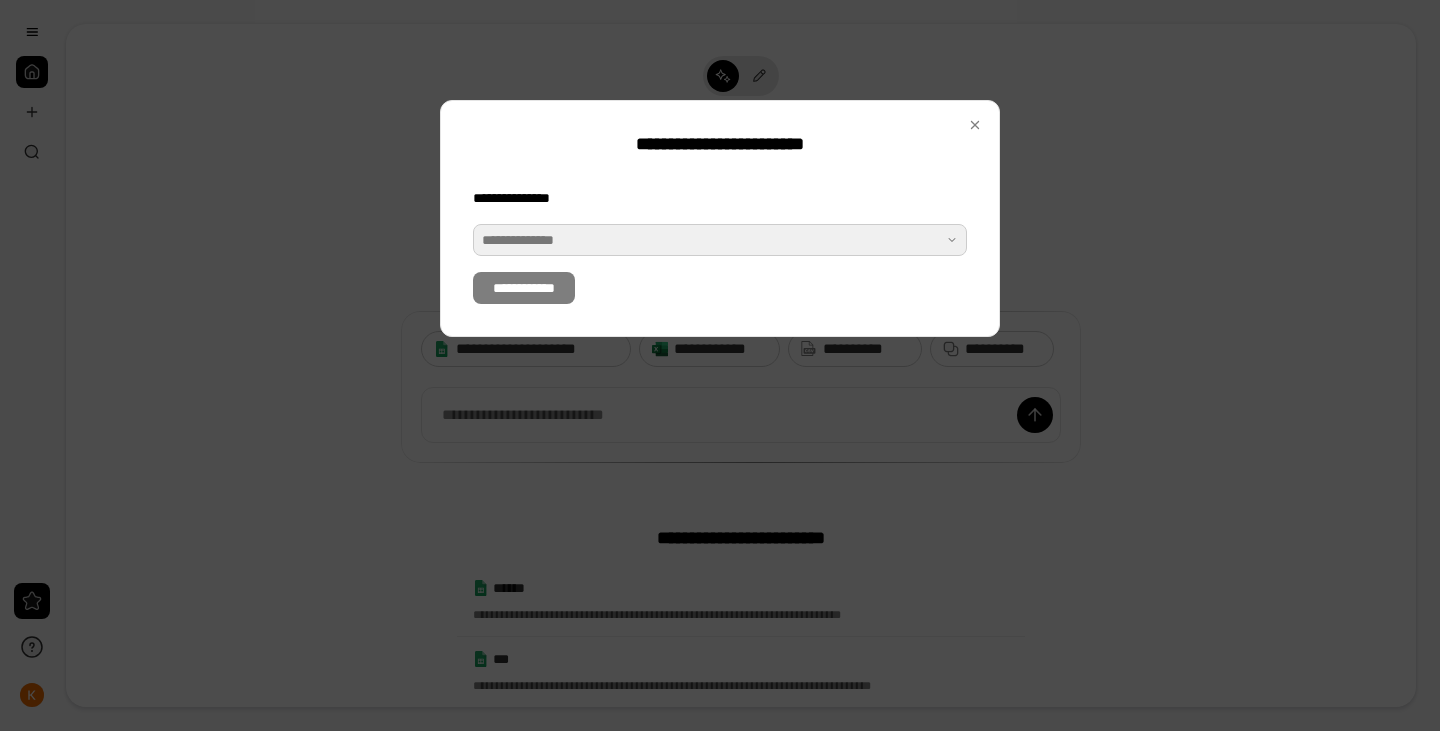 click at bounding box center (720, 240) 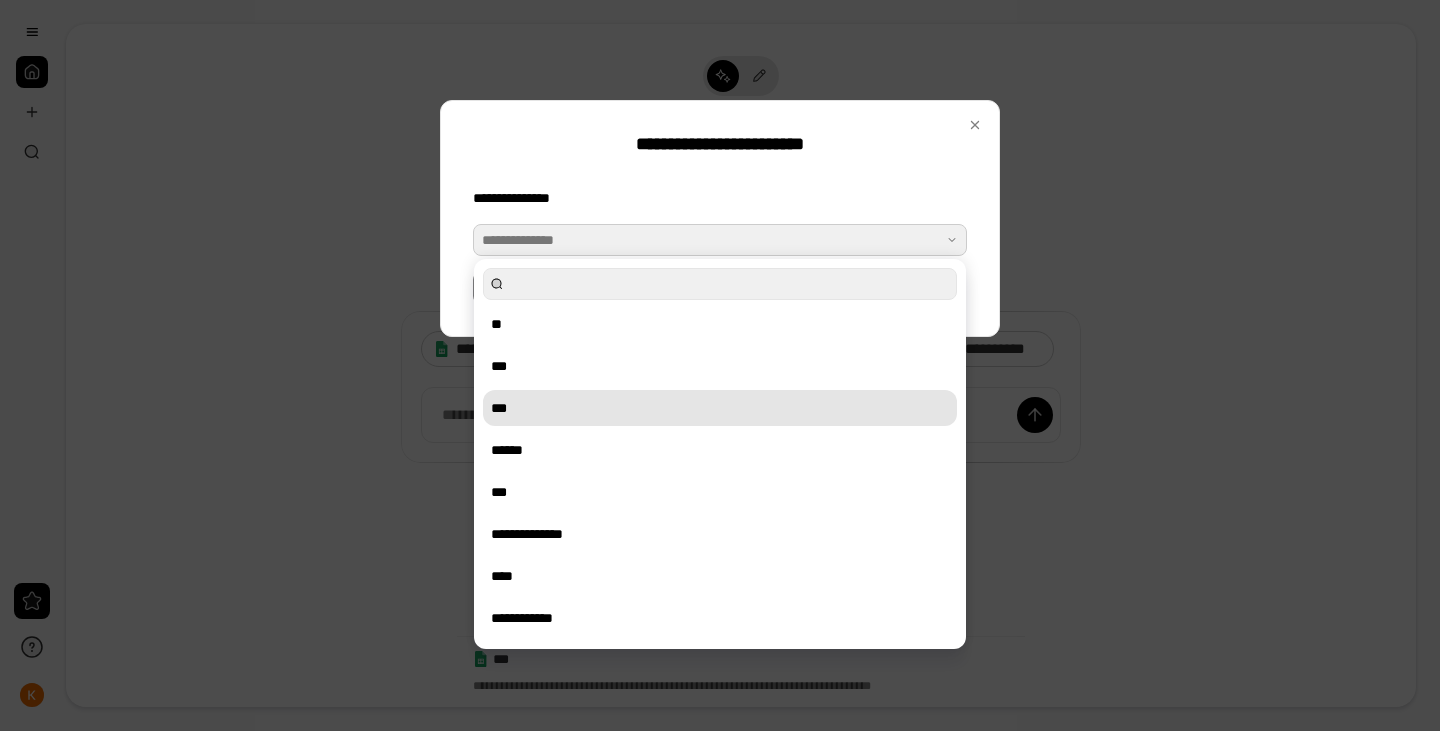 click on "***" at bounding box center (720, 408) 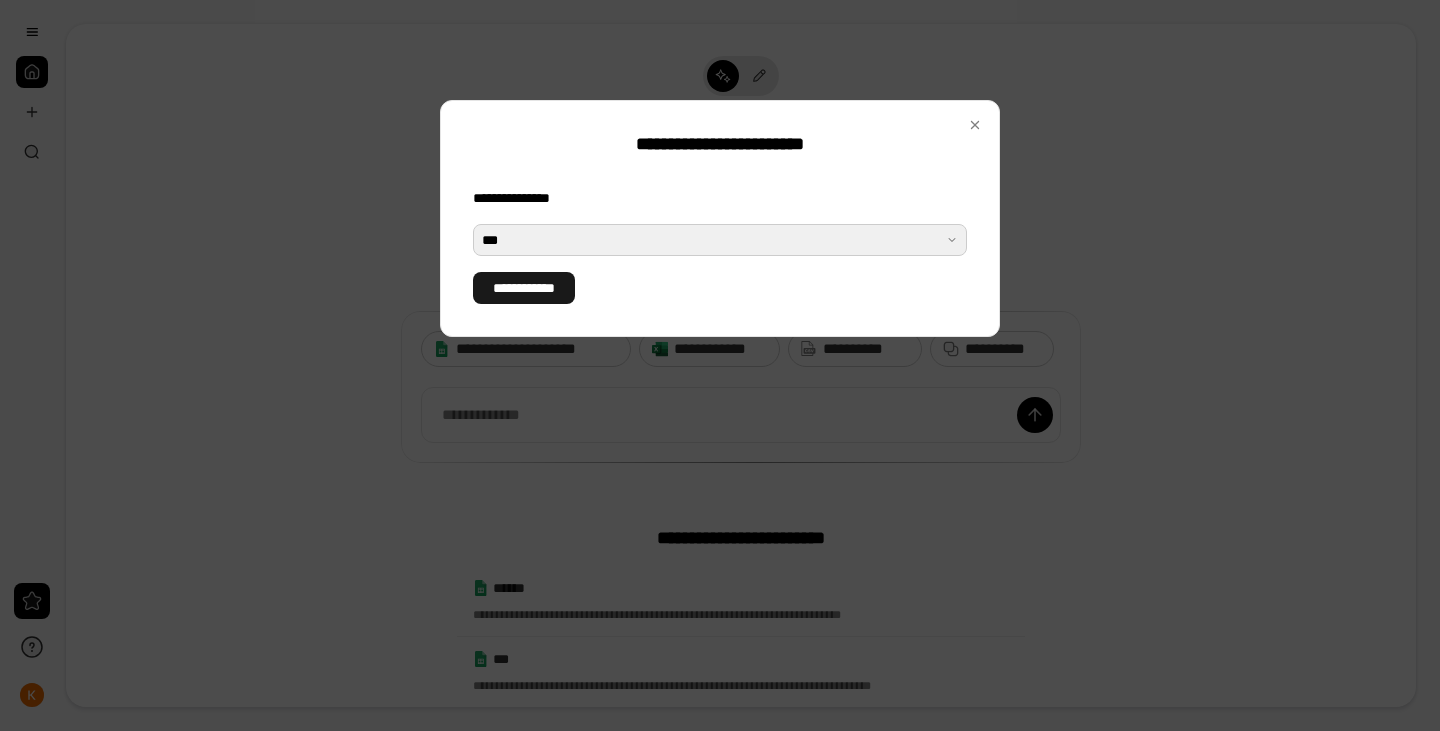 click on "**********" at bounding box center (524, 288) 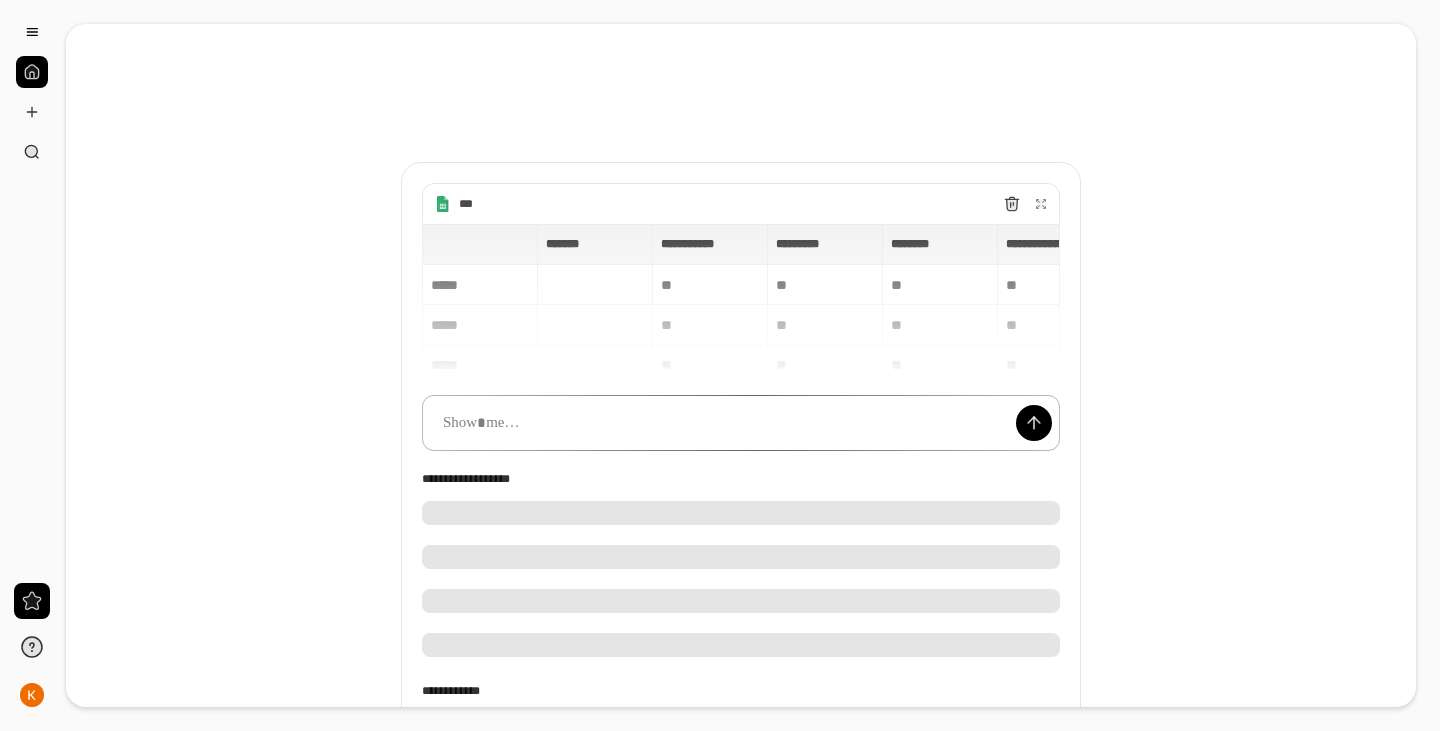 type 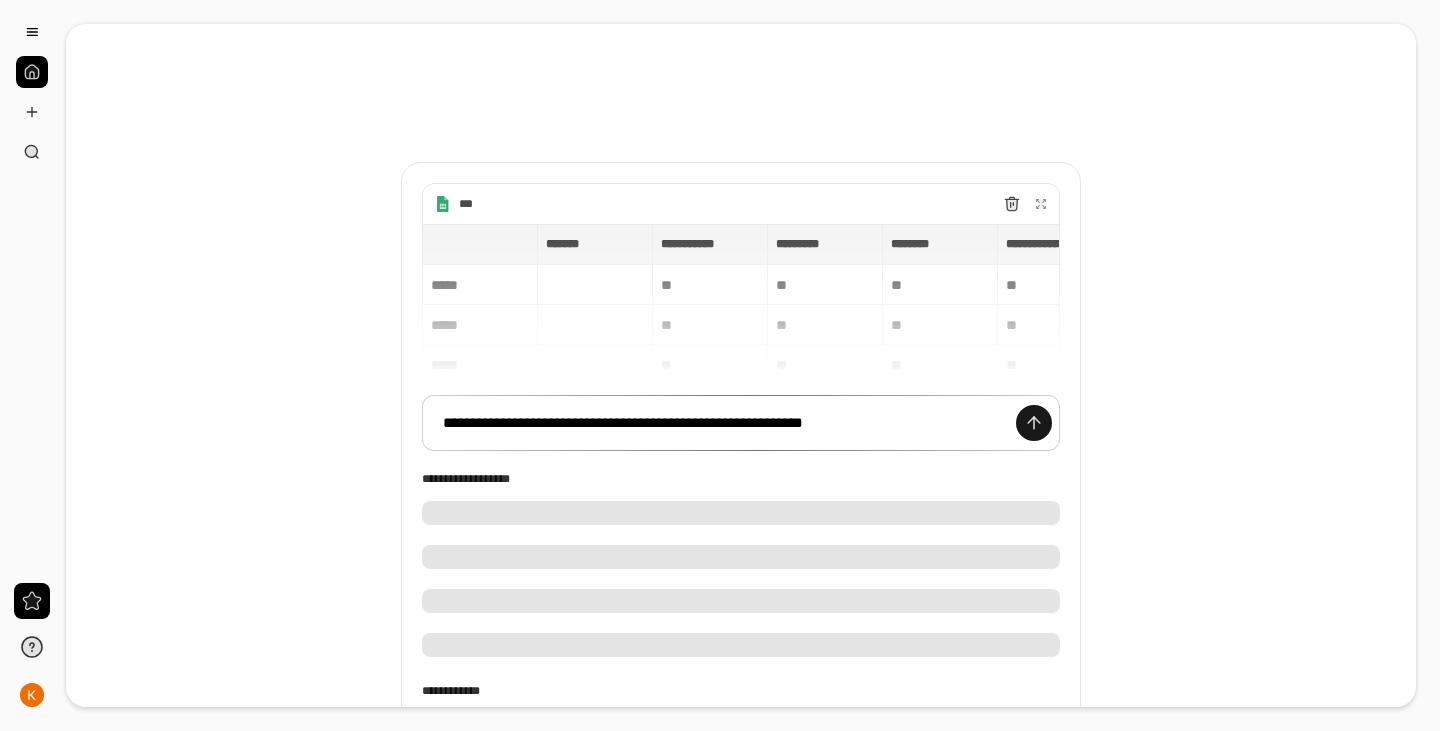 click at bounding box center [1034, 423] 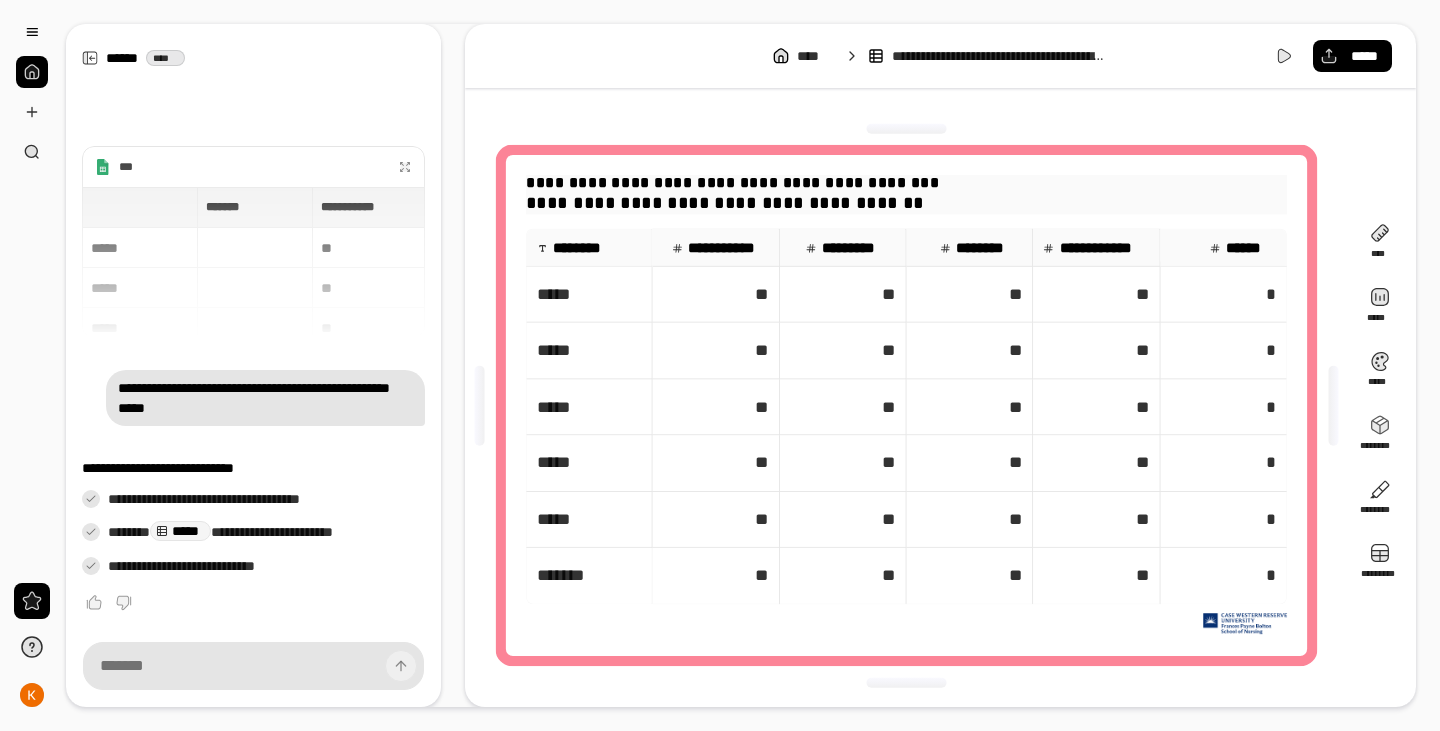 click on "**********" at bounding box center [906, 183] 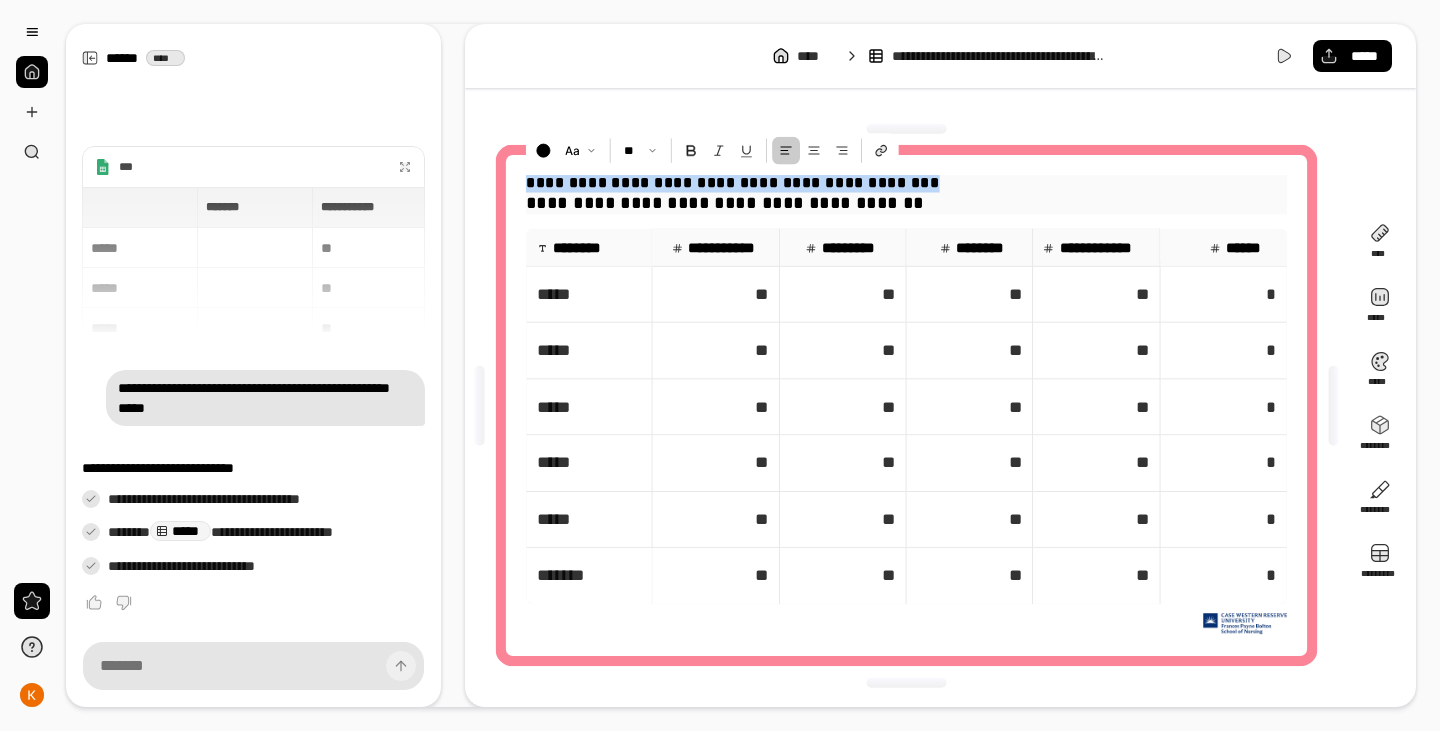 drag, startPoint x: 932, startPoint y: 184, endPoint x: 506, endPoint y: 182, distance: 426.0047 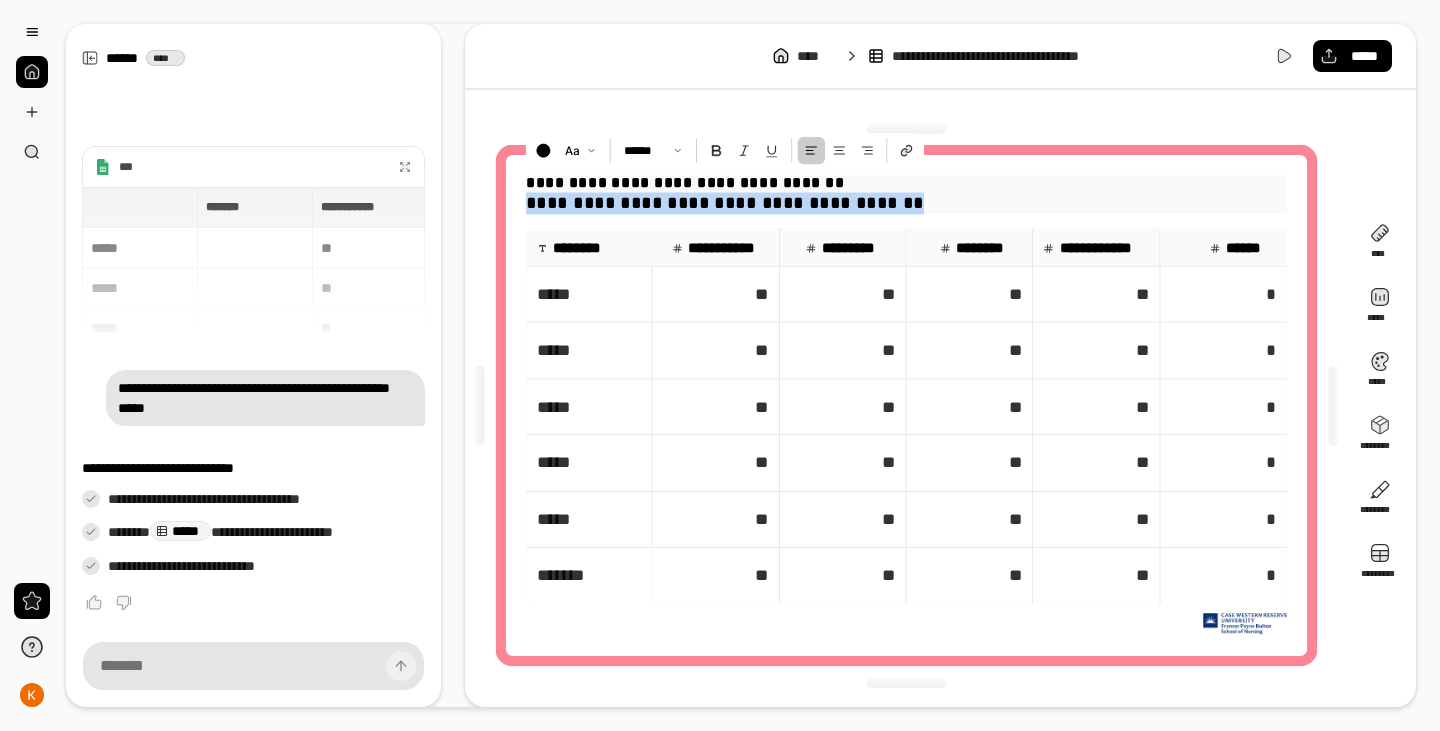 drag, startPoint x: 531, startPoint y: 202, endPoint x: 916, endPoint y: 196, distance: 385.04675 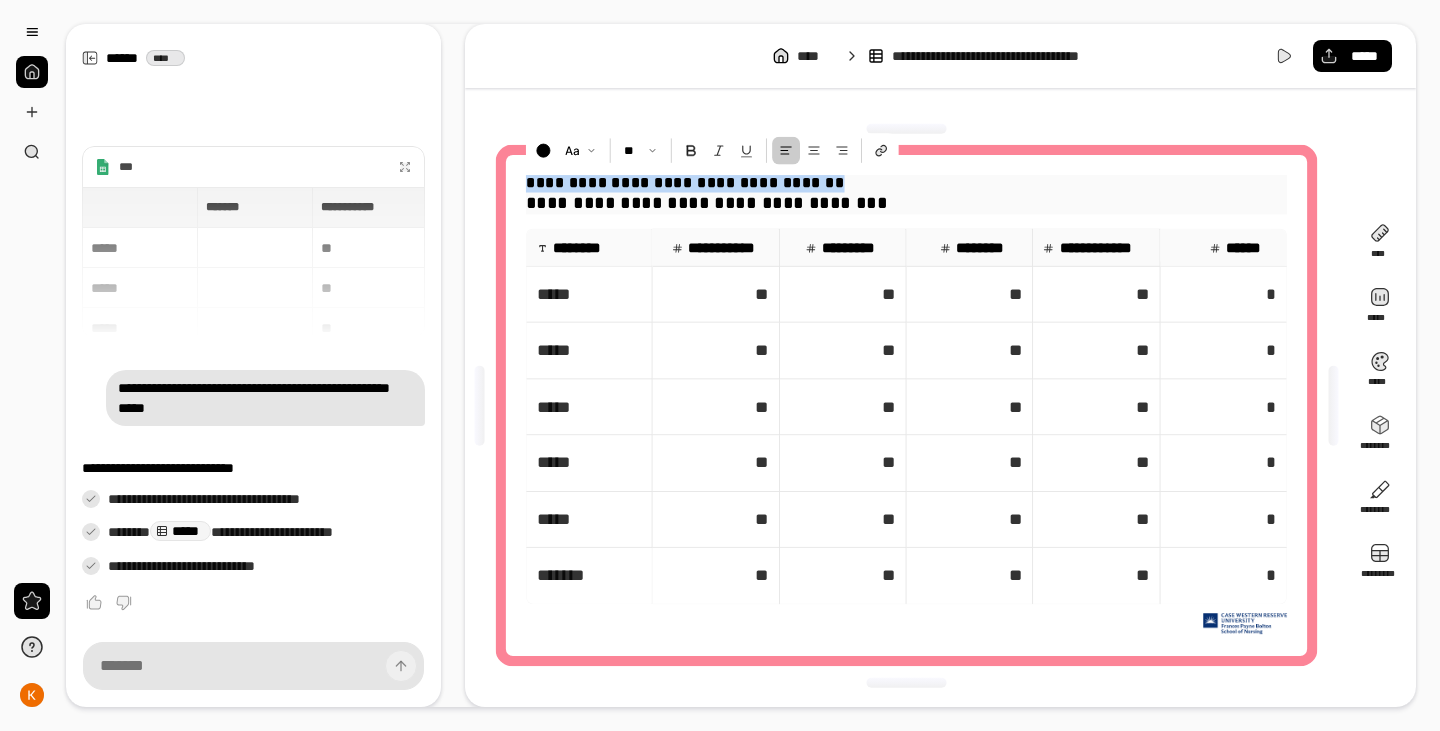 drag, startPoint x: 849, startPoint y: 189, endPoint x: 497, endPoint y: 182, distance: 352.0696 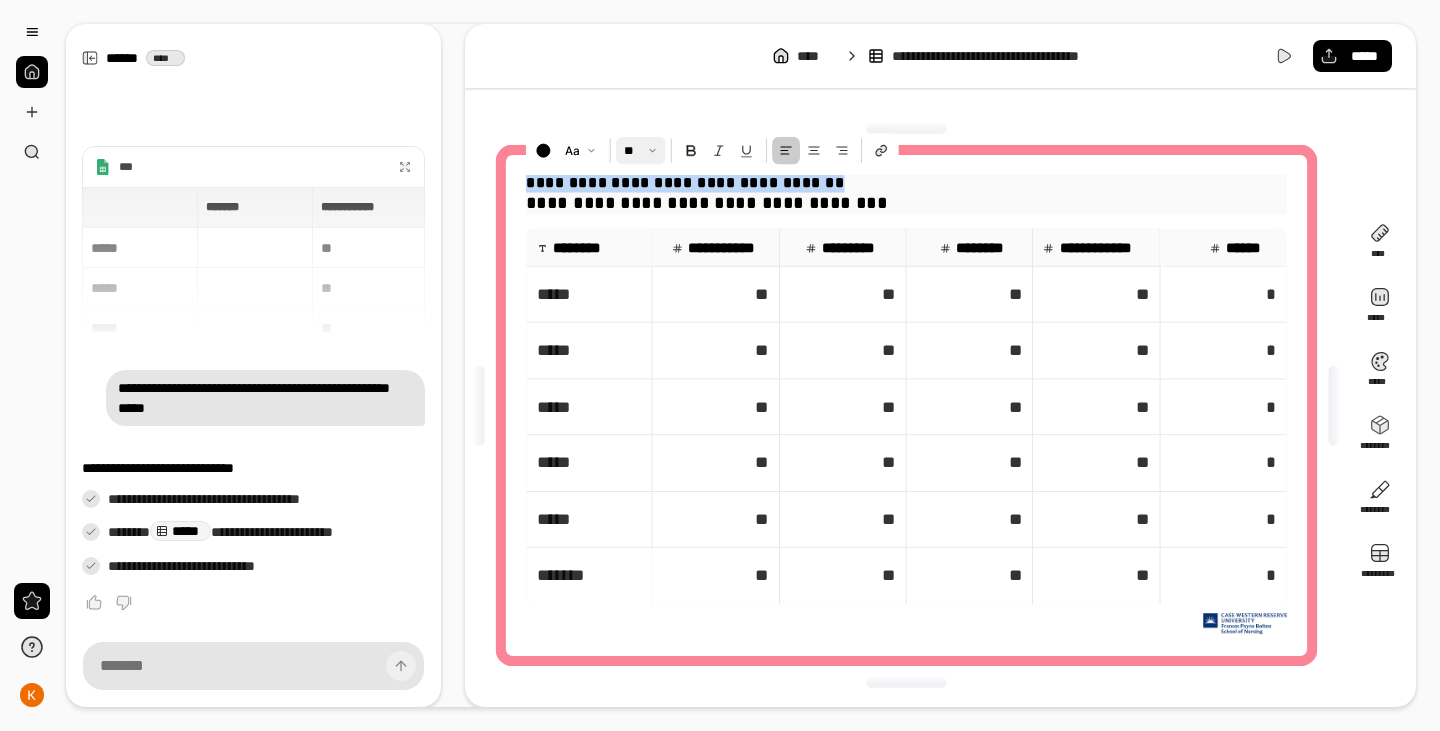 click at bounding box center (640, 151) 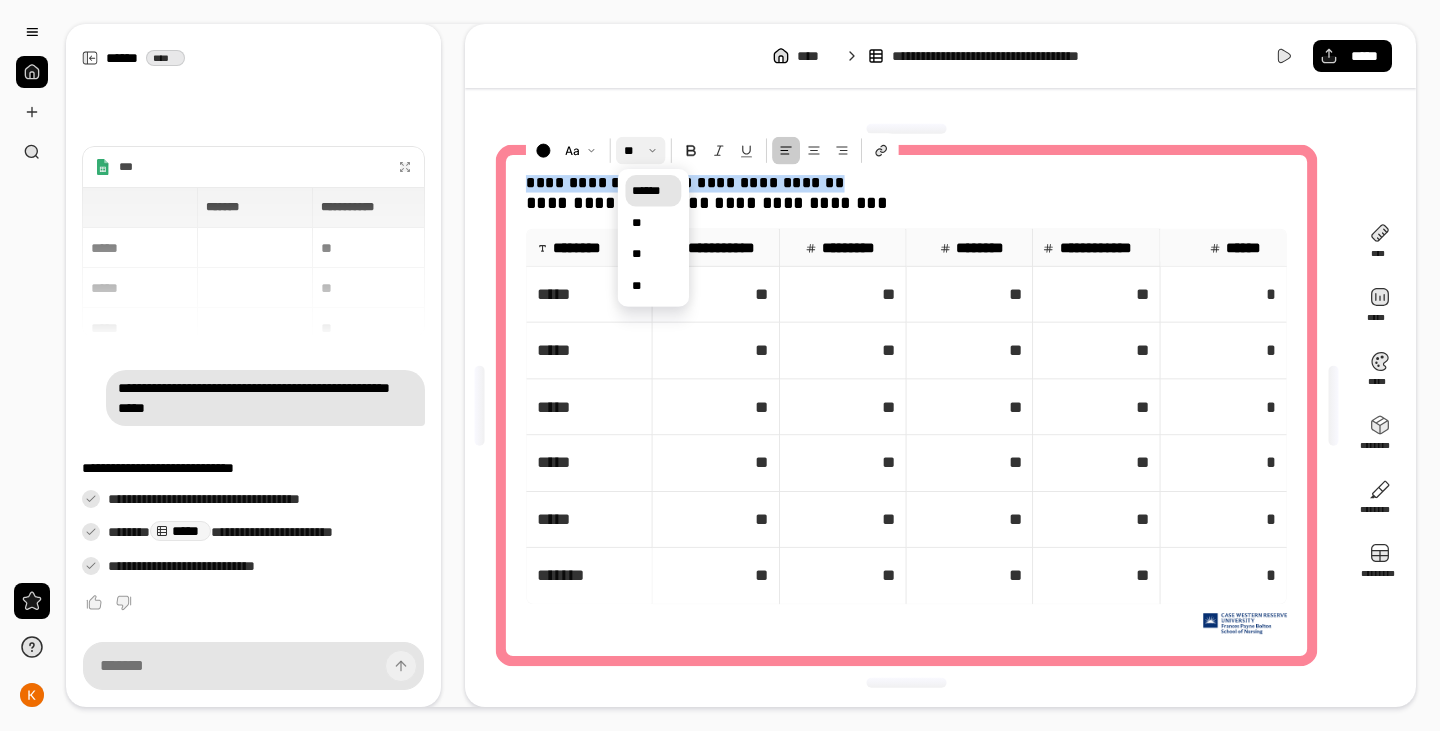 click on "******" at bounding box center (653, 190) 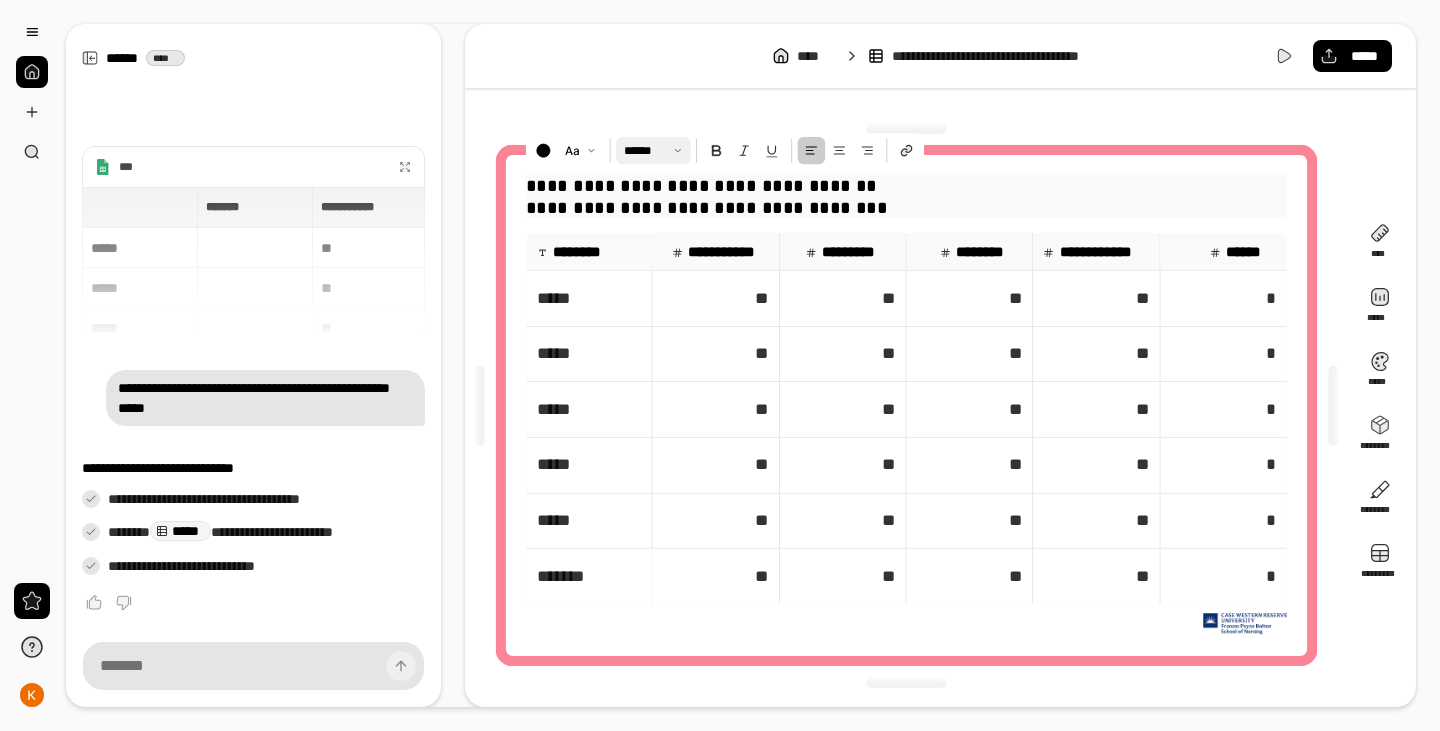 click on "**********" at bounding box center (906, 186) 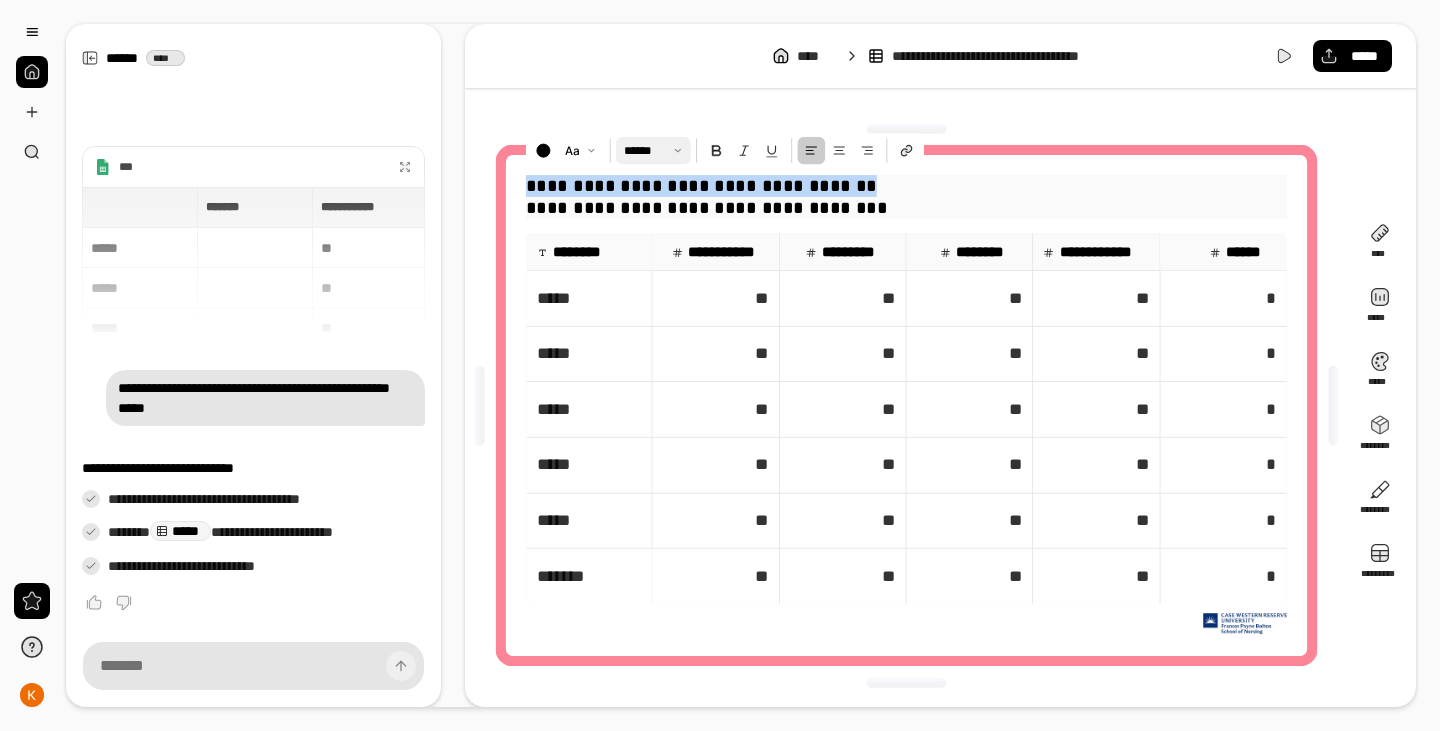 drag, startPoint x: 878, startPoint y: 188, endPoint x: 530, endPoint y: 185, distance: 348.01294 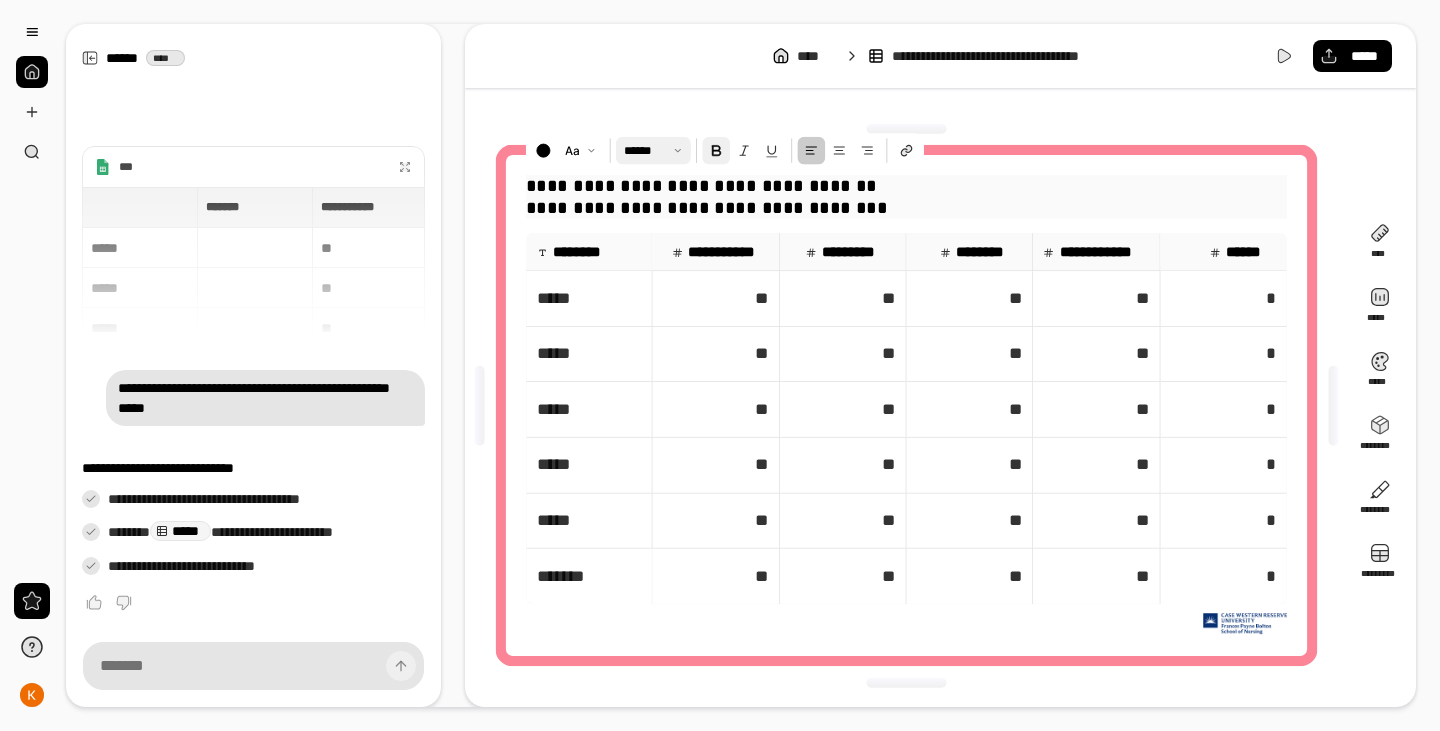 click at bounding box center [716, 151] 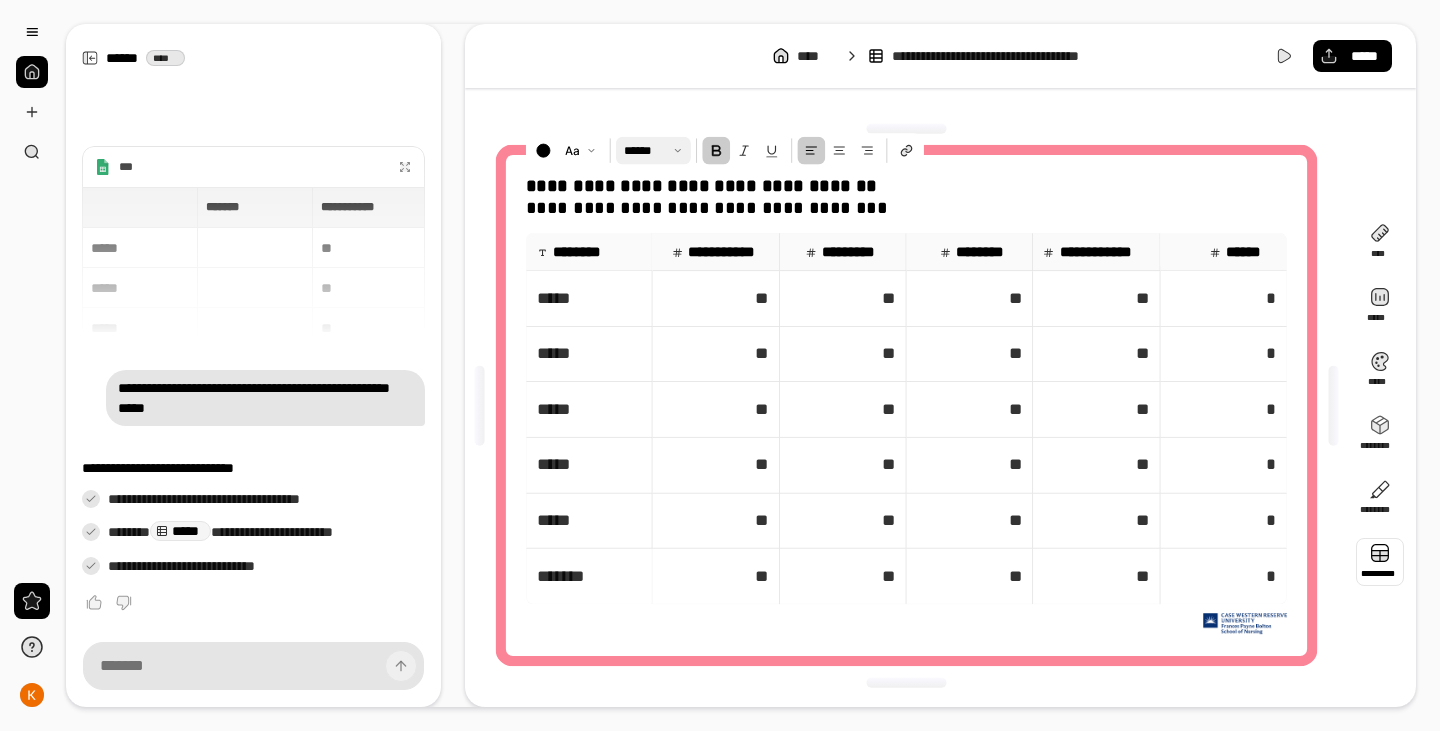 click at bounding box center (1380, 562) 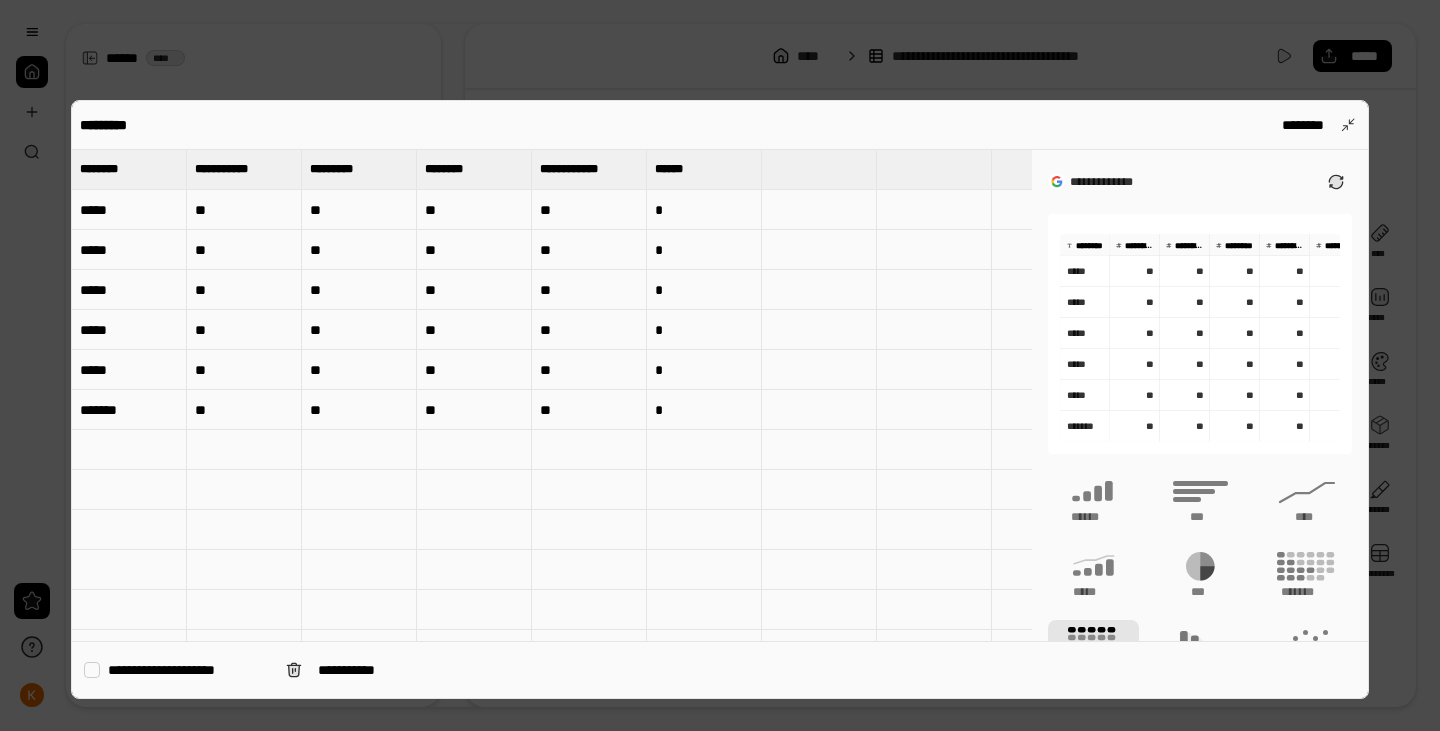 click on "********" at bounding box center [129, 169] 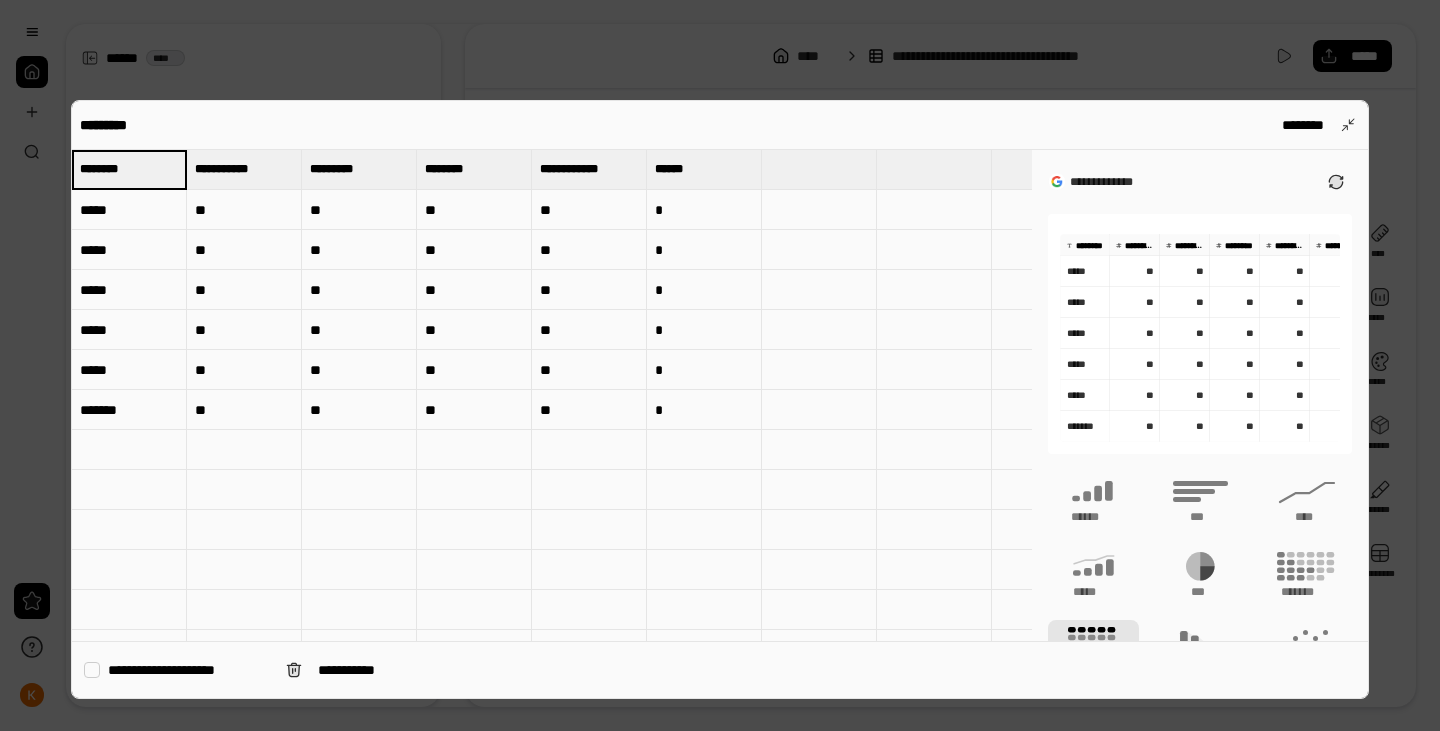 click on "********" at bounding box center [129, 169] 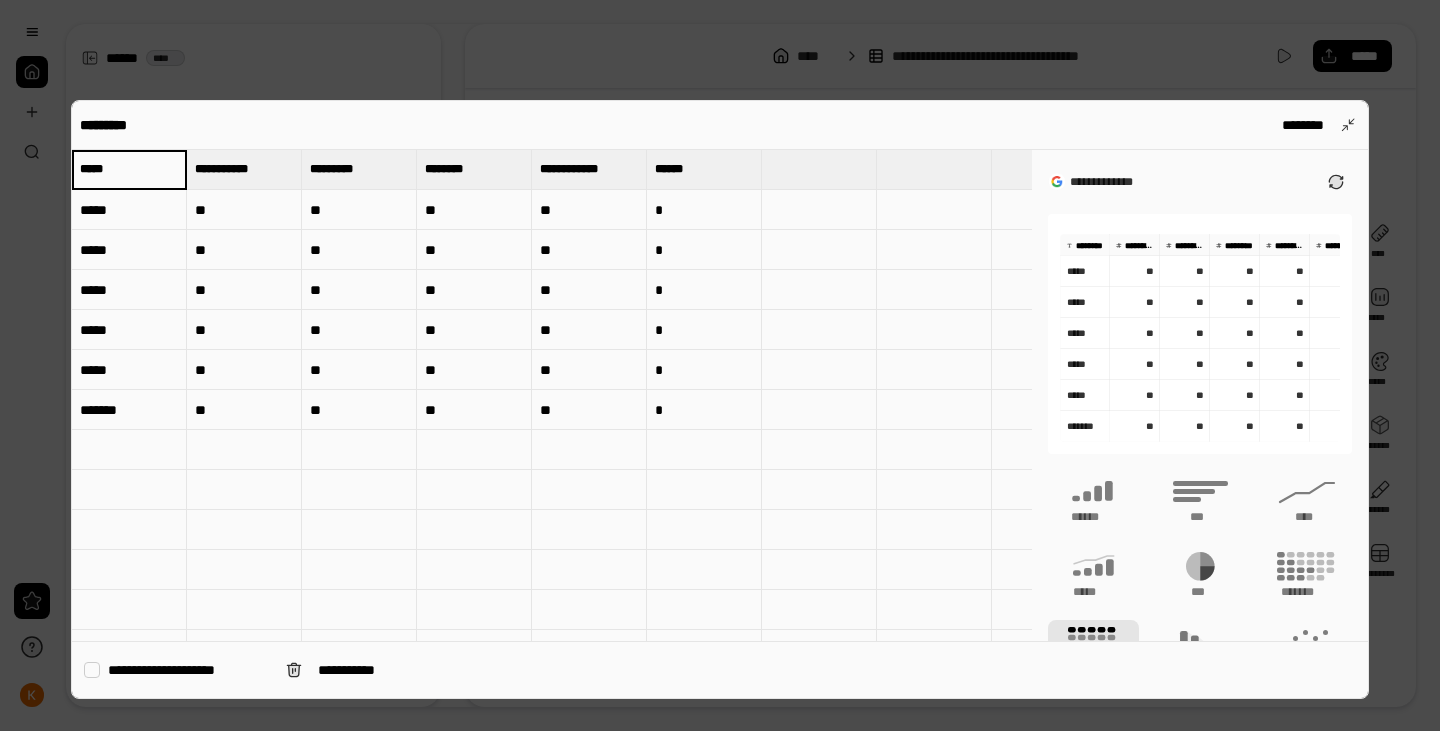 type on "*****" 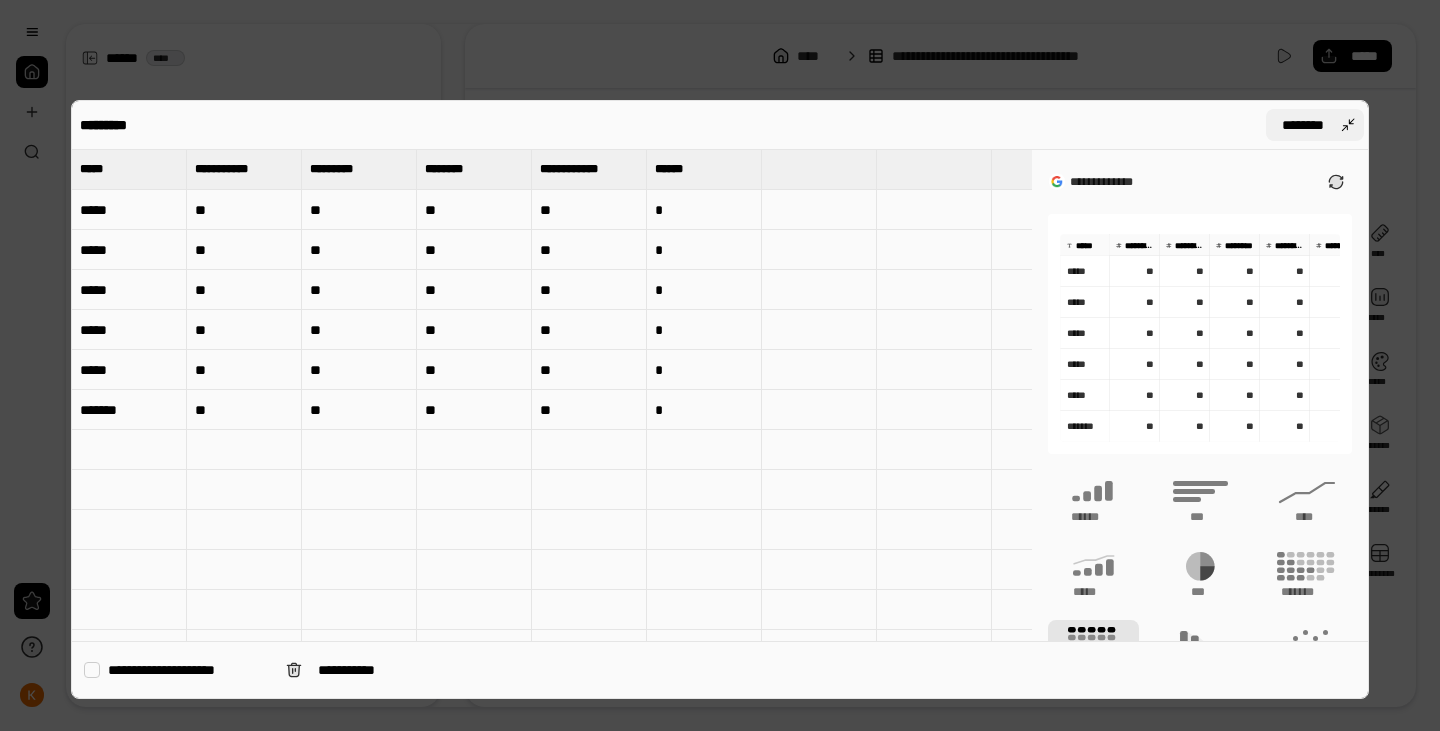 click on "********" at bounding box center (1315, 125) 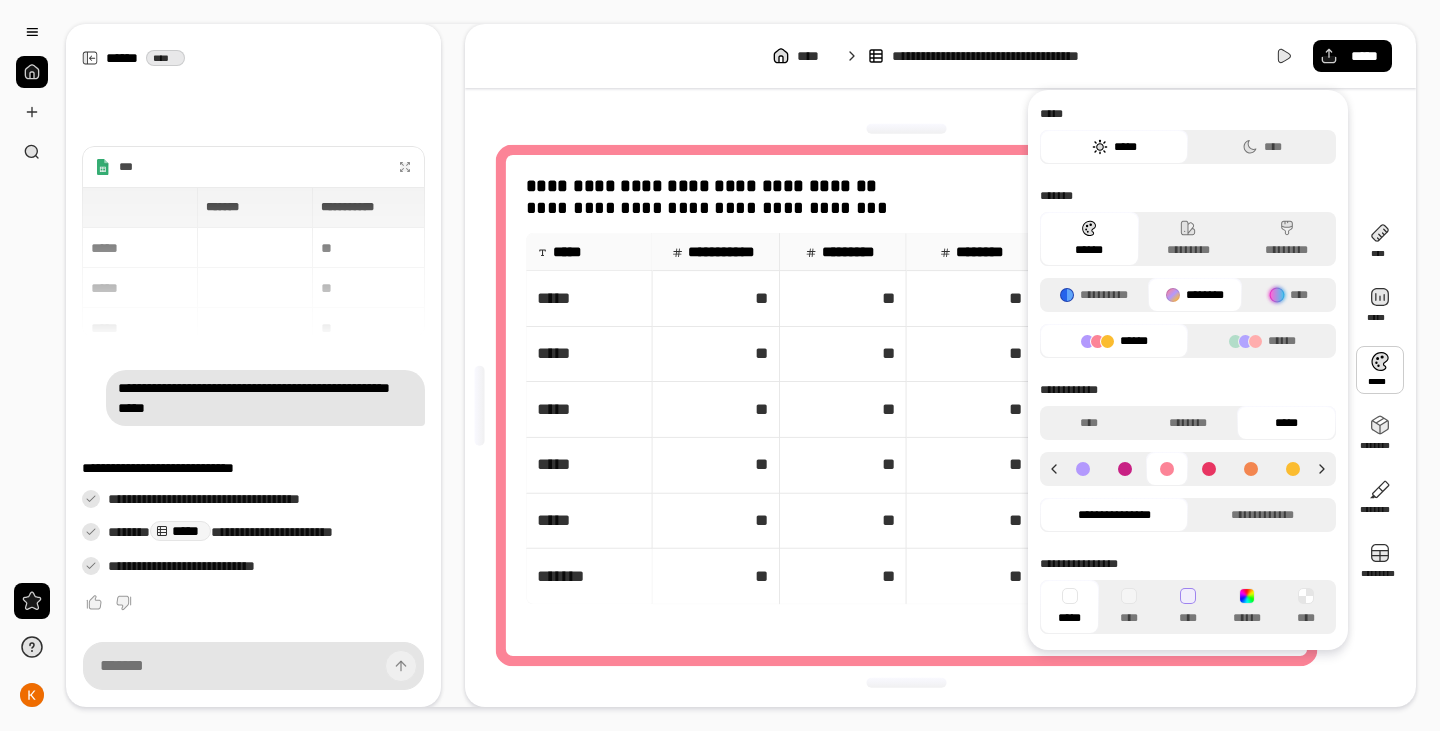 click at bounding box center [1380, 370] 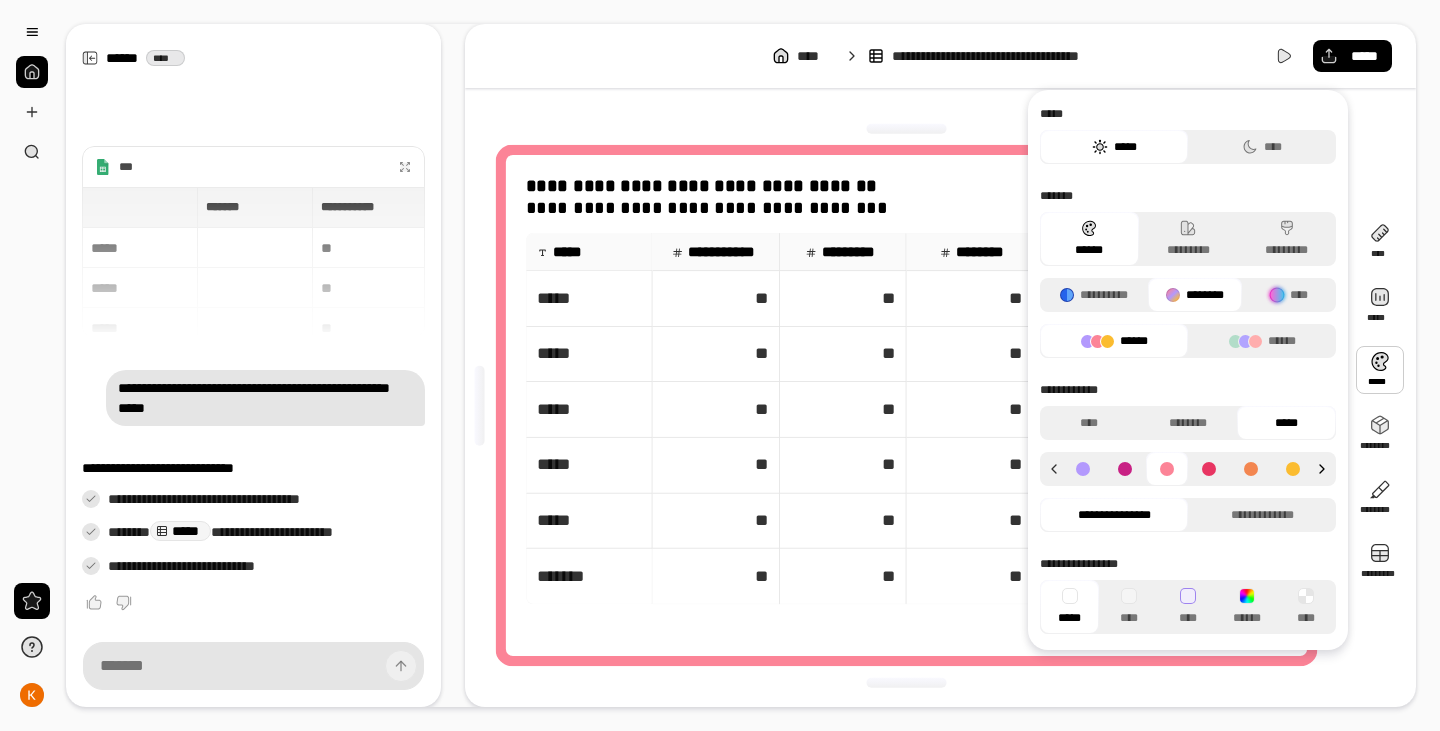 click 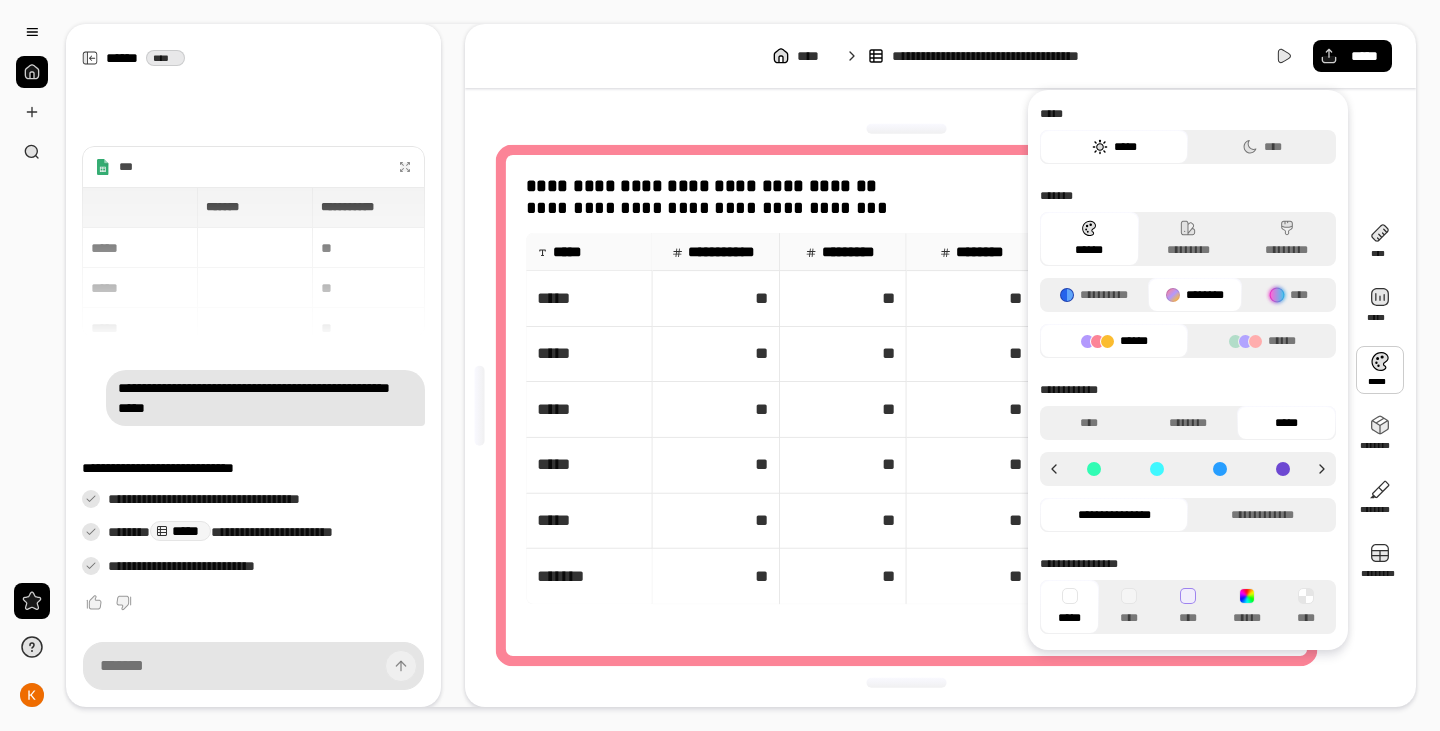 click at bounding box center [1094, 469] 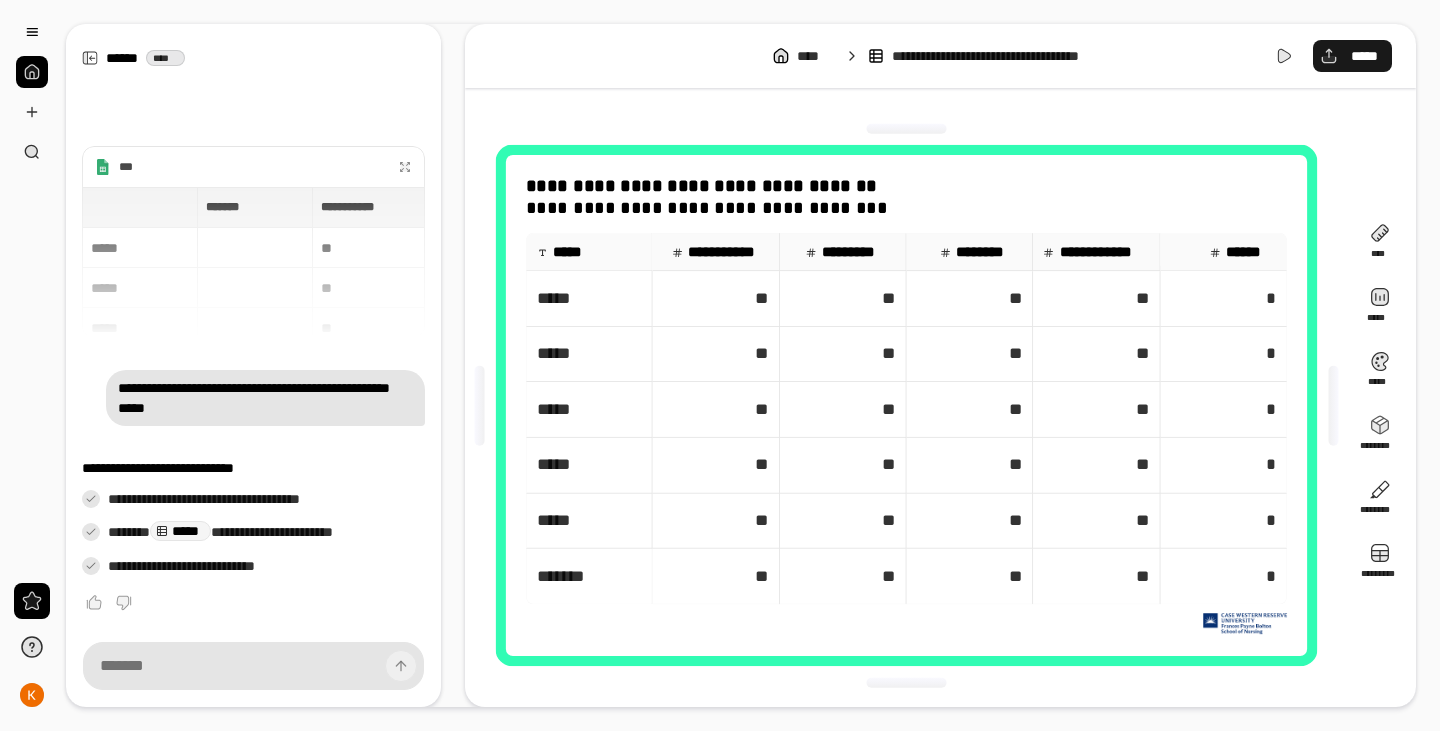 click on "*****" at bounding box center [1352, 56] 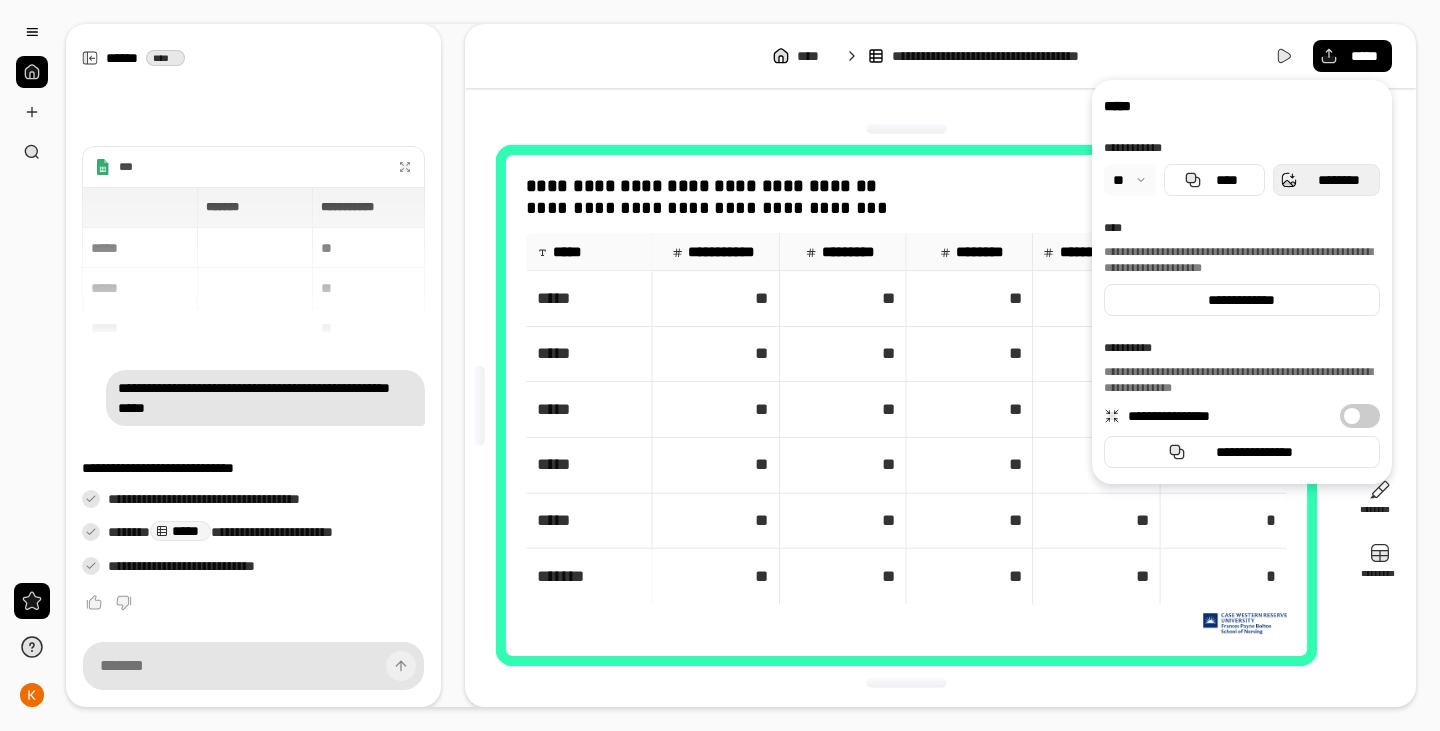 click on "********" at bounding box center [1338, 180] 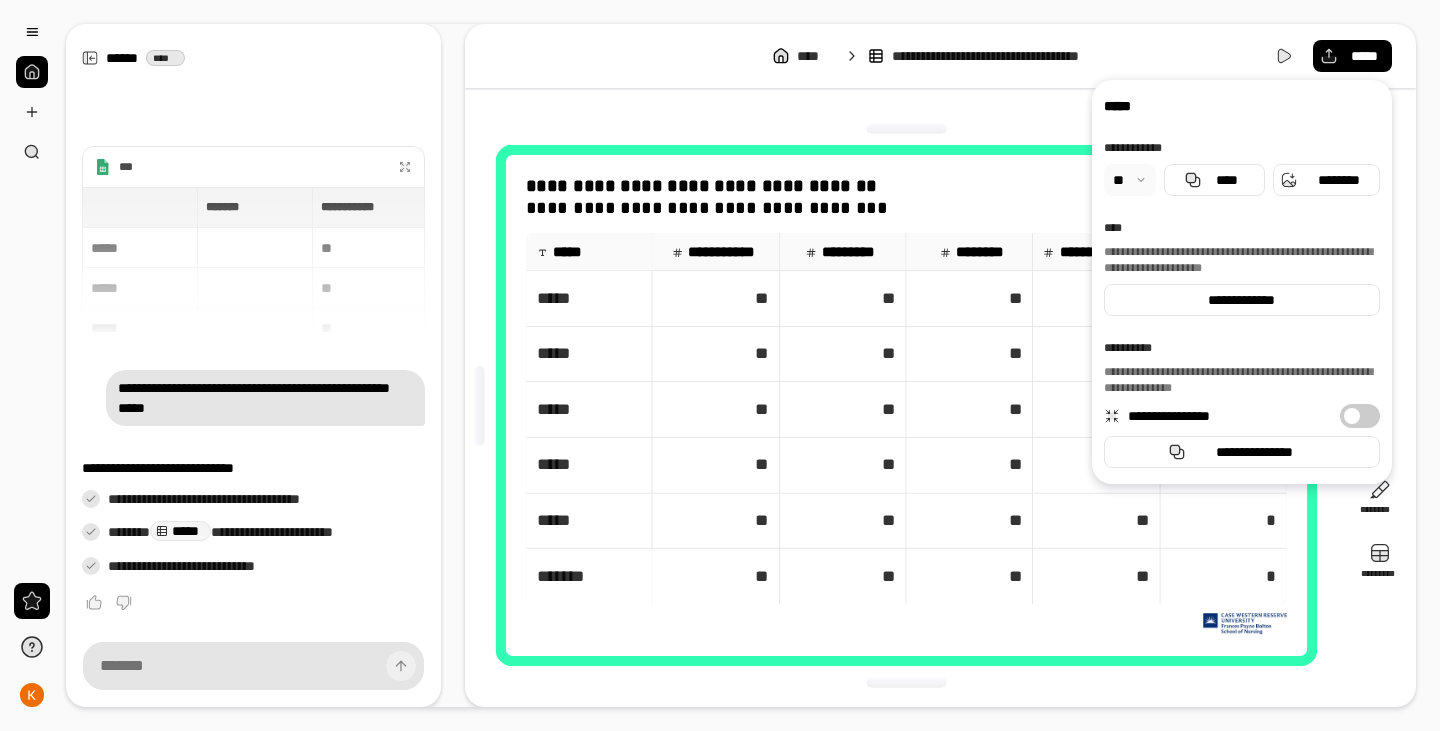 click on "**********" at bounding box center (940, 405) 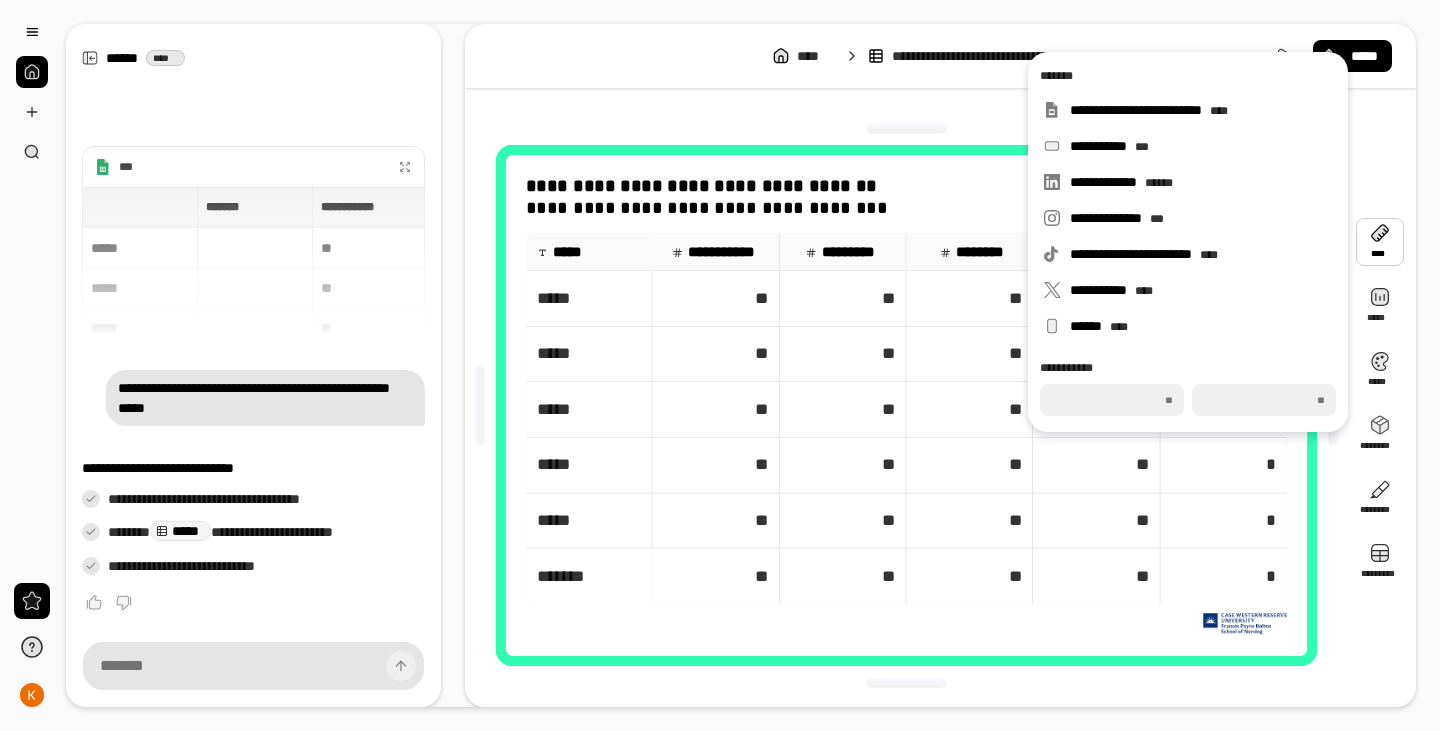 click at bounding box center [1380, 242] 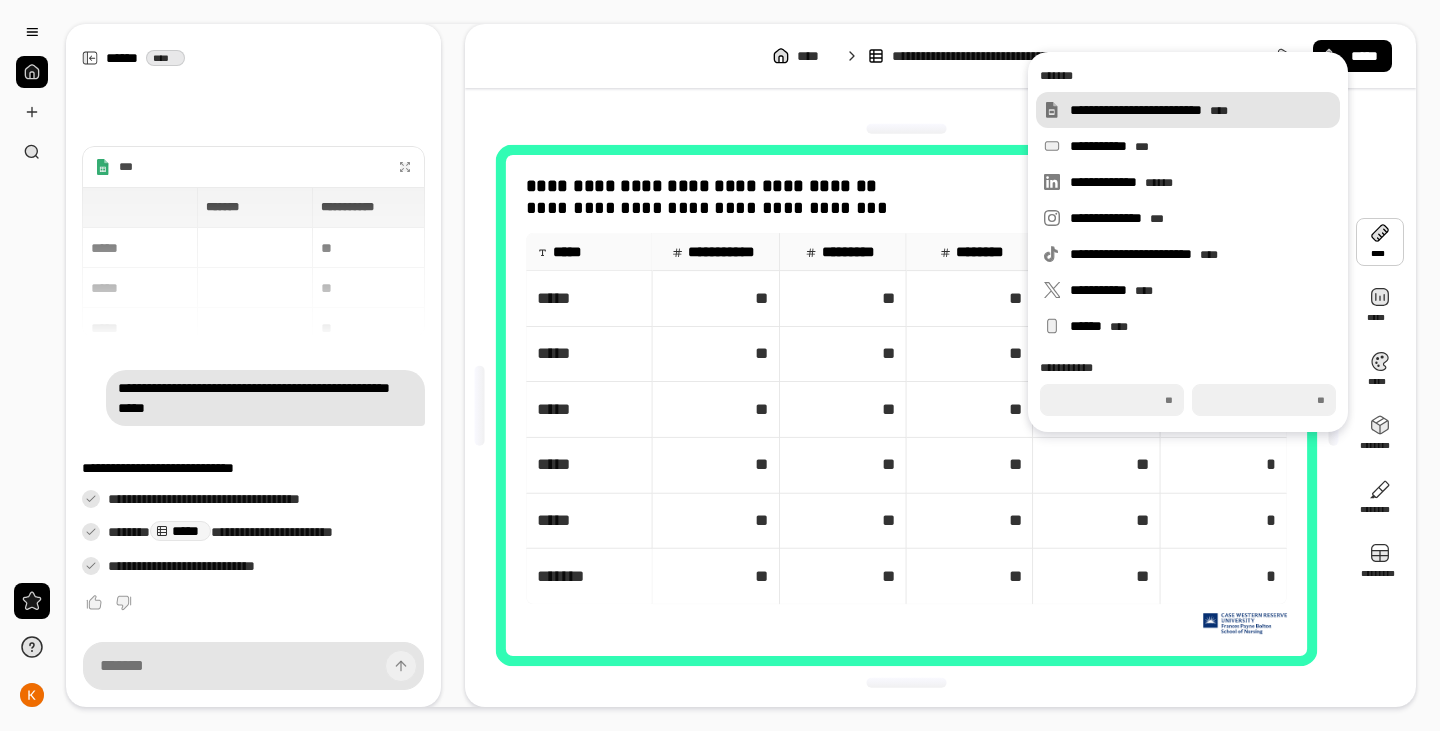 click on "**********" at bounding box center [1201, 110] 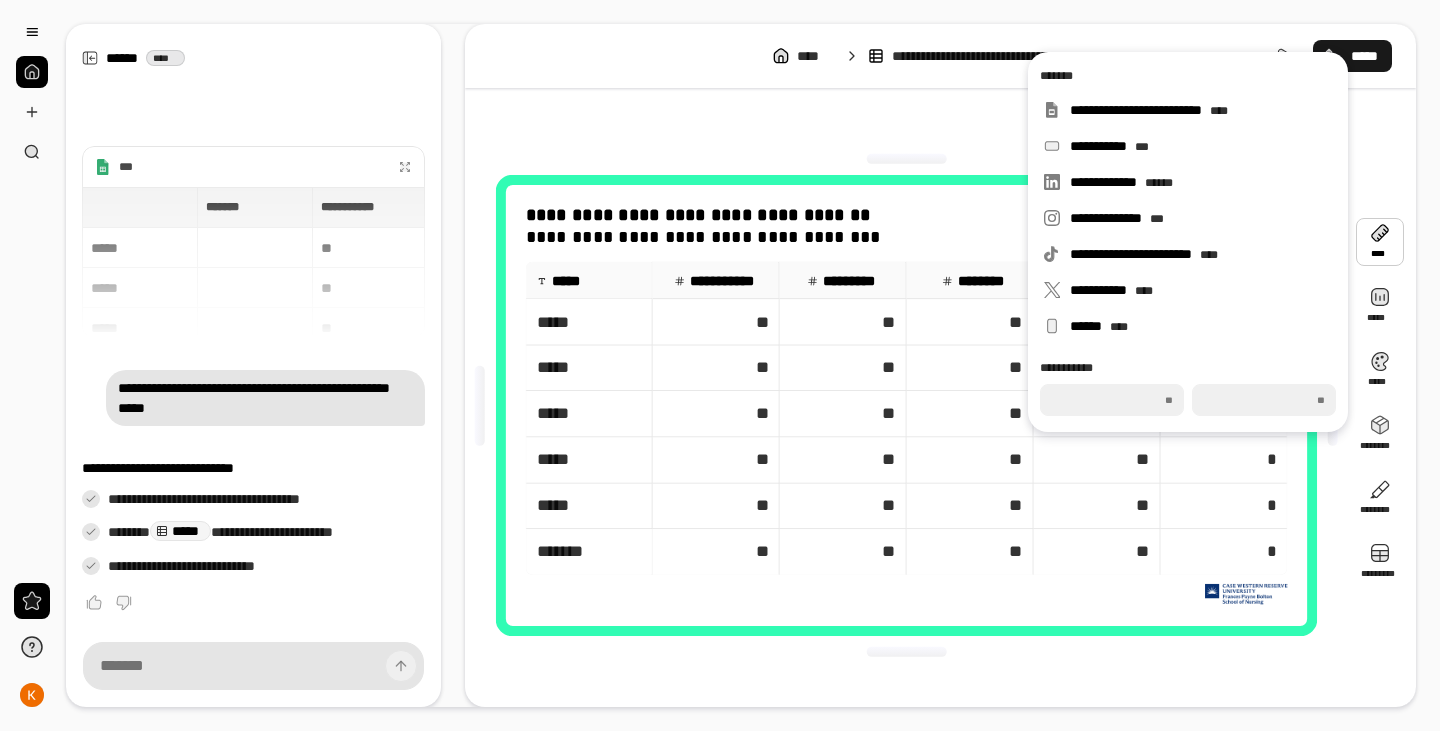 click on "*****" at bounding box center (1364, 56) 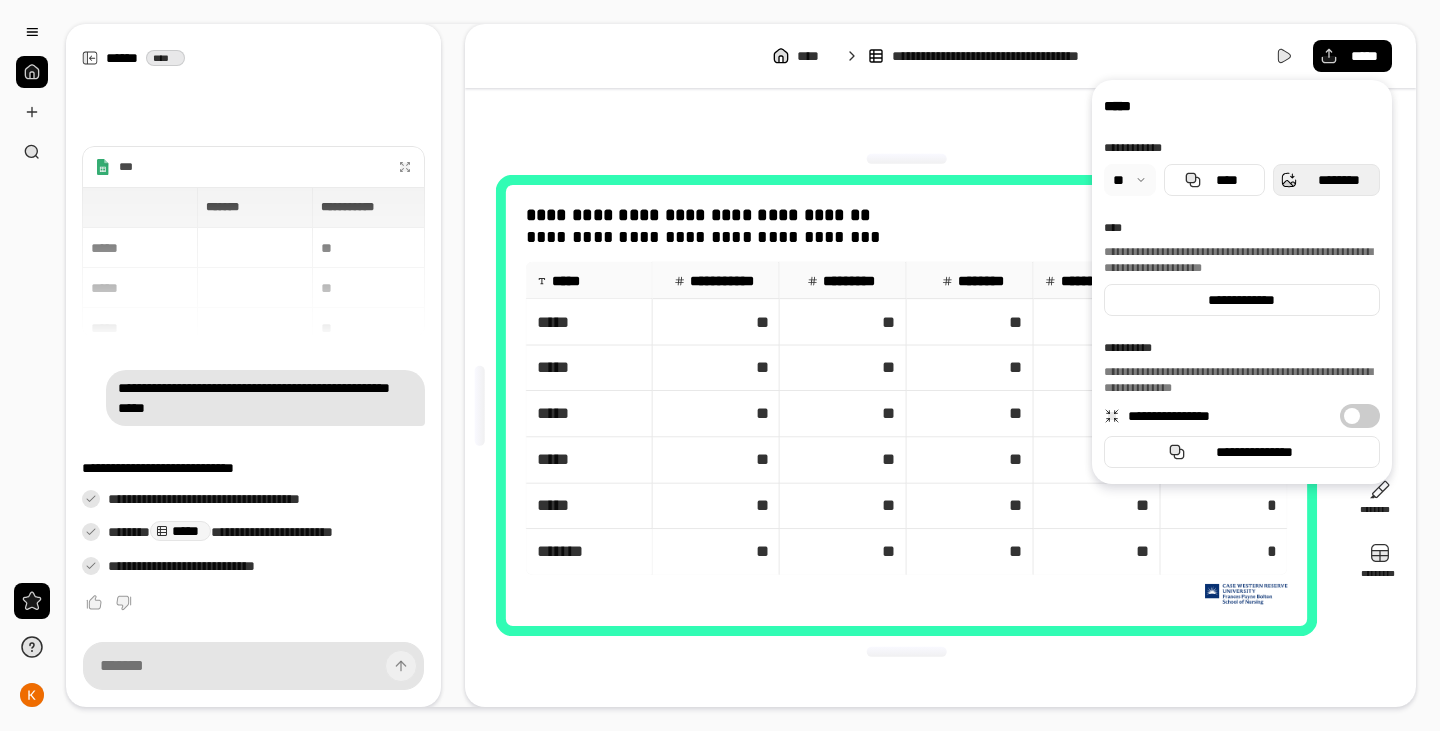 click on "********" at bounding box center (1338, 180) 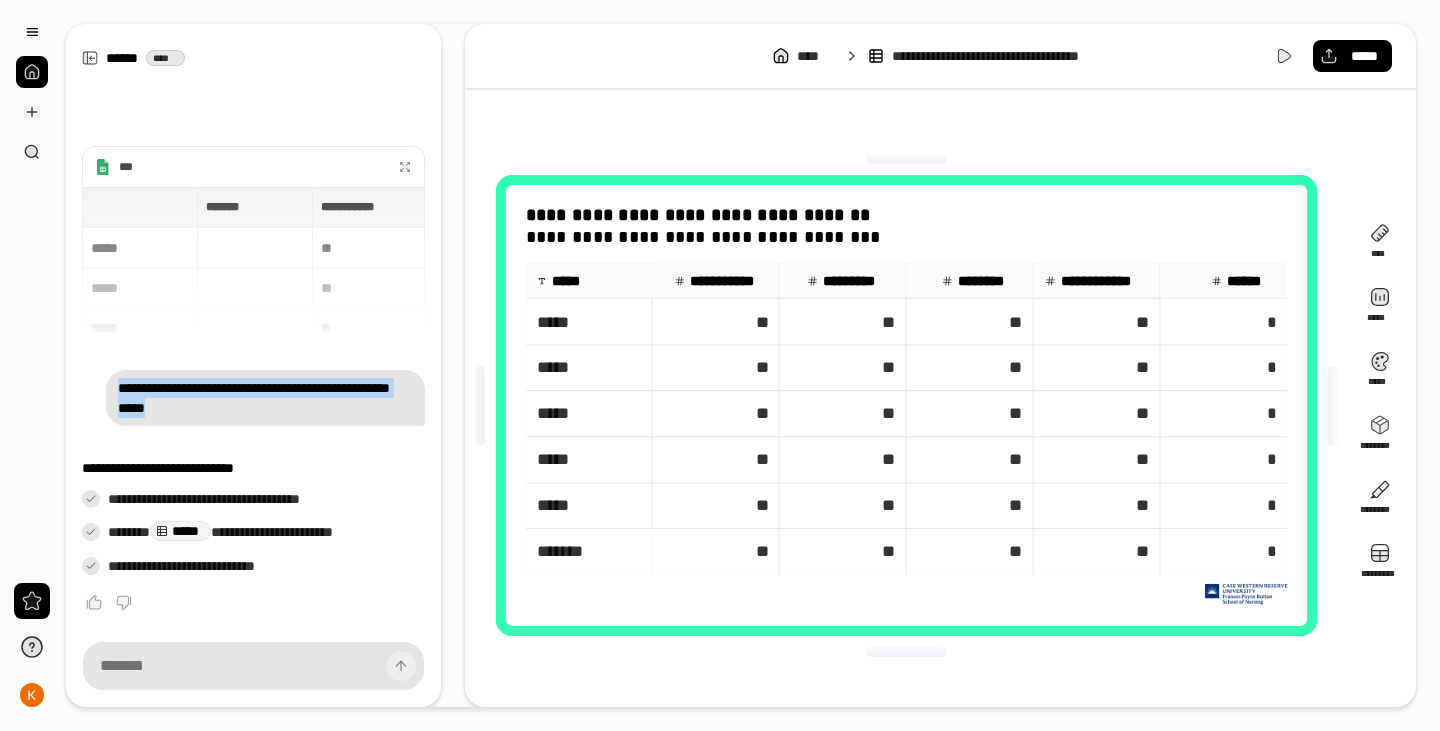 drag, startPoint x: 251, startPoint y: 413, endPoint x: 119, endPoint y: 391, distance: 133.82077 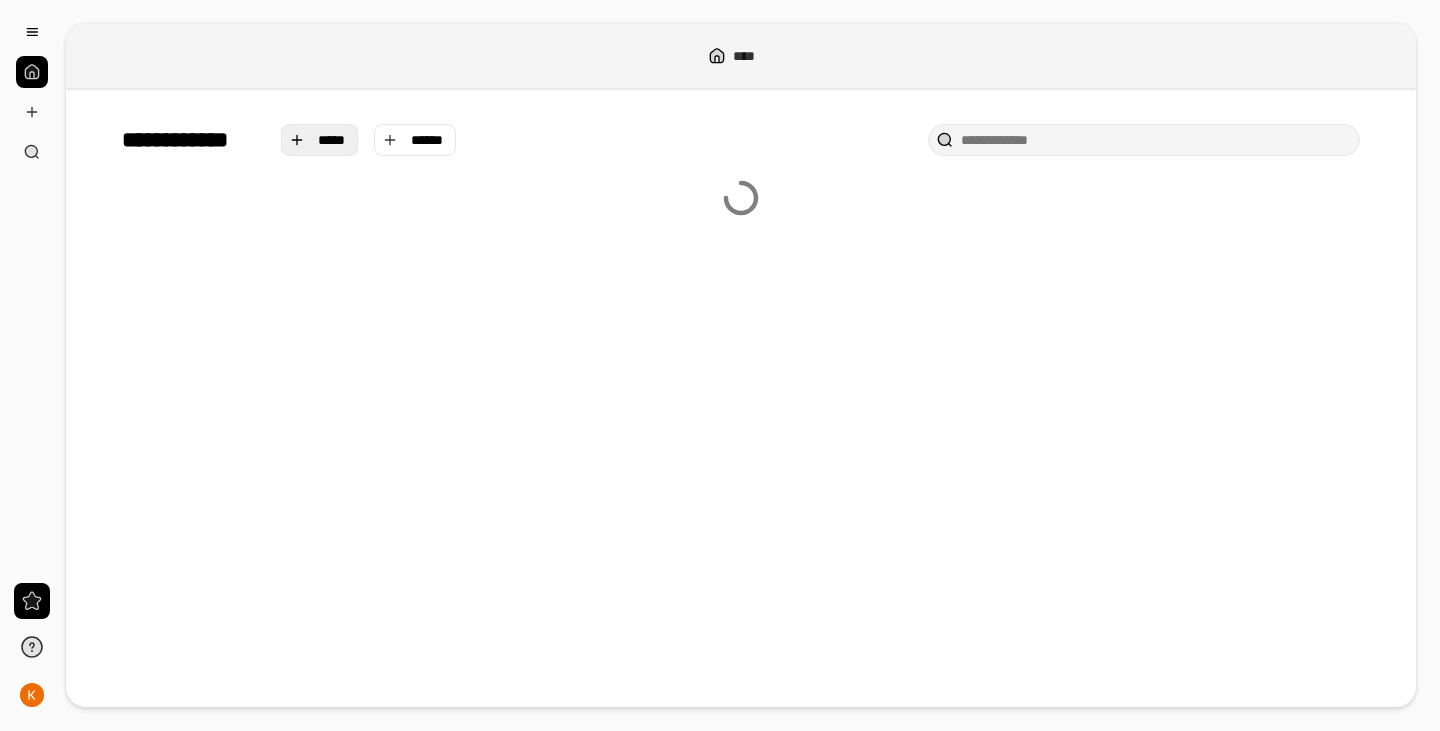click on "*****" at bounding box center (332, 140) 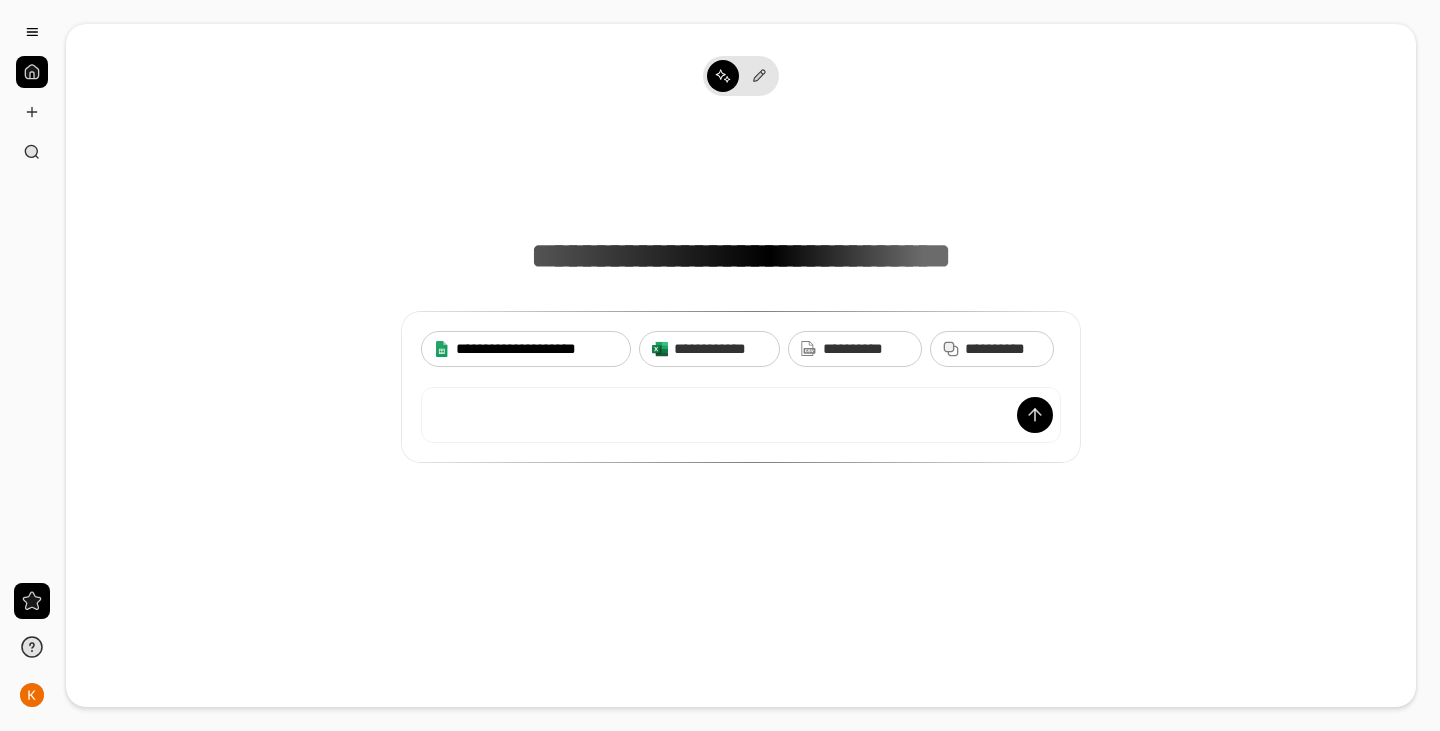 scroll, scrollTop: 0, scrollLeft: 0, axis: both 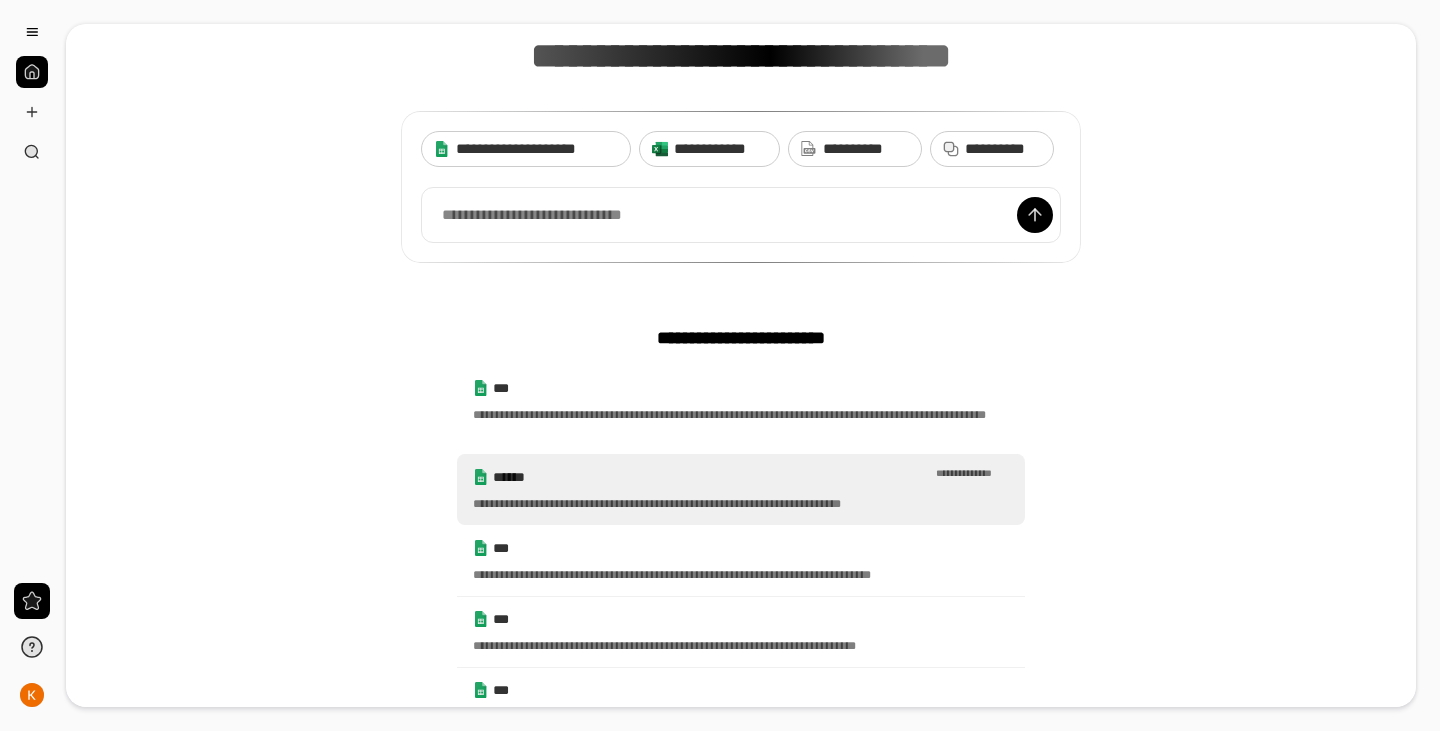 click on "**********" at bounding box center [741, 489] 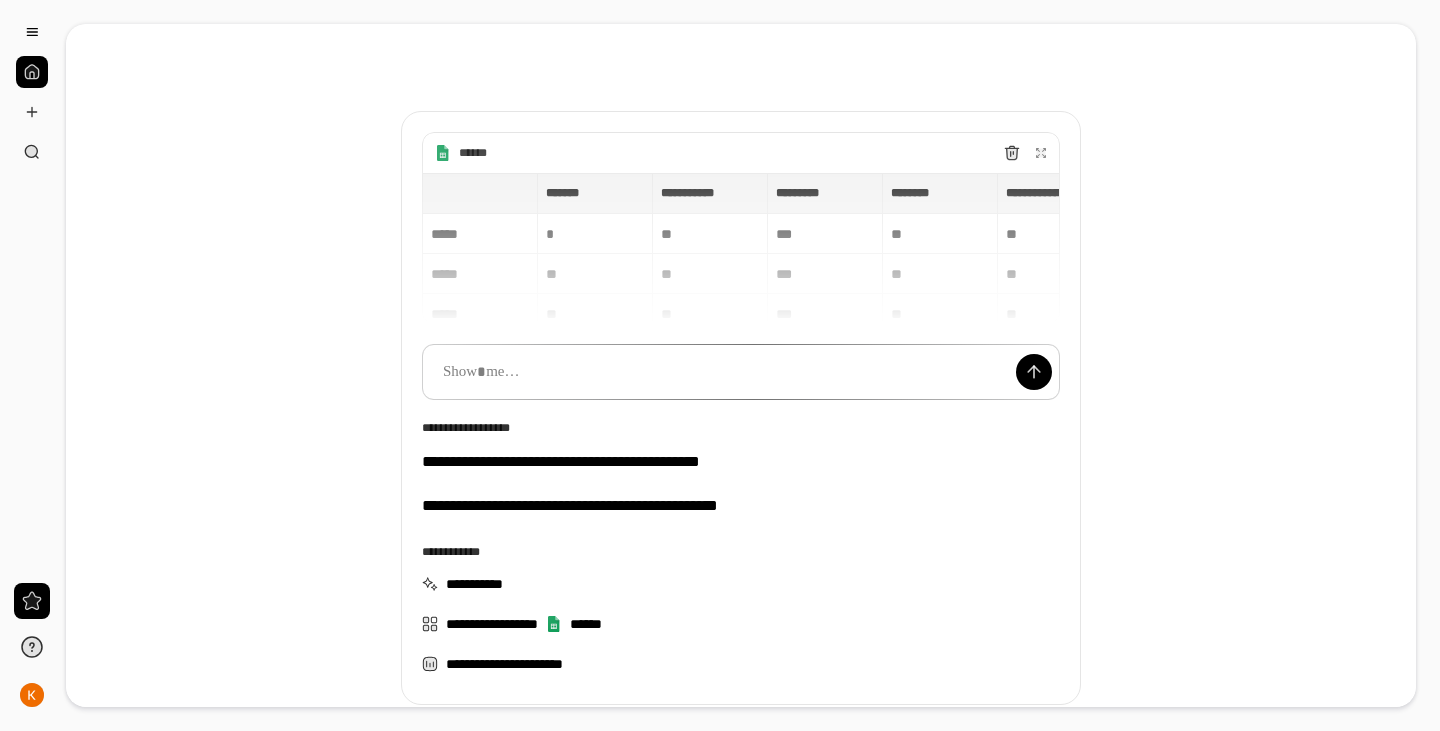 type 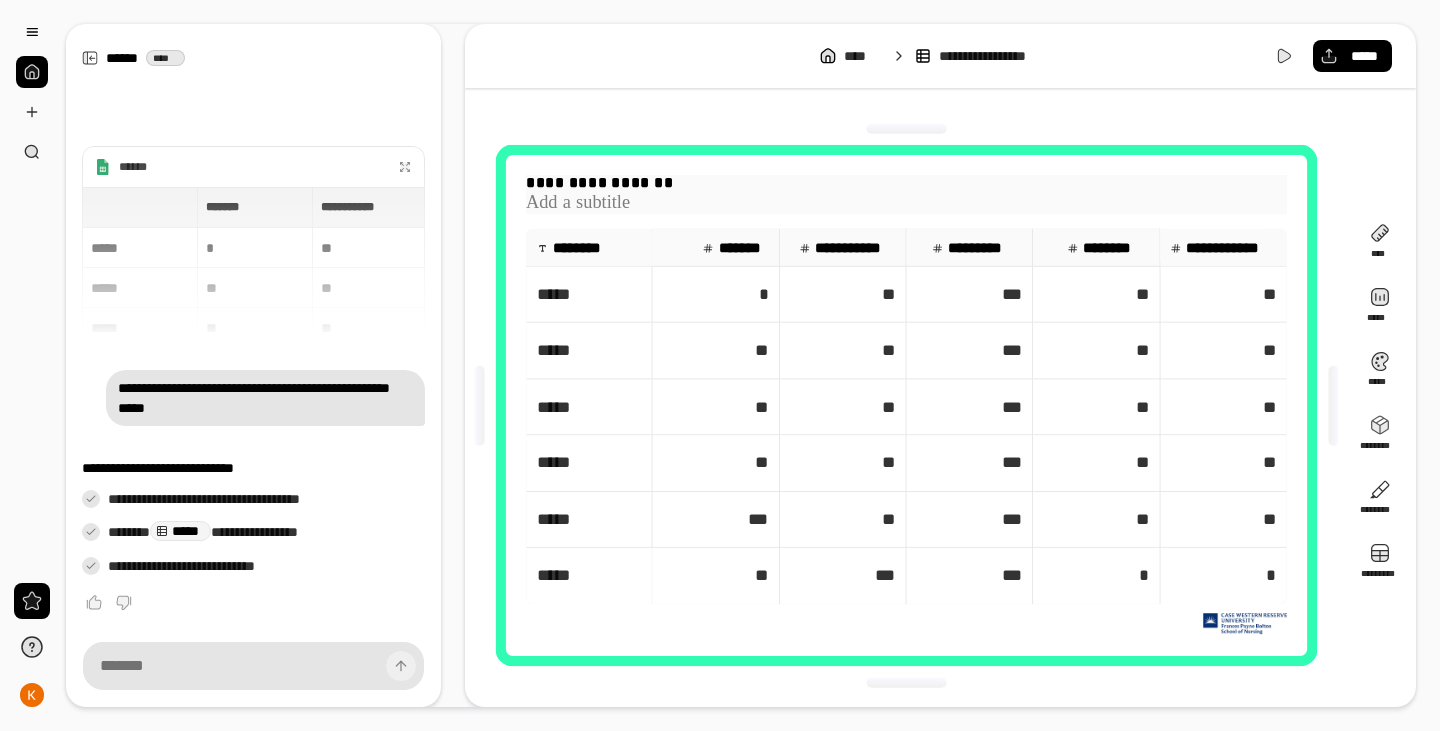 click on "**********" at bounding box center (906, 183) 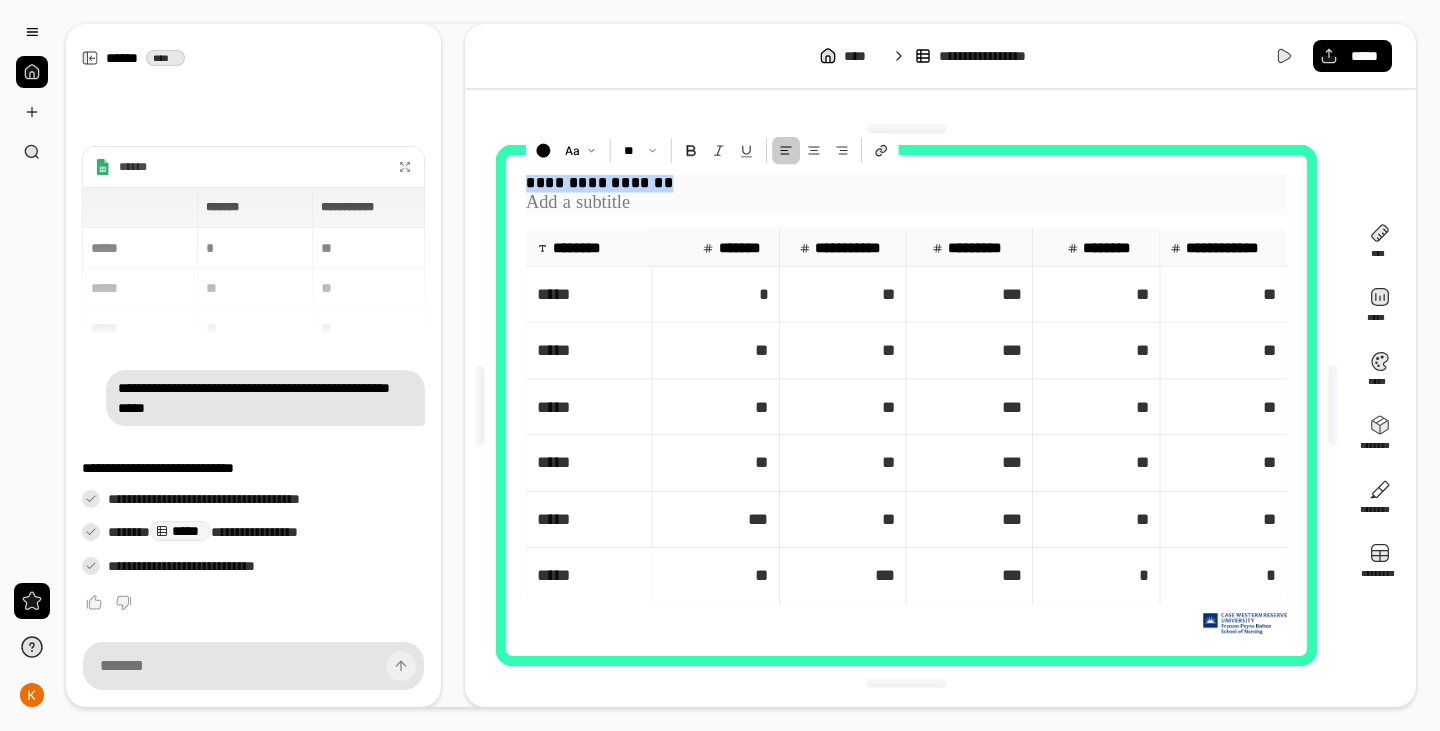 drag, startPoint x: 668, startPoint y: 182, endPoint x: 527, endPoint y: 191, distance: 141.28694 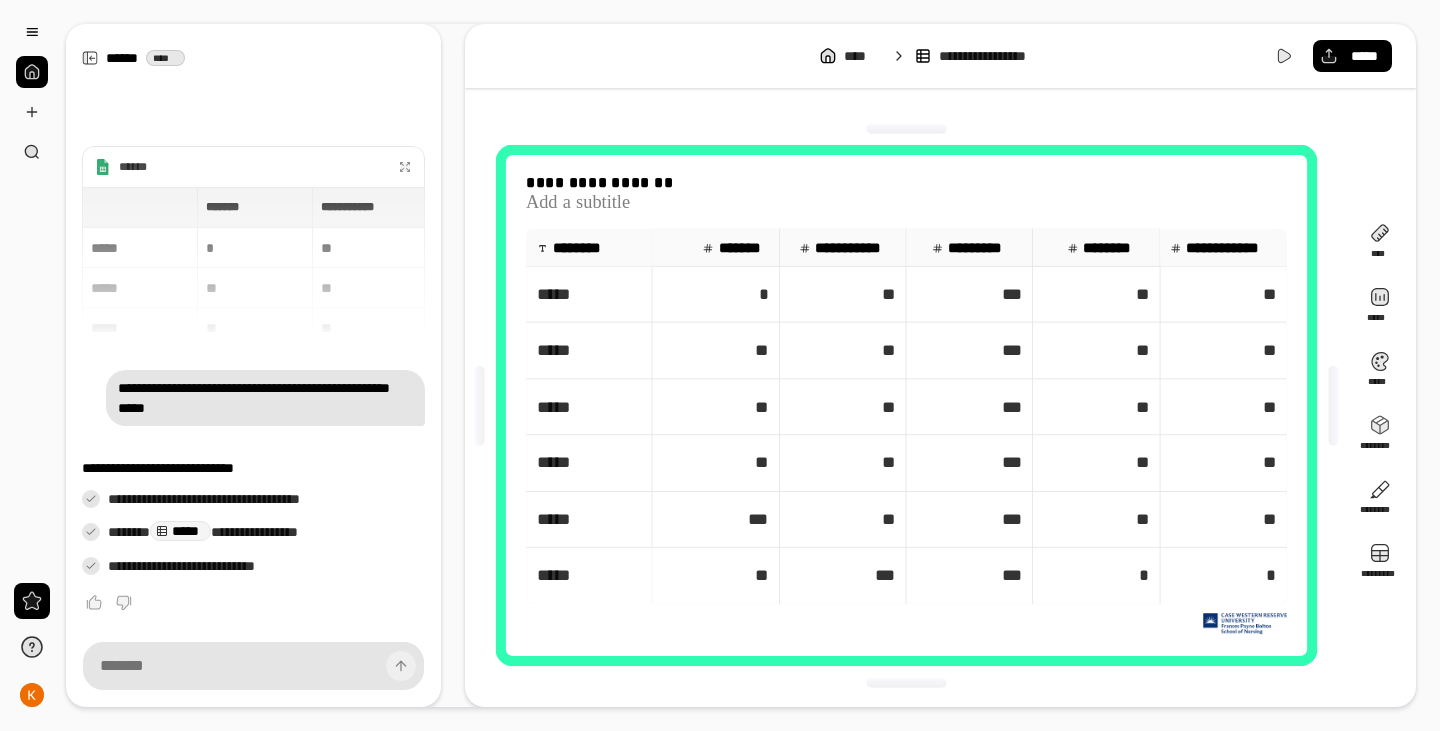 drag, startPoint x: 555, startPoint y: 171, endPoint x: 600, endPoint y: 179, distance: 45.705578 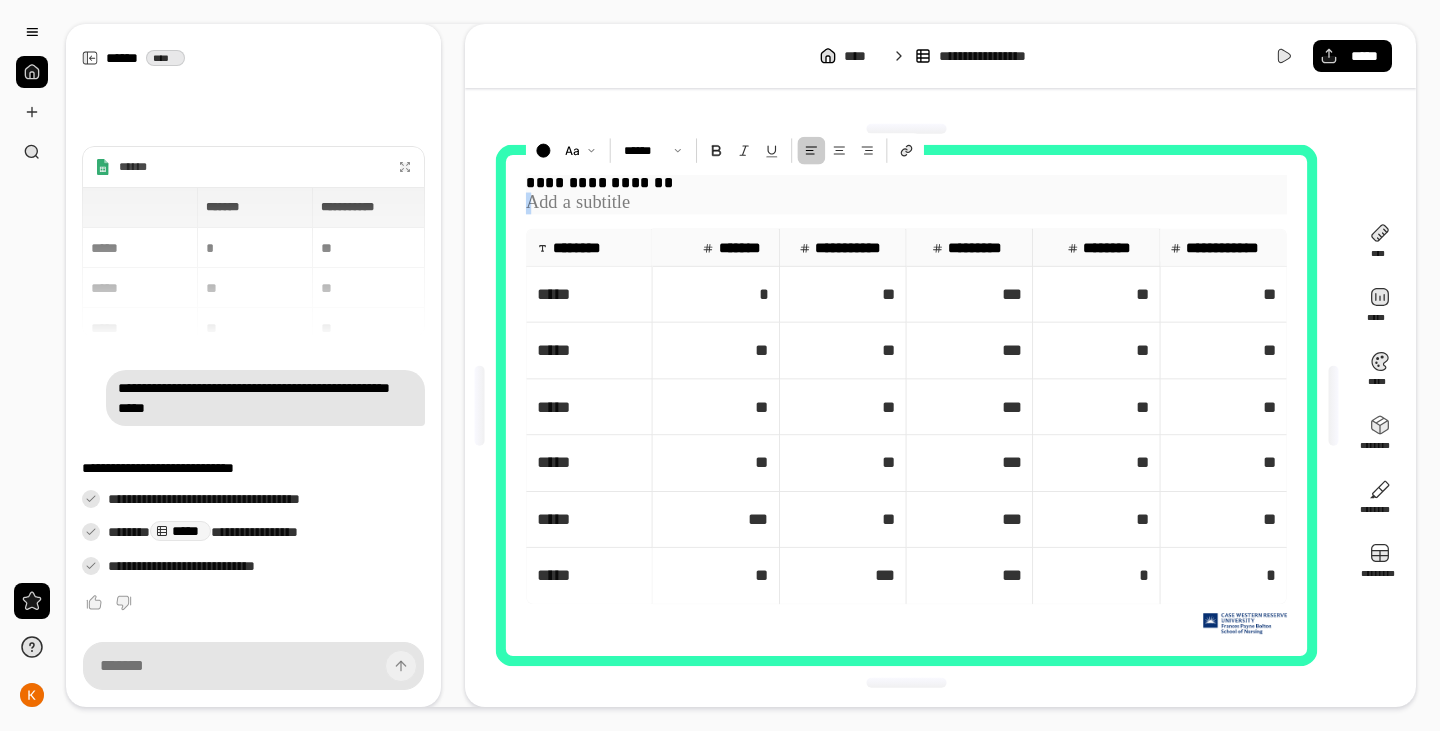 drag, startPoint x: 675, startPoint y: 179, endPoint x: 492, endPoint y: 183, distance: 183.04372 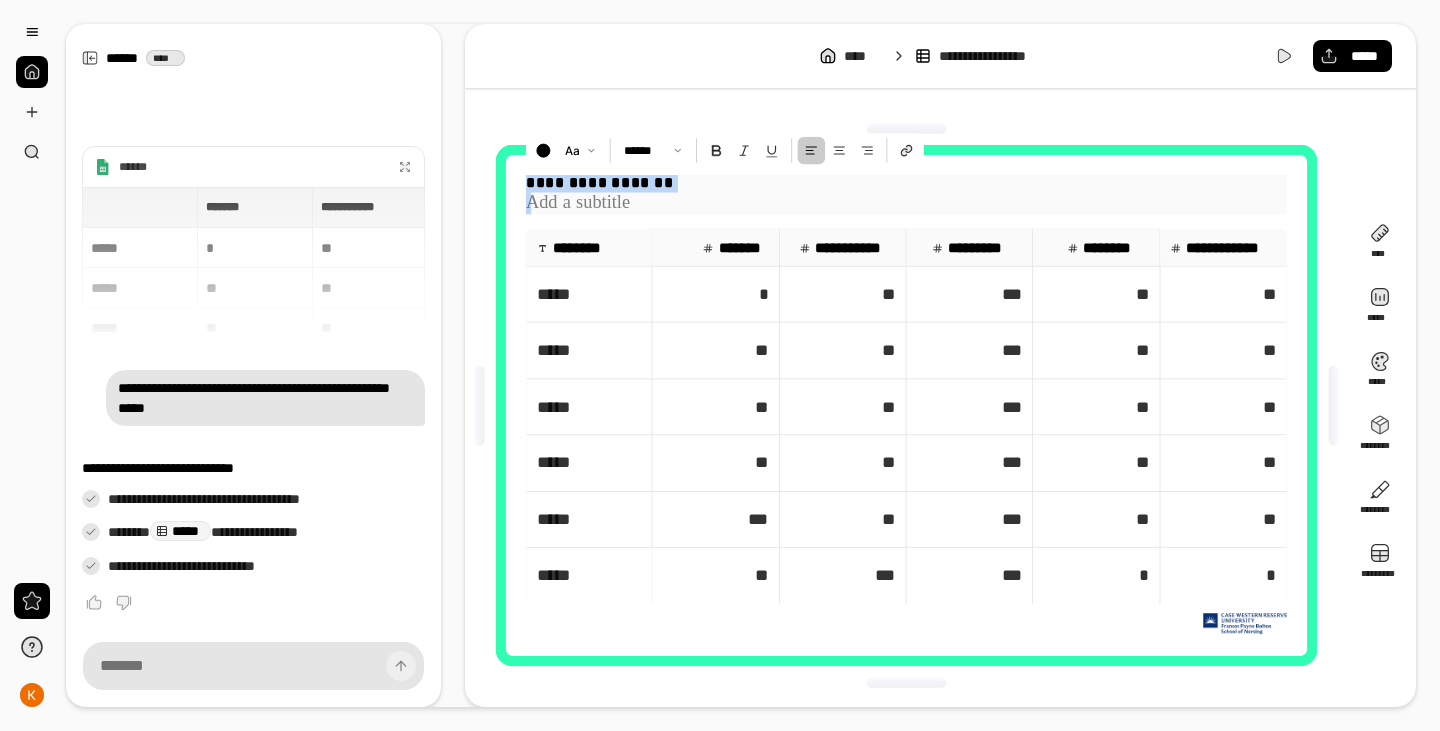 drag, startPoint x: 677, startPoint y: 185, endPoint x: 517, endPoint y: 182, distance: 160.02812 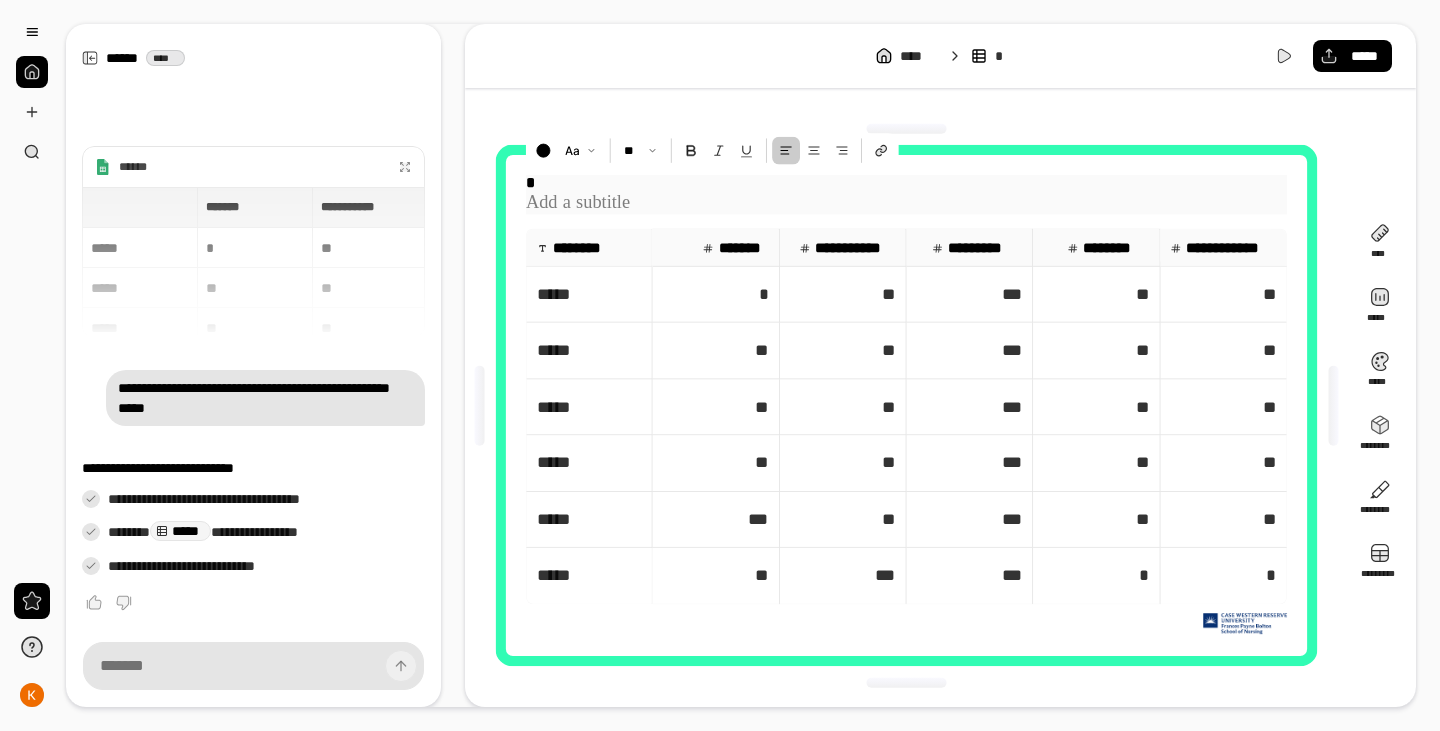 type 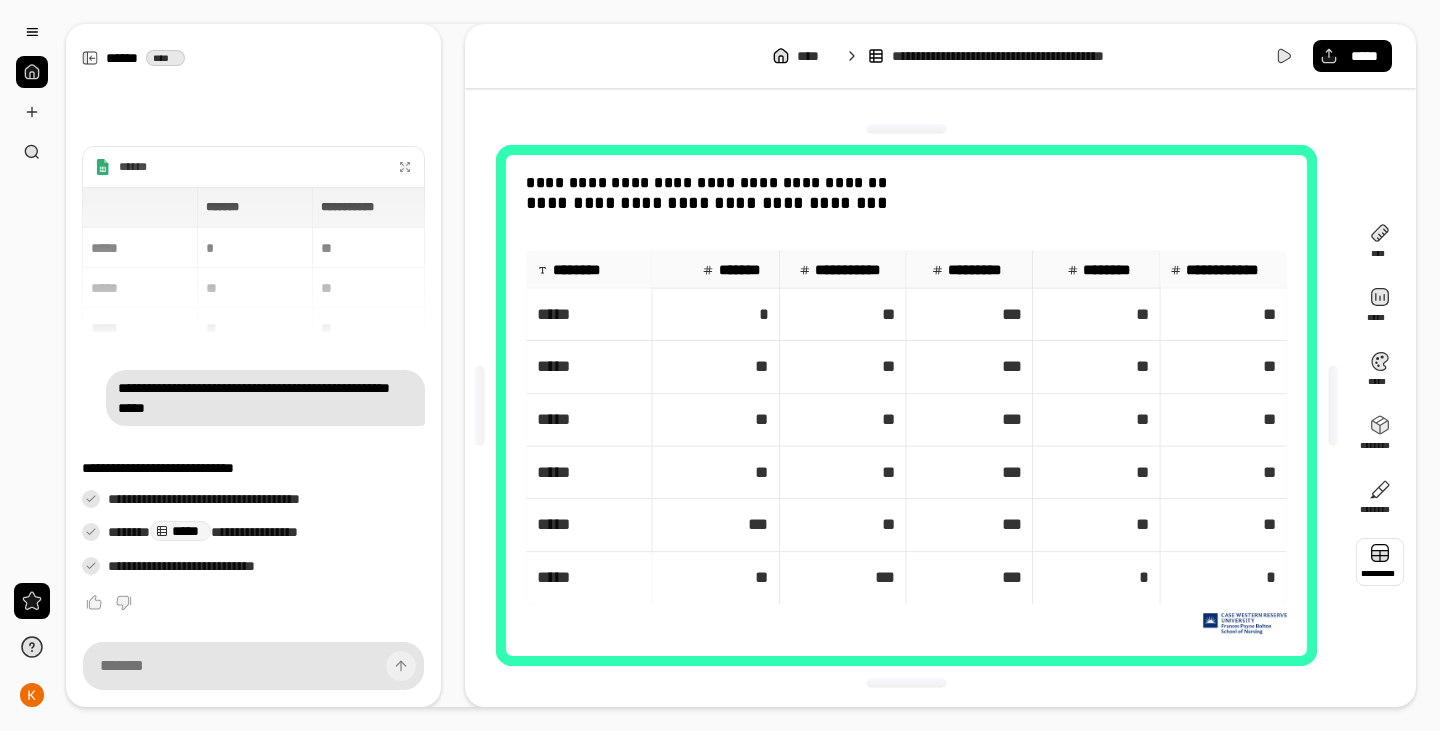 click at bounding box center [1380, 562] 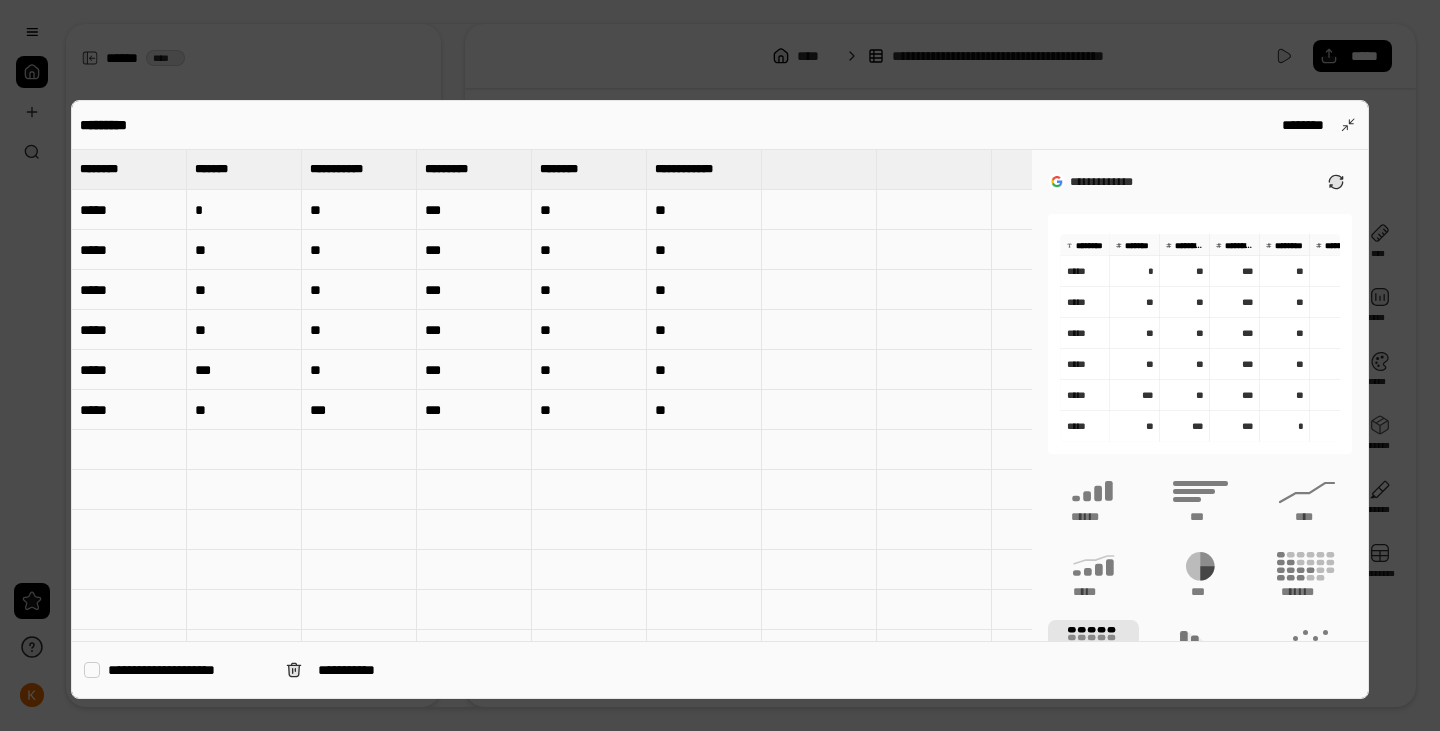 click on "********" at bounding box center (106, 169) 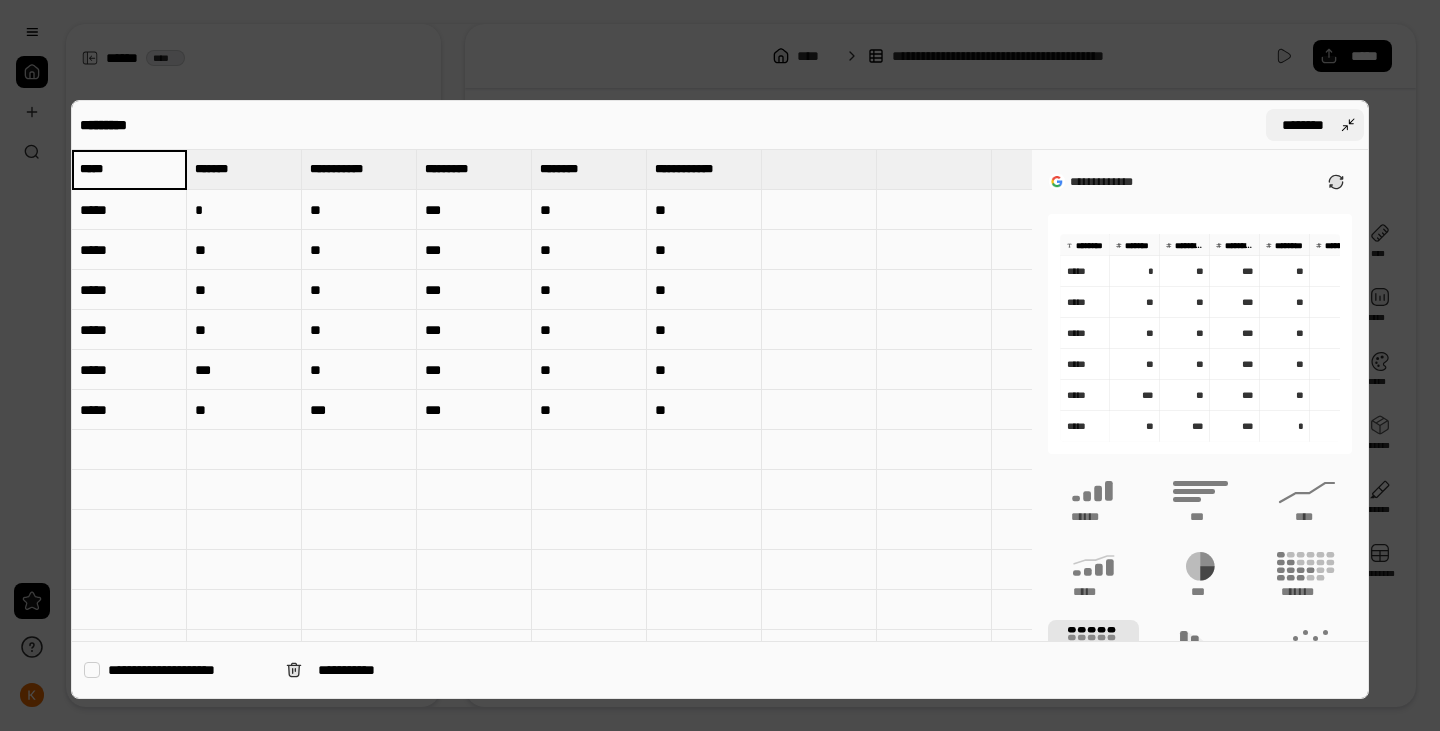 type on "*****" 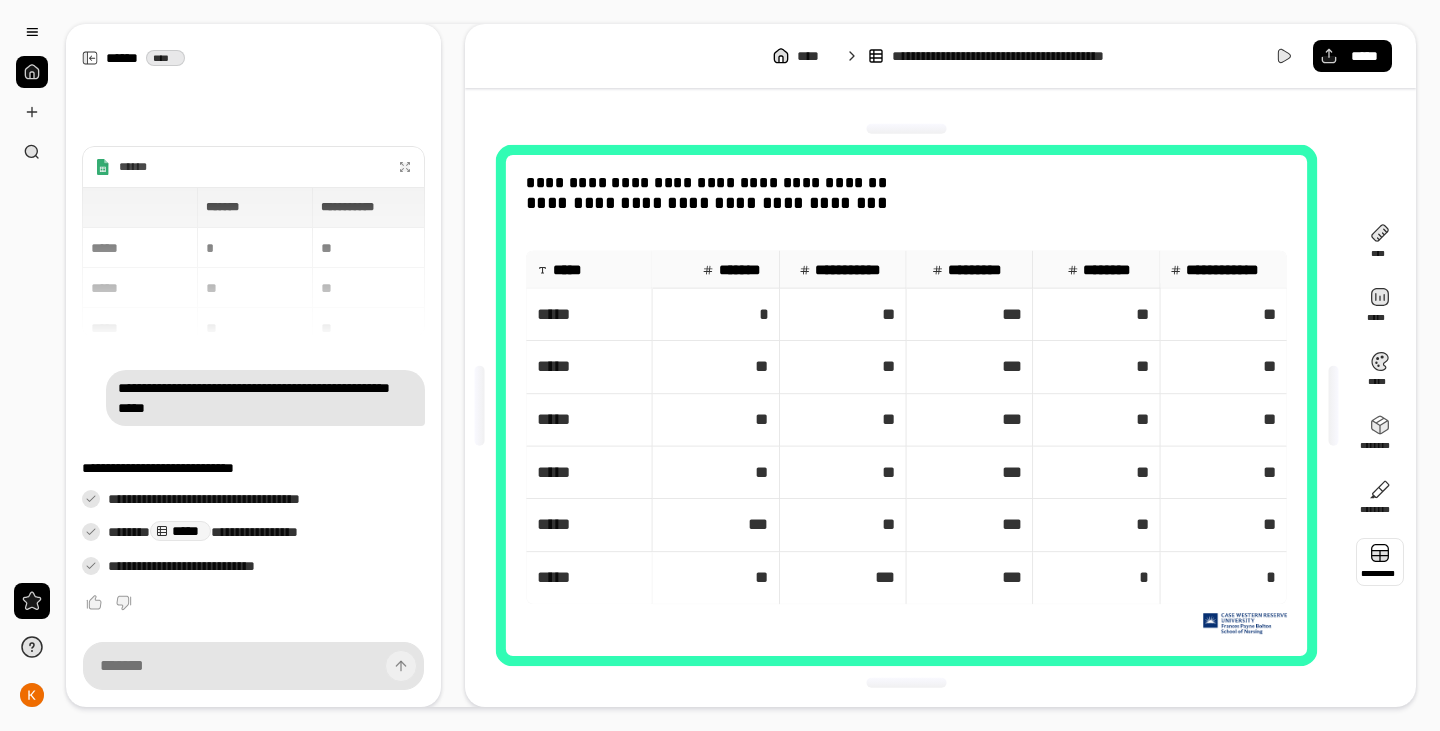 click at bounding box center (1380, 562) 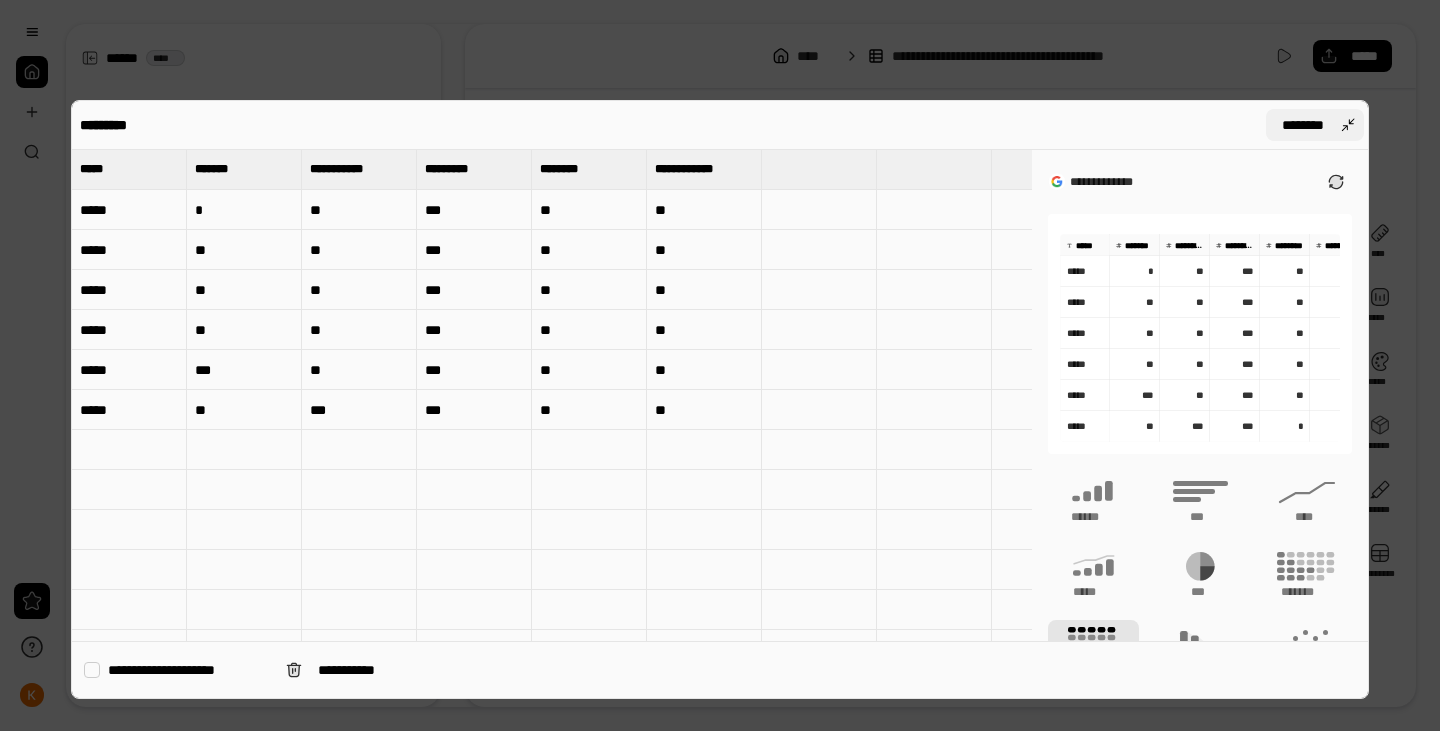 click on "********" at bounding box center [1315, 125] 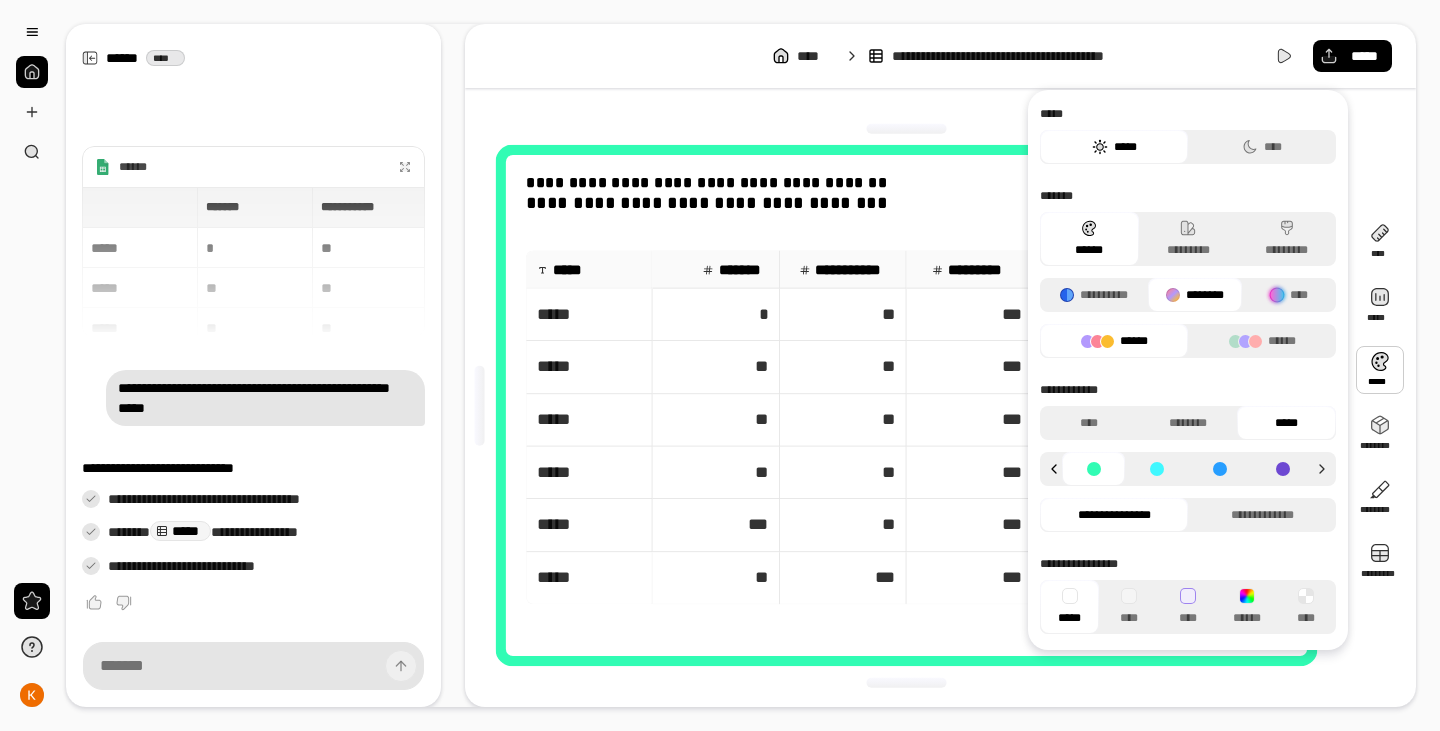 click 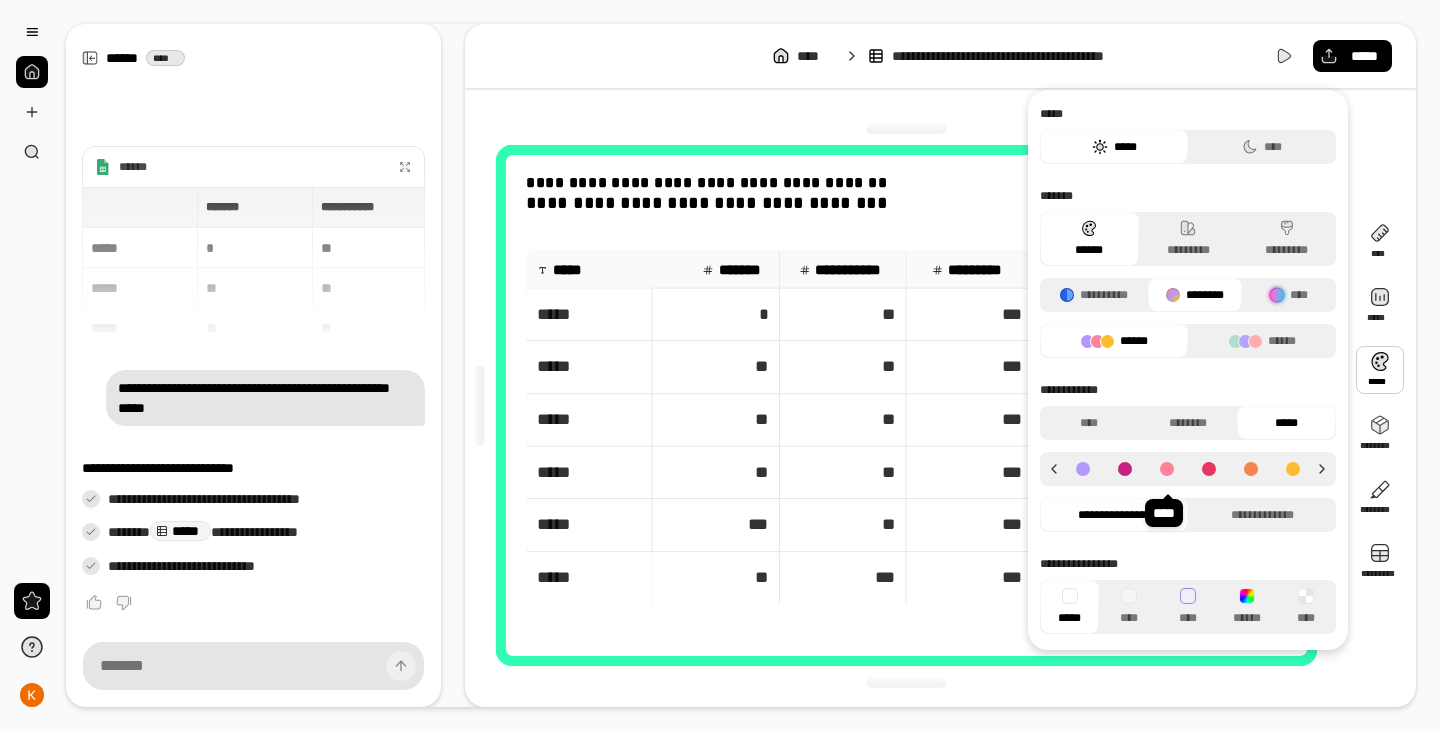 click at bounding box center [1167, 469] 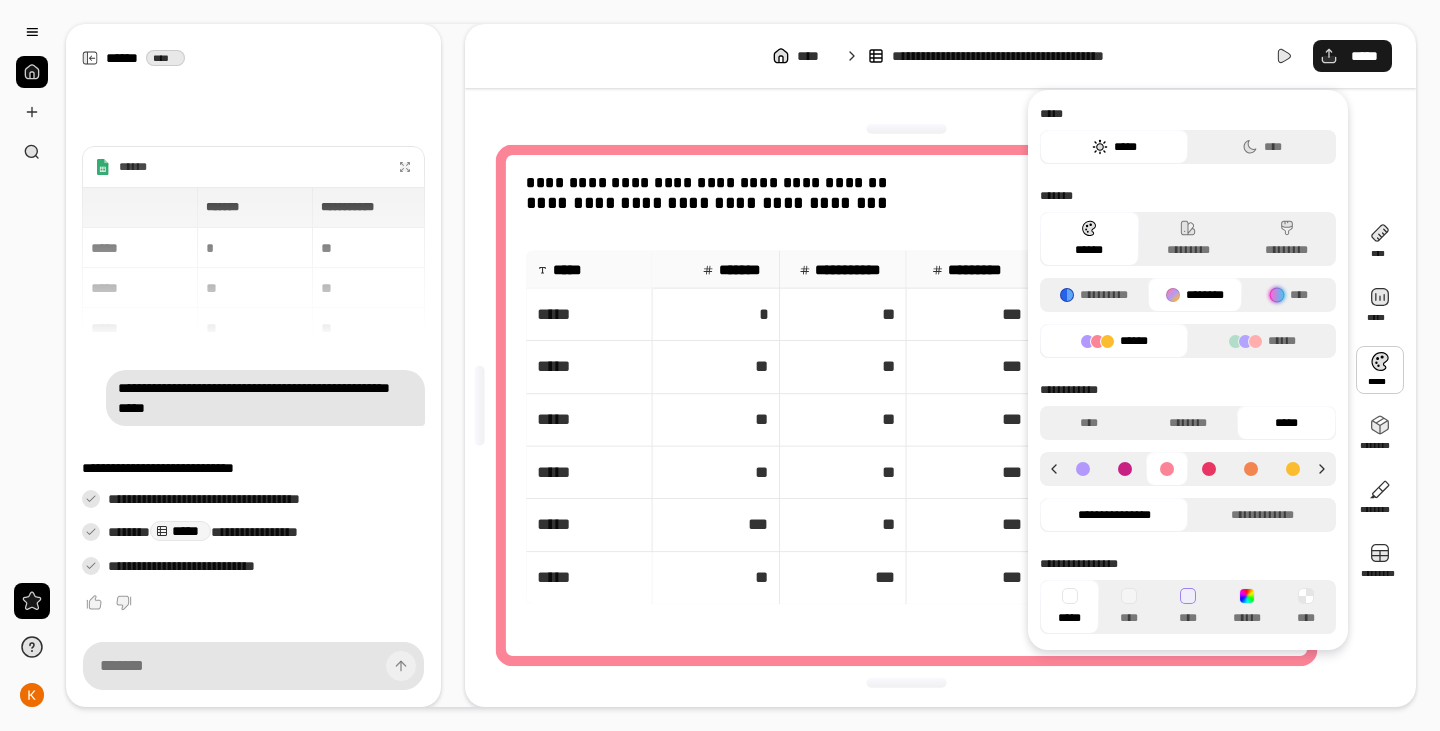 click on "*****" at bounding box center [1352, 56] 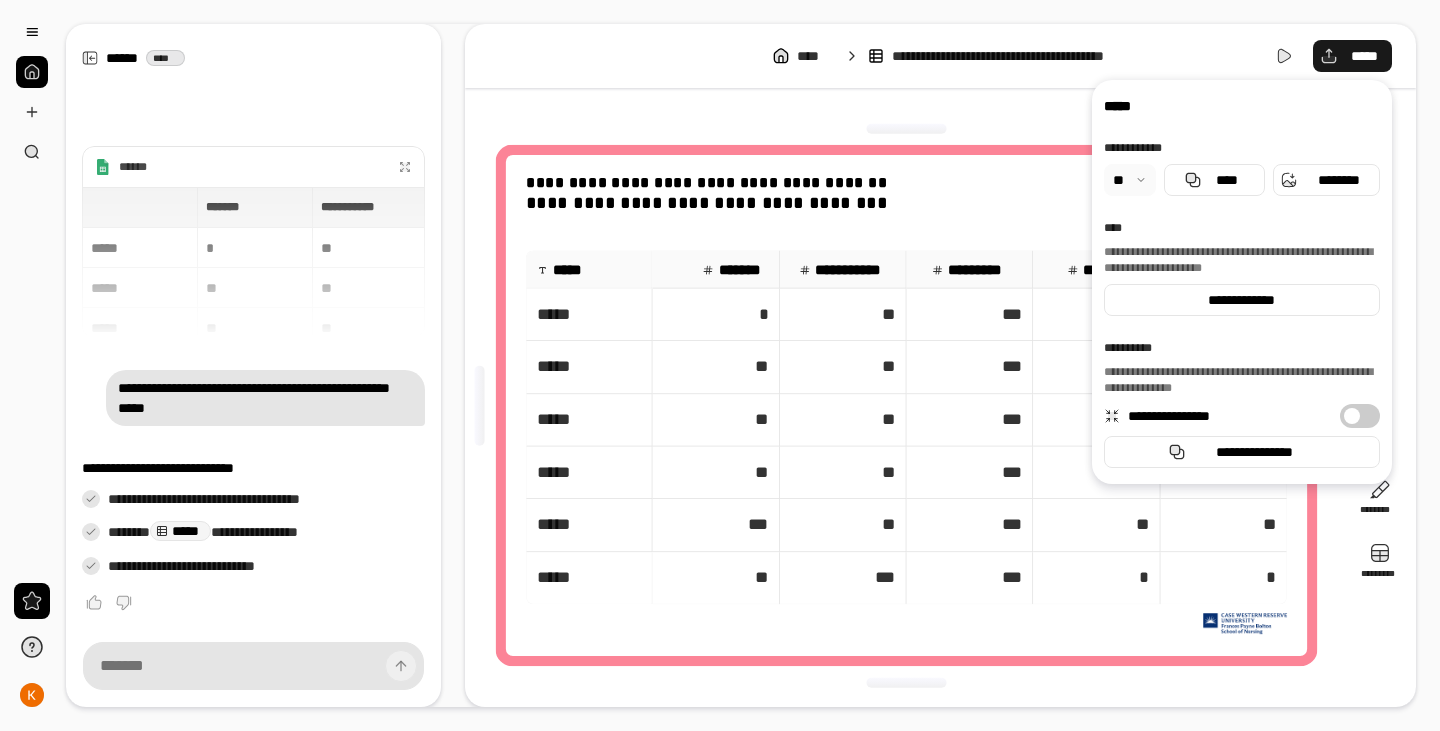 click on "*****" at bounding box center (1352, 56) 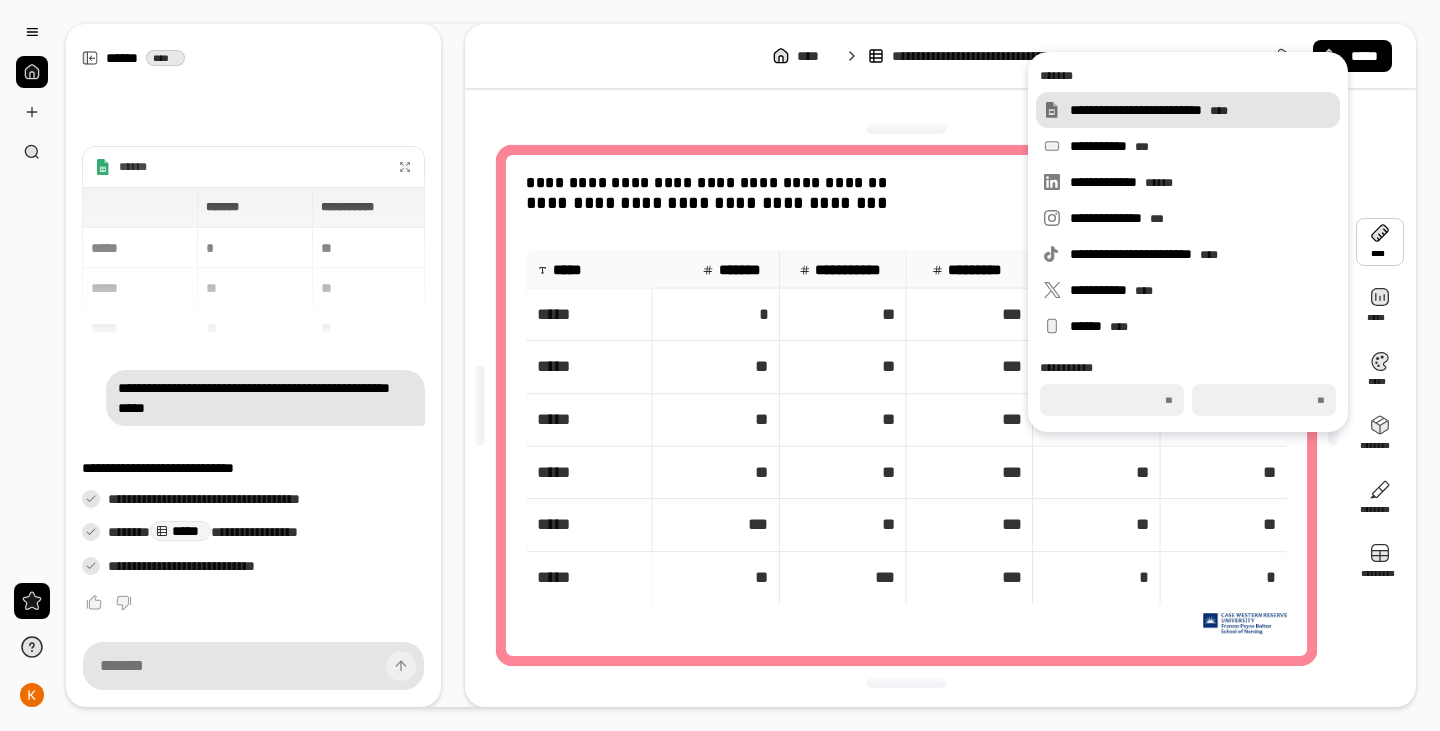click on "**********" at bounding box center (1201, 110) 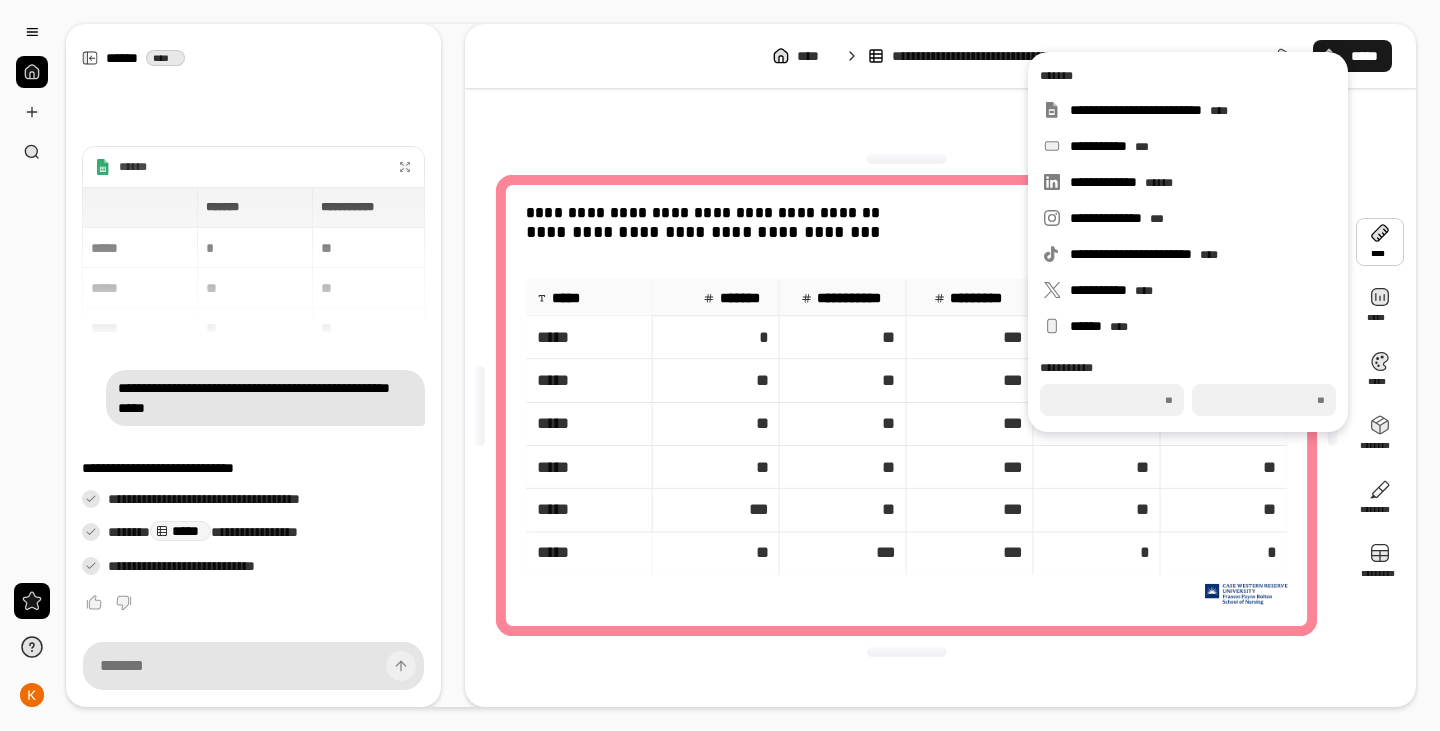 click on "*****" at bounding box center [1364, 56] 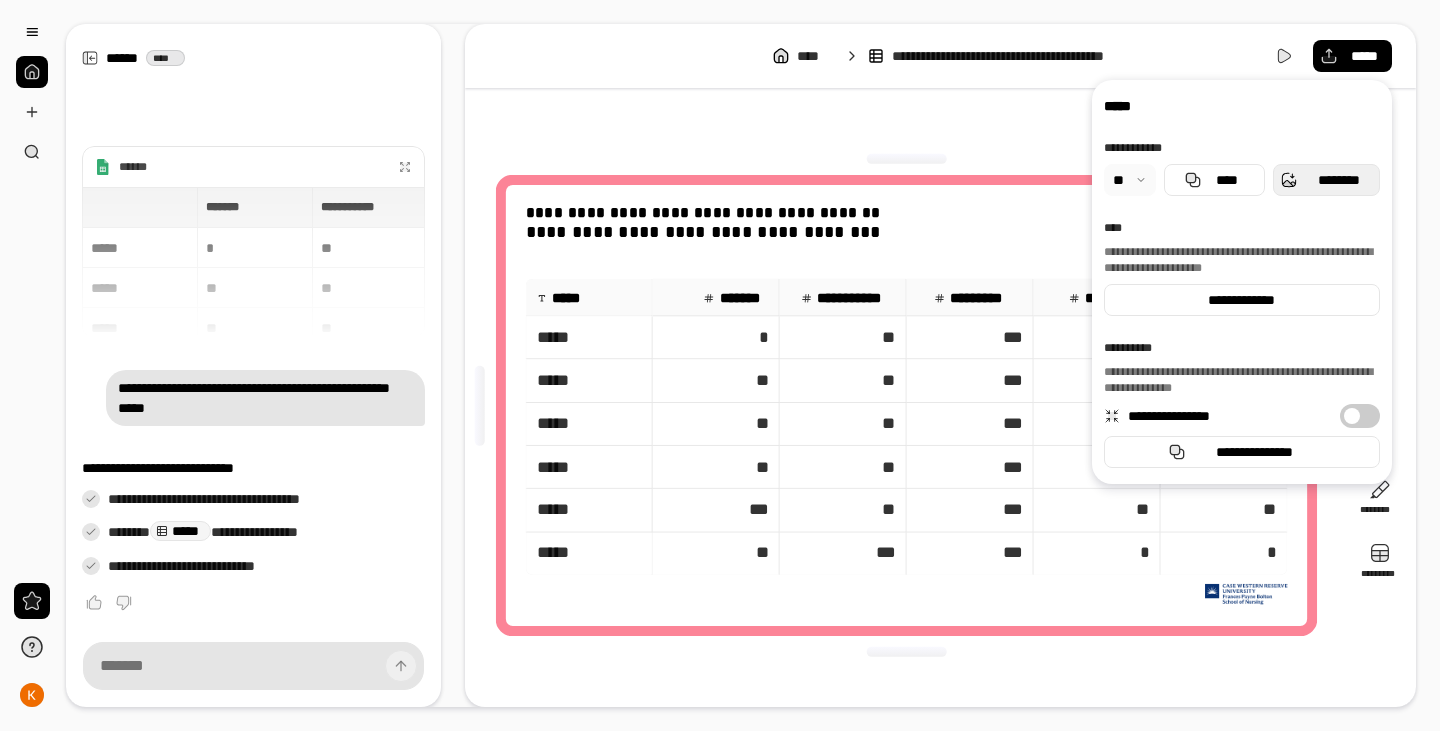 click on "********" at bounding box center (1338, 180) 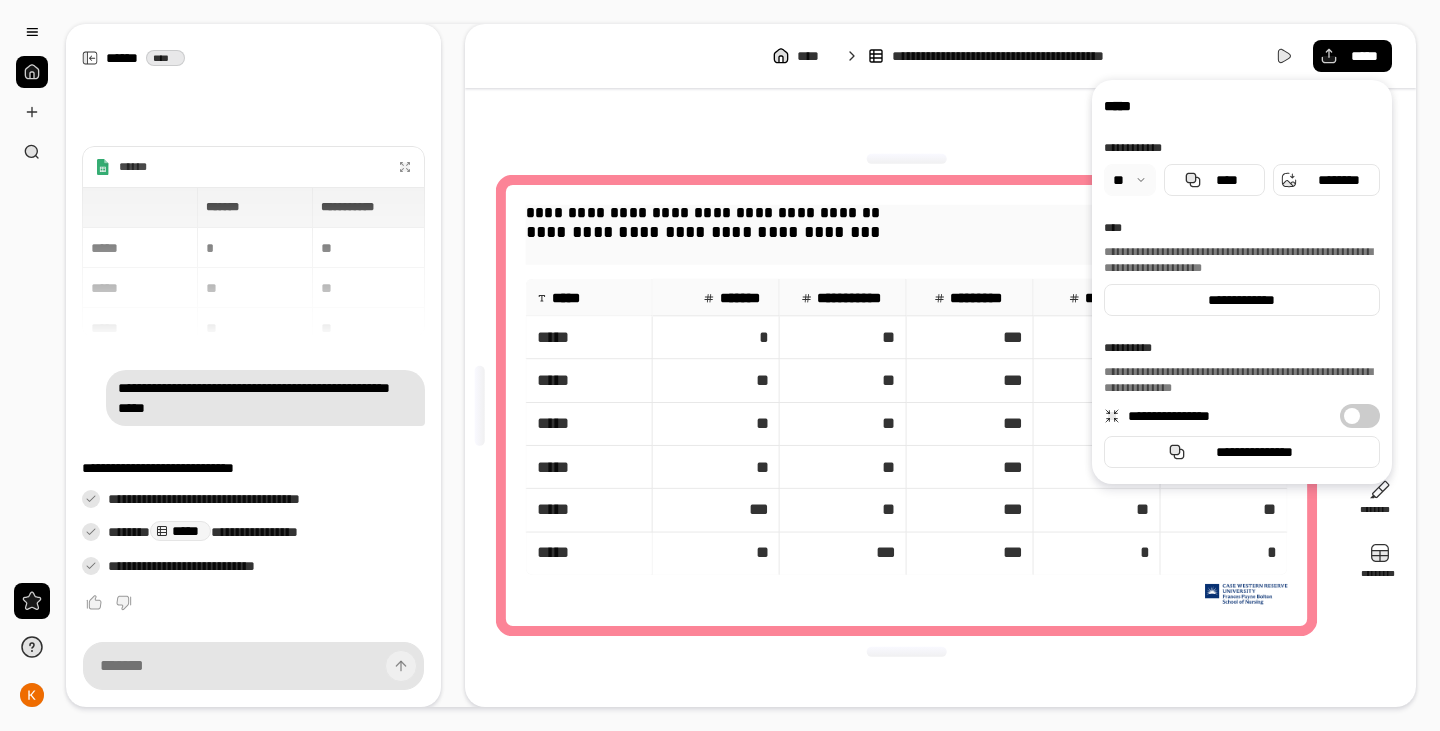 click on "**********" at bounding box center [906, 213] 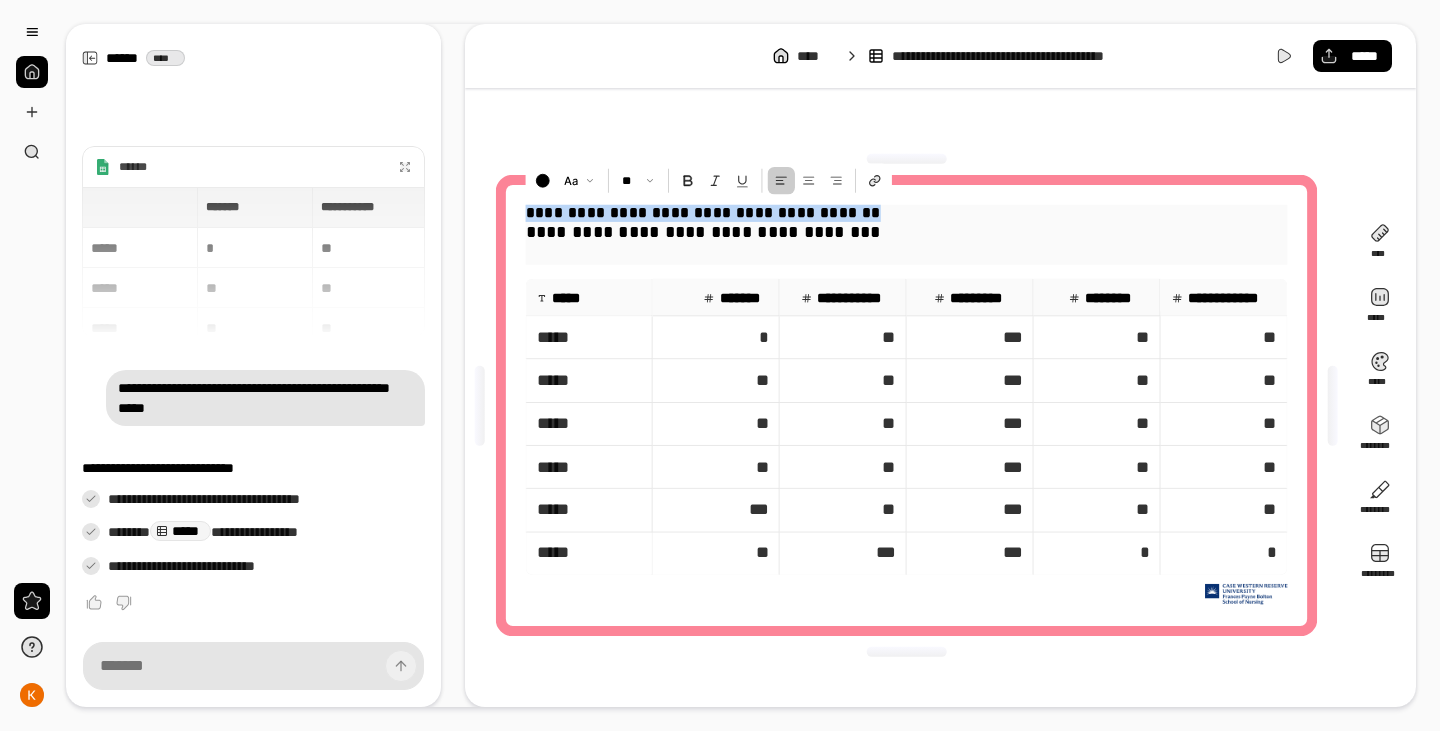 drag, startPoint x: 899, startPoint y: 209, endPoint x: 514, endPoint y: 209, distance: 385 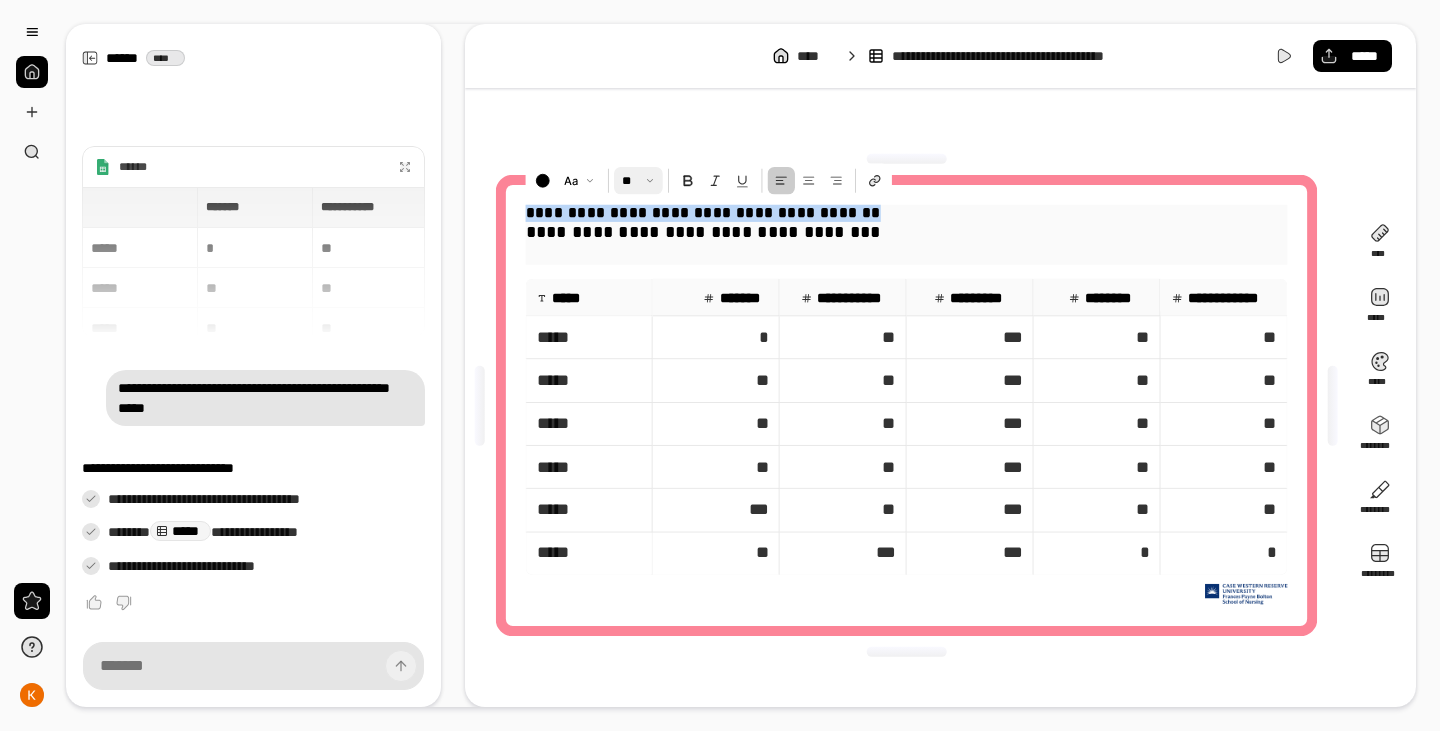 click at bounding box center (639, 181) 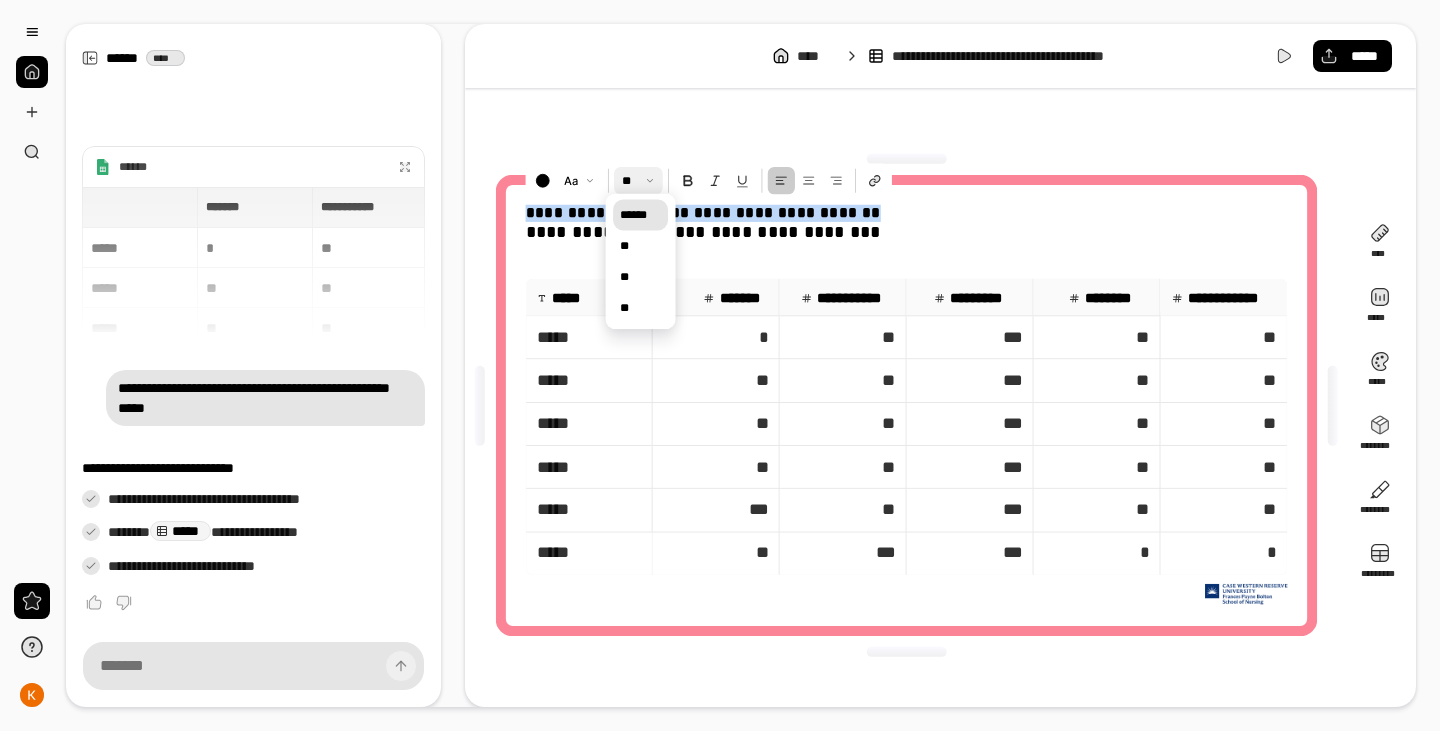 click on "******" at bounding box center [640, 215] 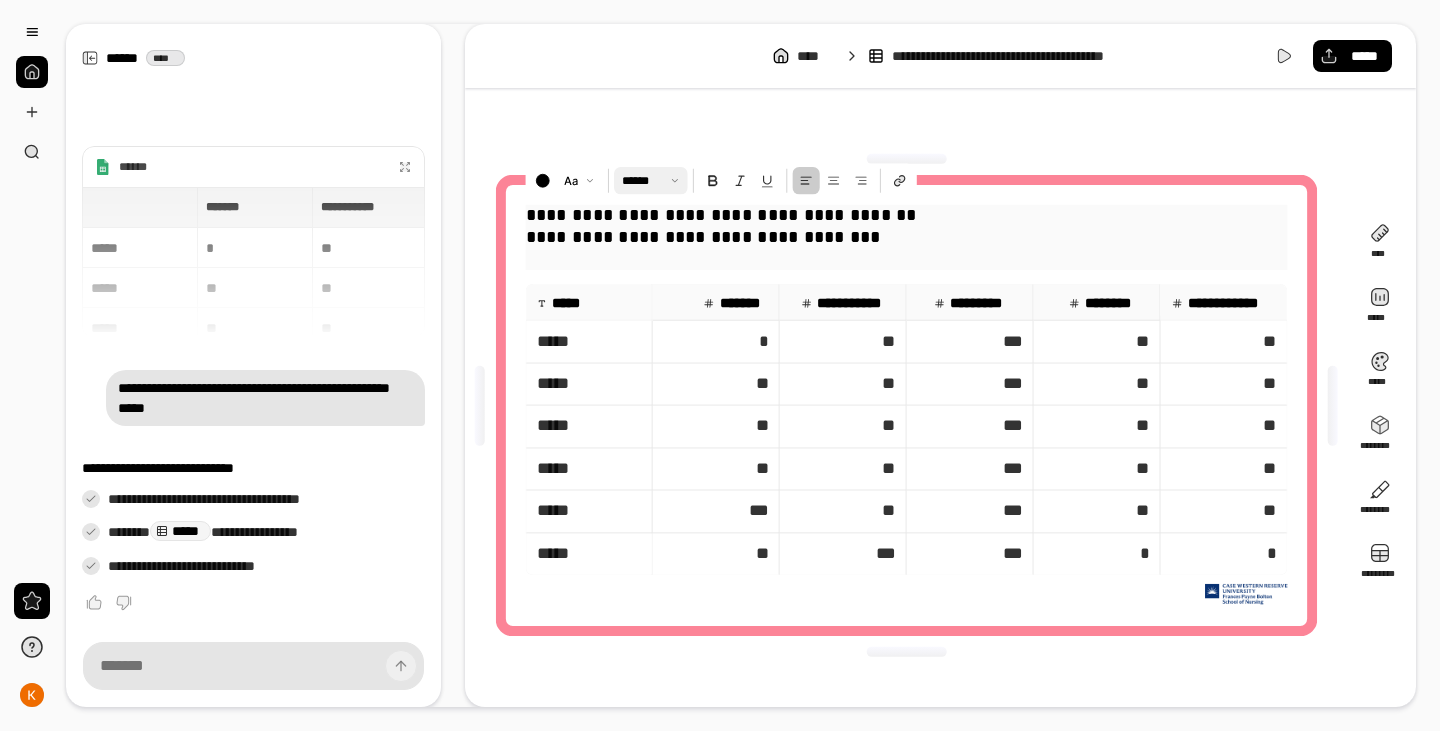 click on "**********" at bounding box center (906, 216) 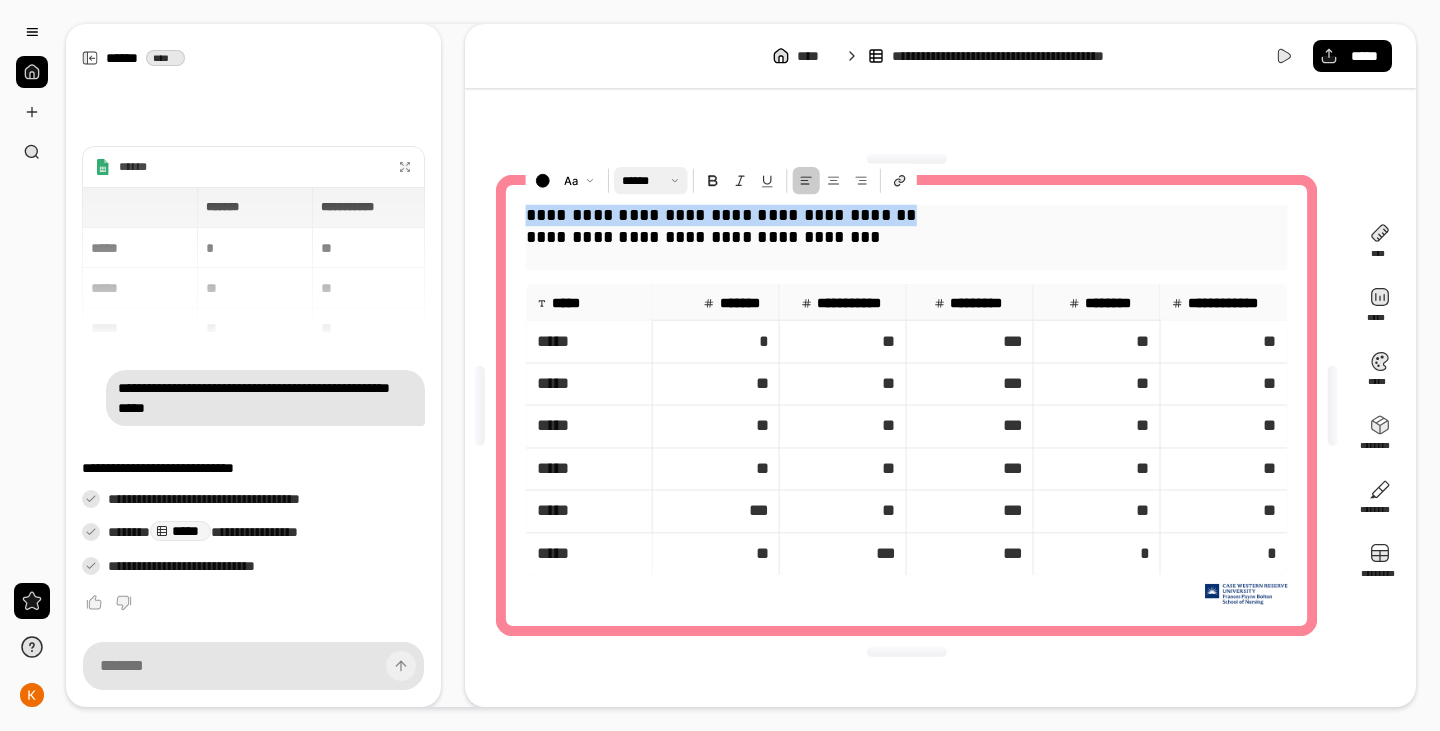drag, startPoint x: 943, startPoint y: 221, endPoint x: 520, endPoint y: 211, distance: 423.1182 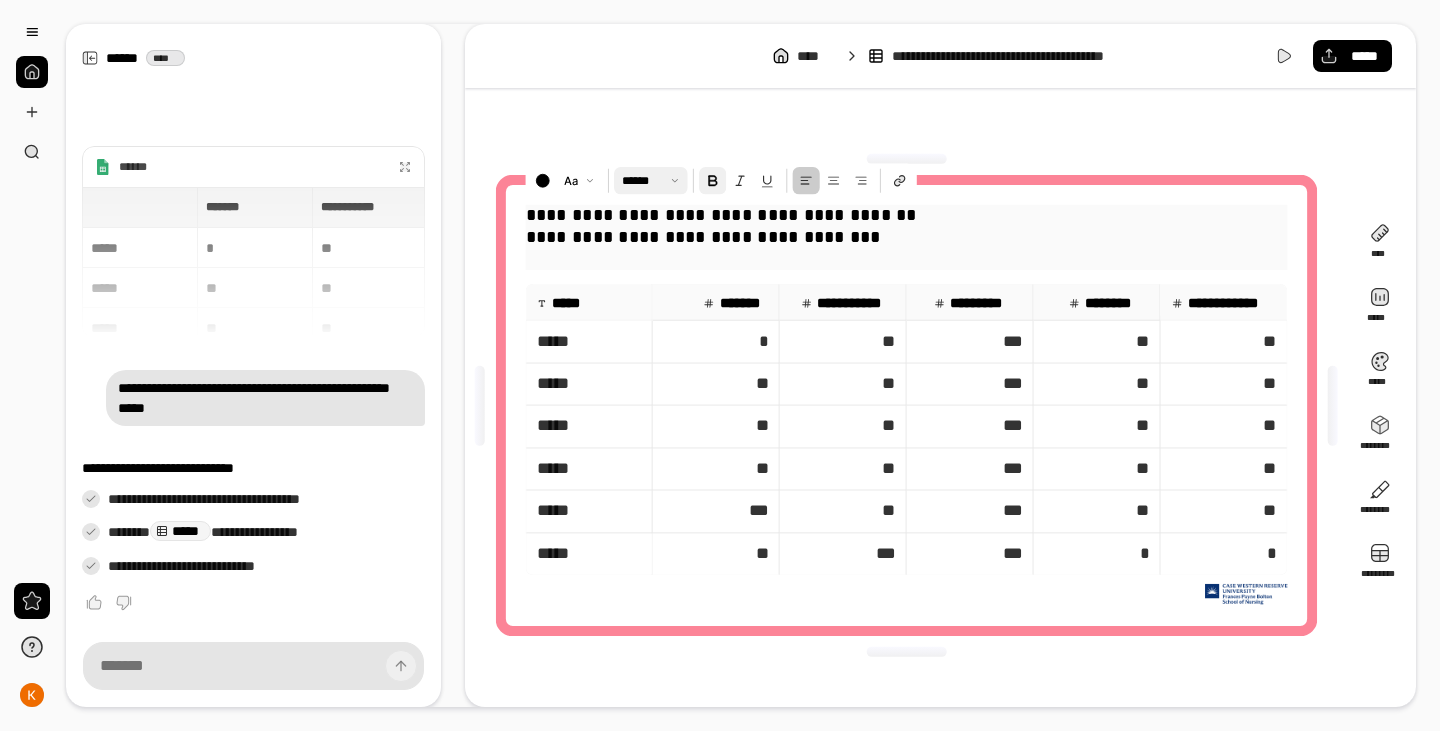 click at bounding box center (712, 180) 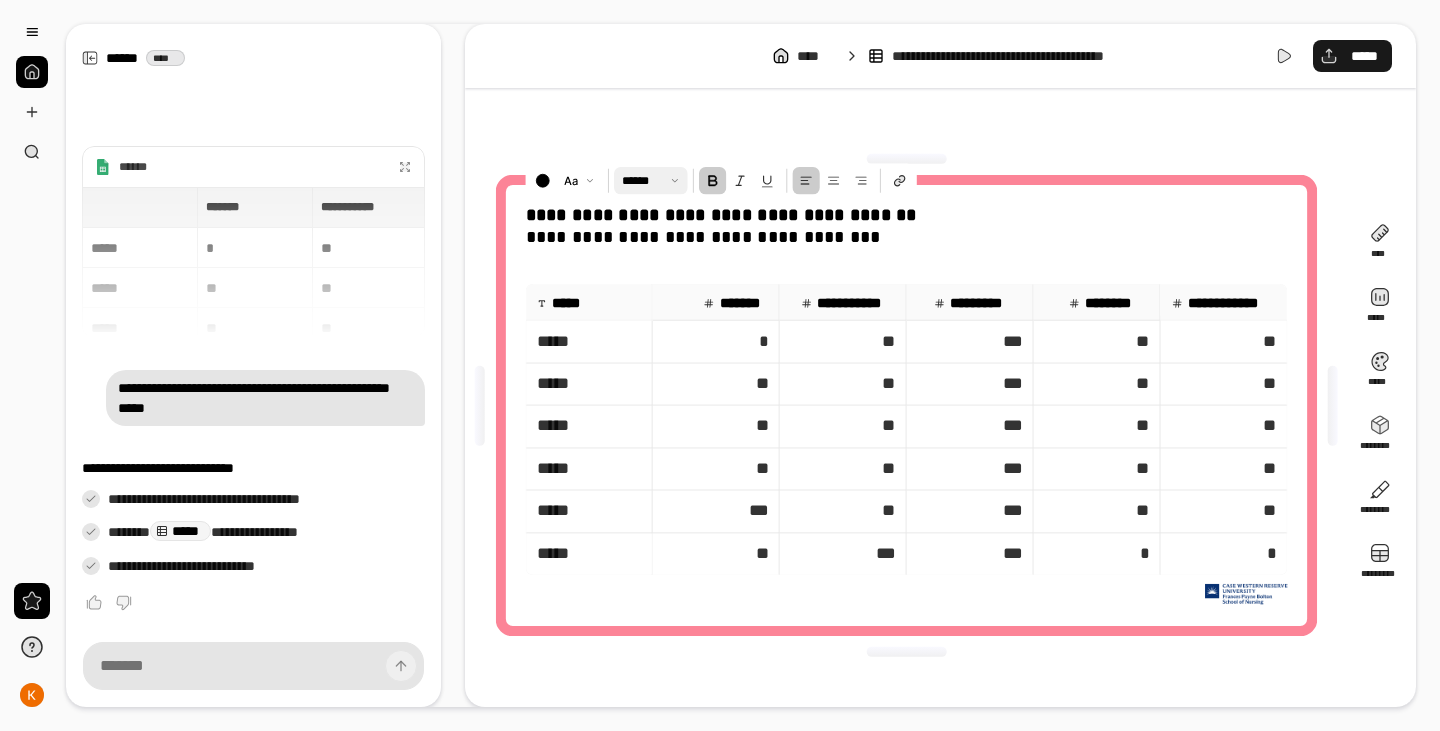 click on "*****" at bounding box center (1364, 56) 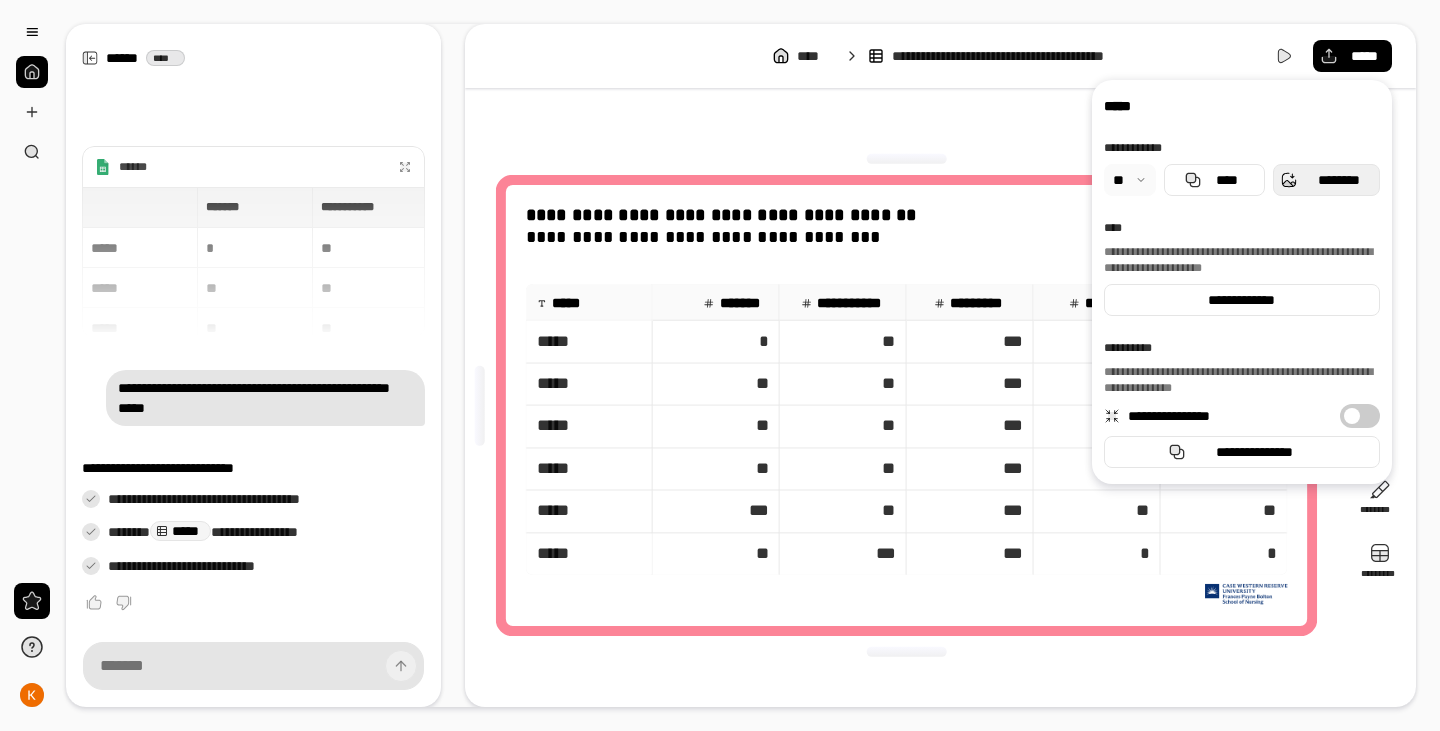 click on "********" at bounding box center (1338, 180) 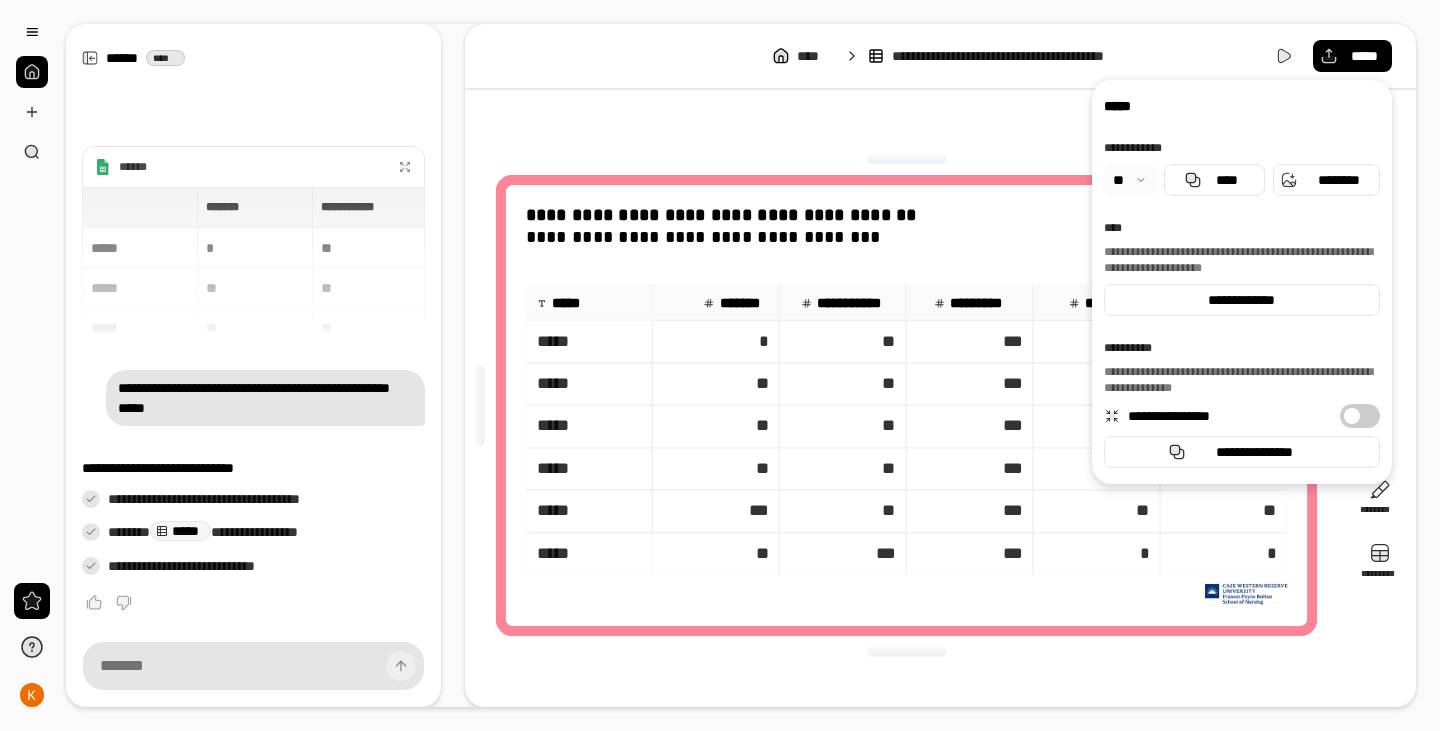 click at bounding box center (32, 72) 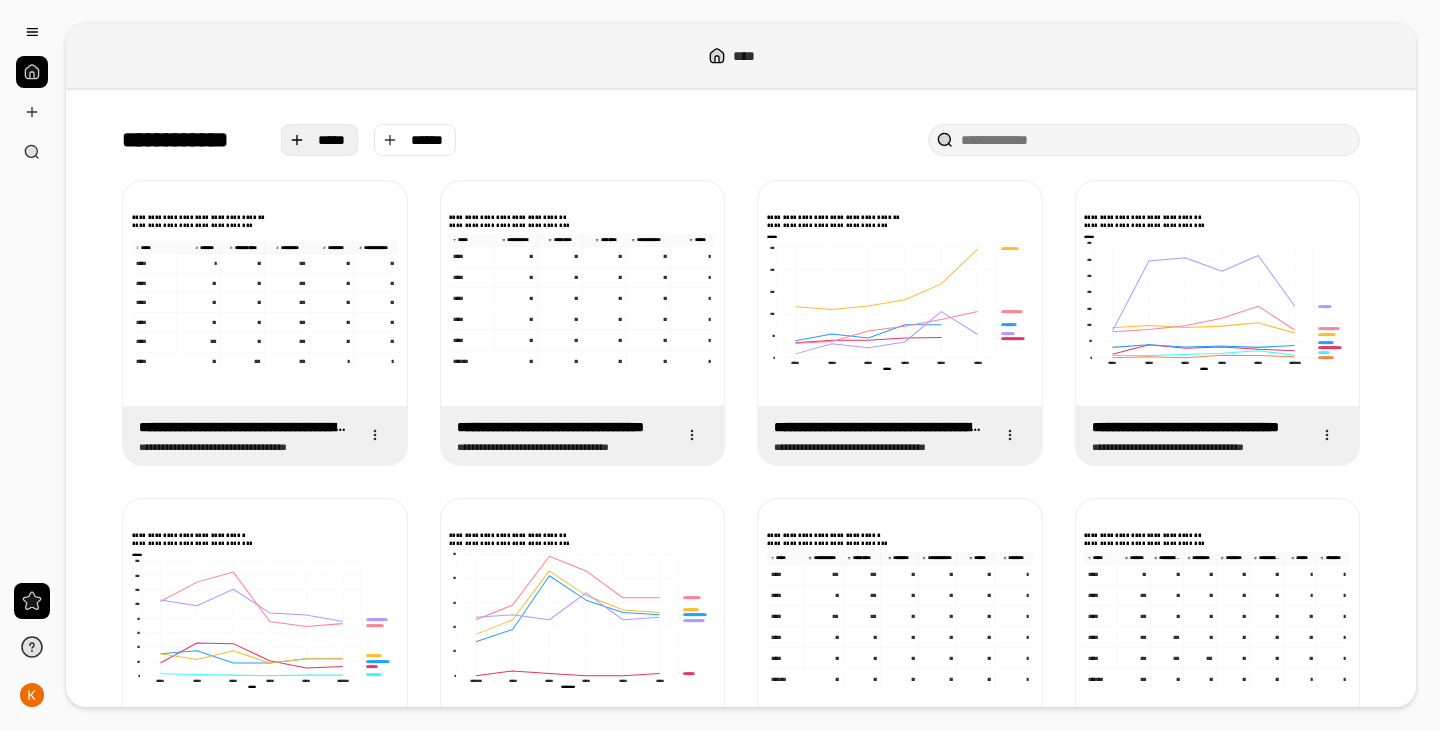 click on "*****" at bounding box center (332, 140) 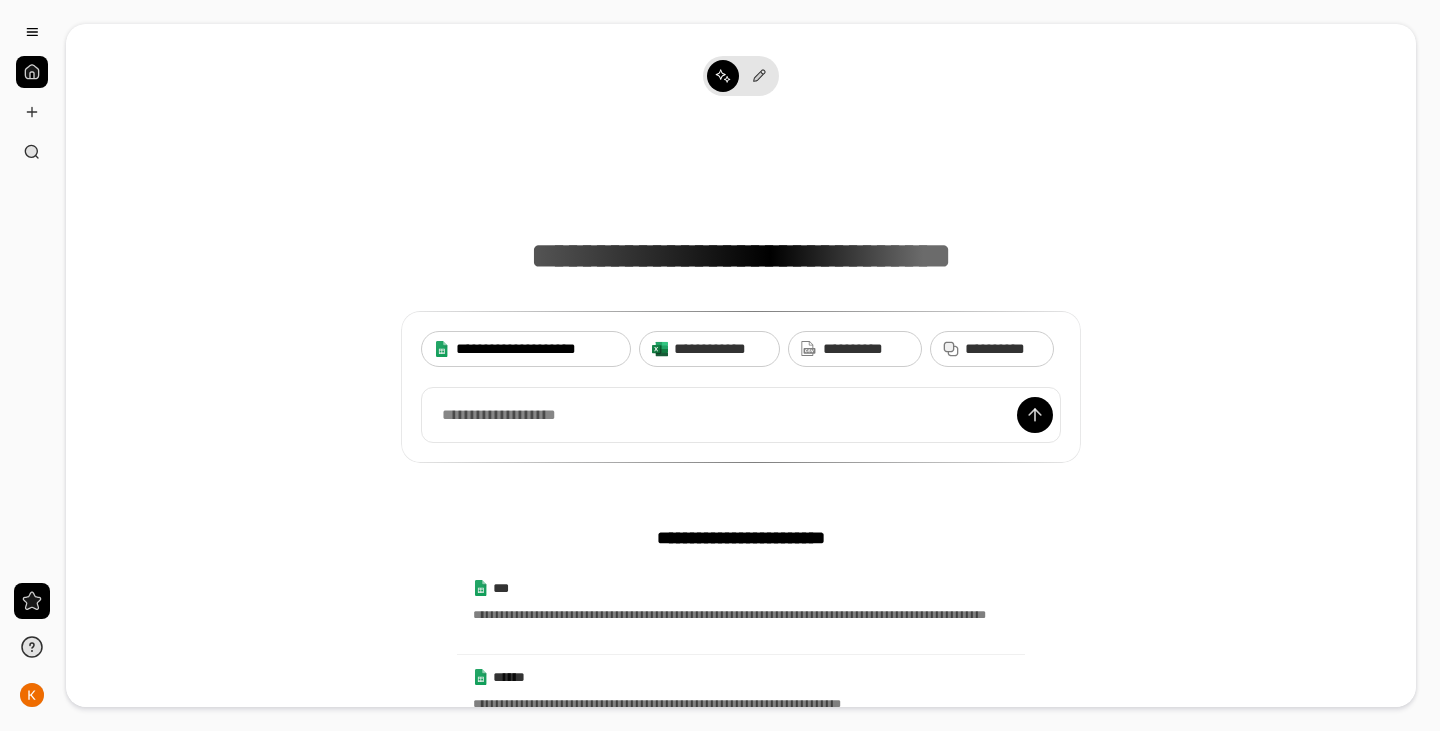 click on "**********" at bounding box center [526, 349] 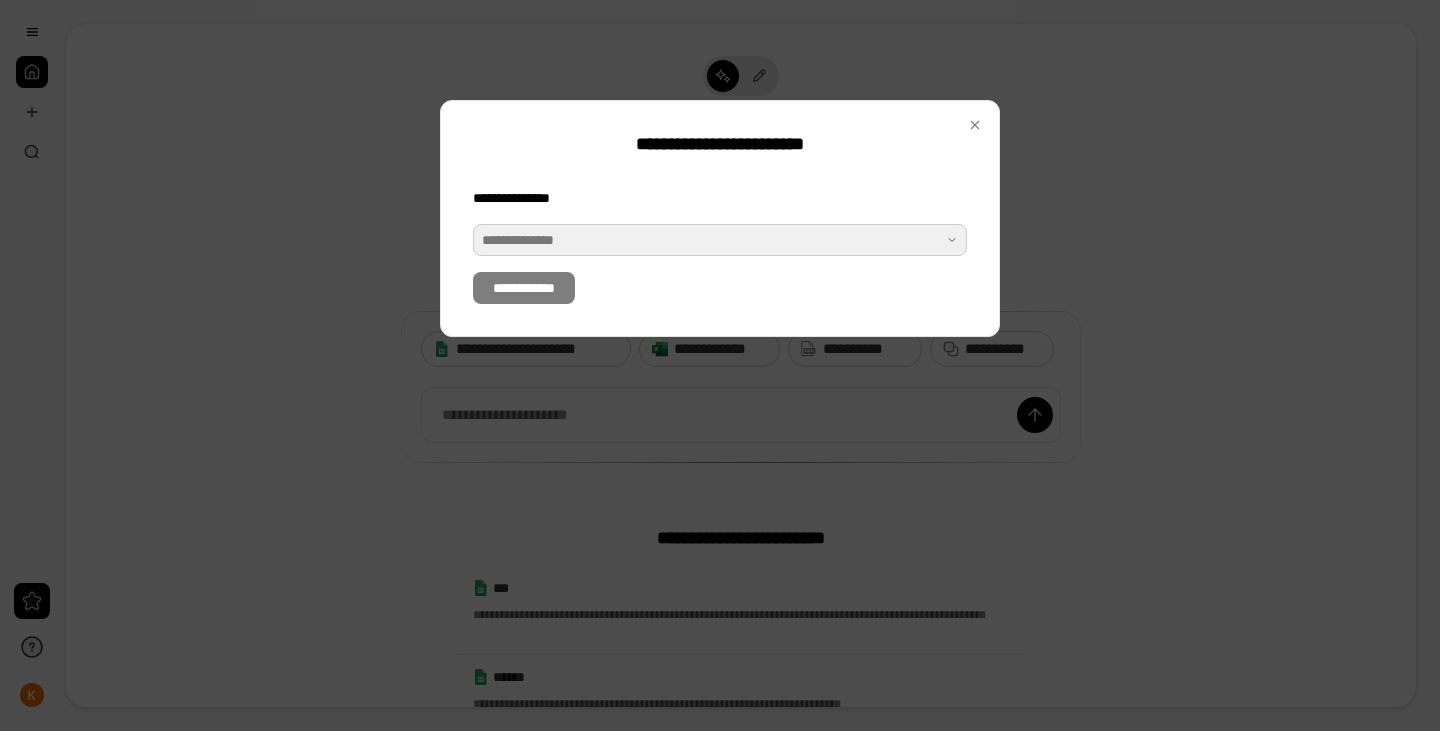 click at bounding box center (720, 240) 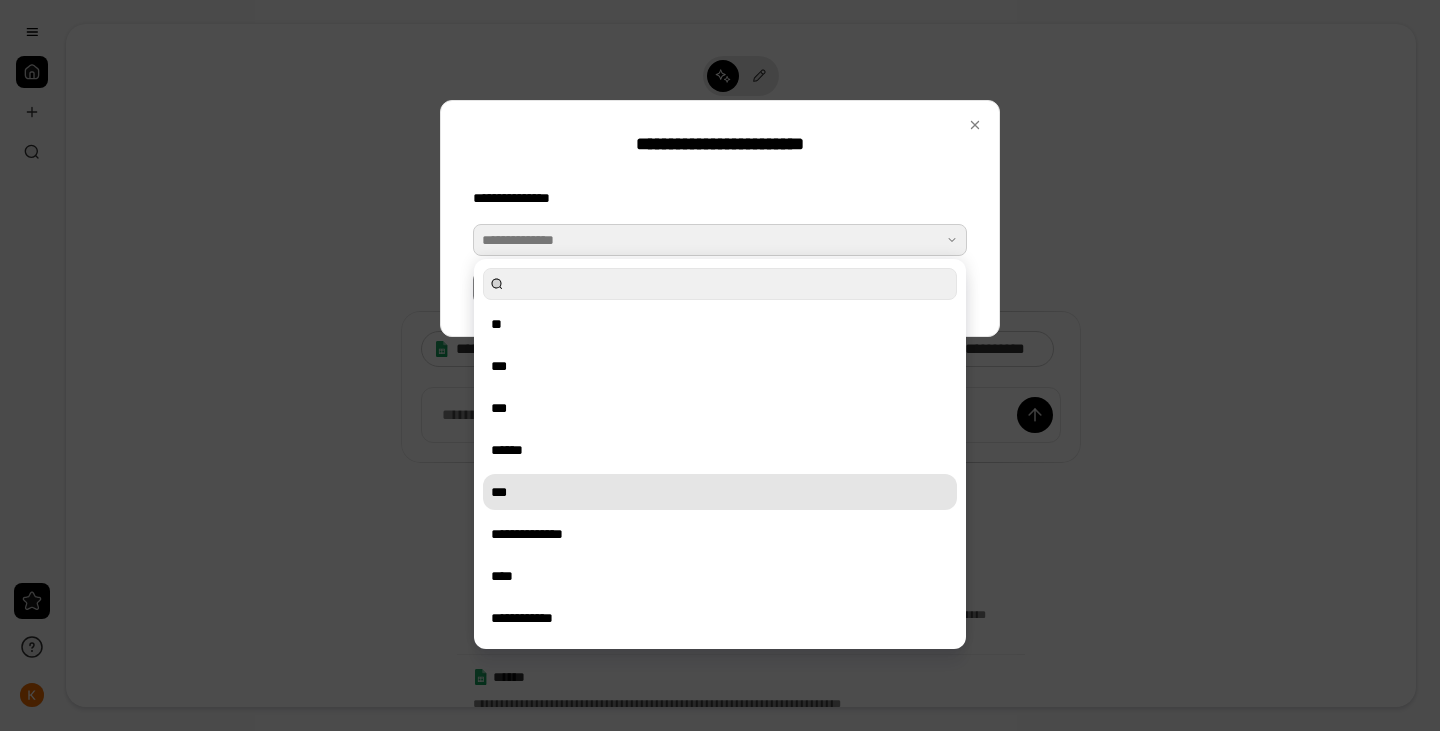click on "***" at bounding box center (720, 492) 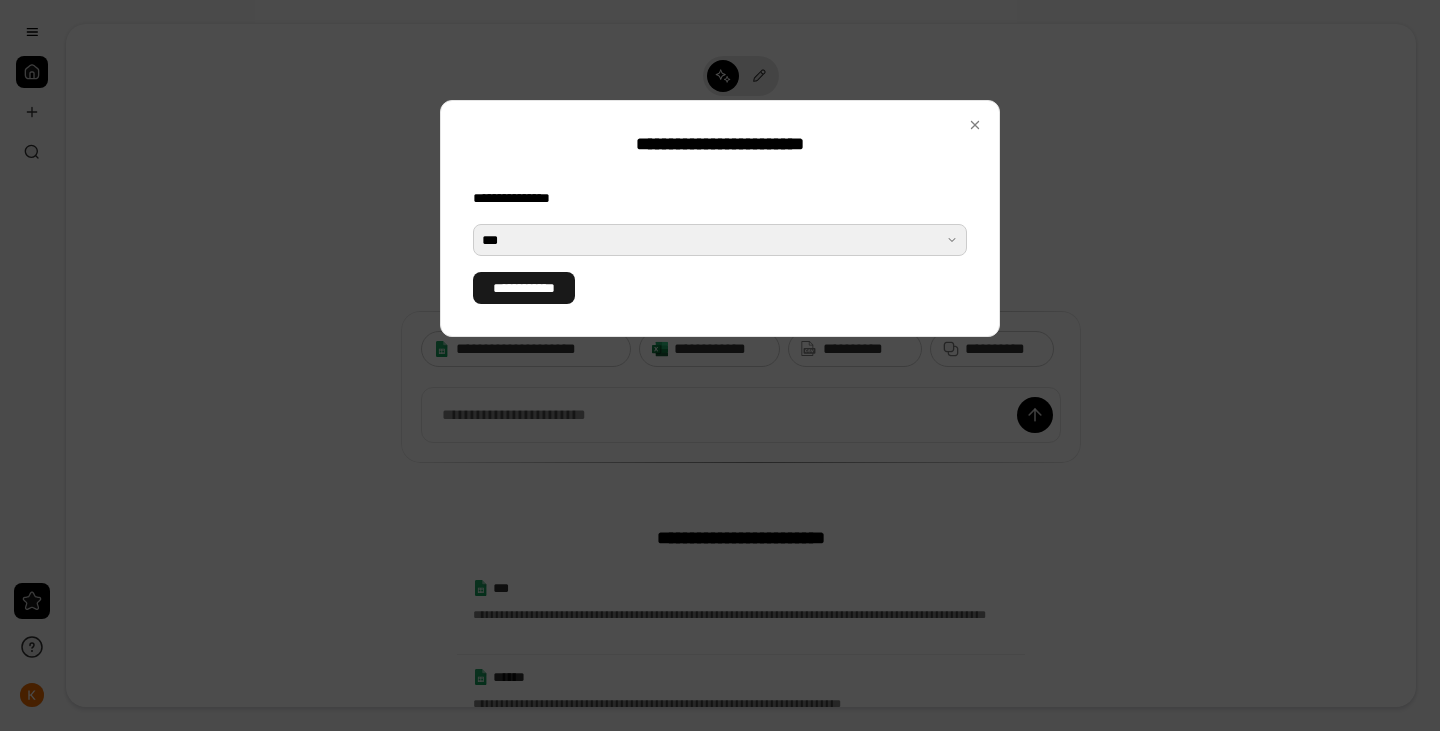 click on "**********" at bounding box center (524, 288) 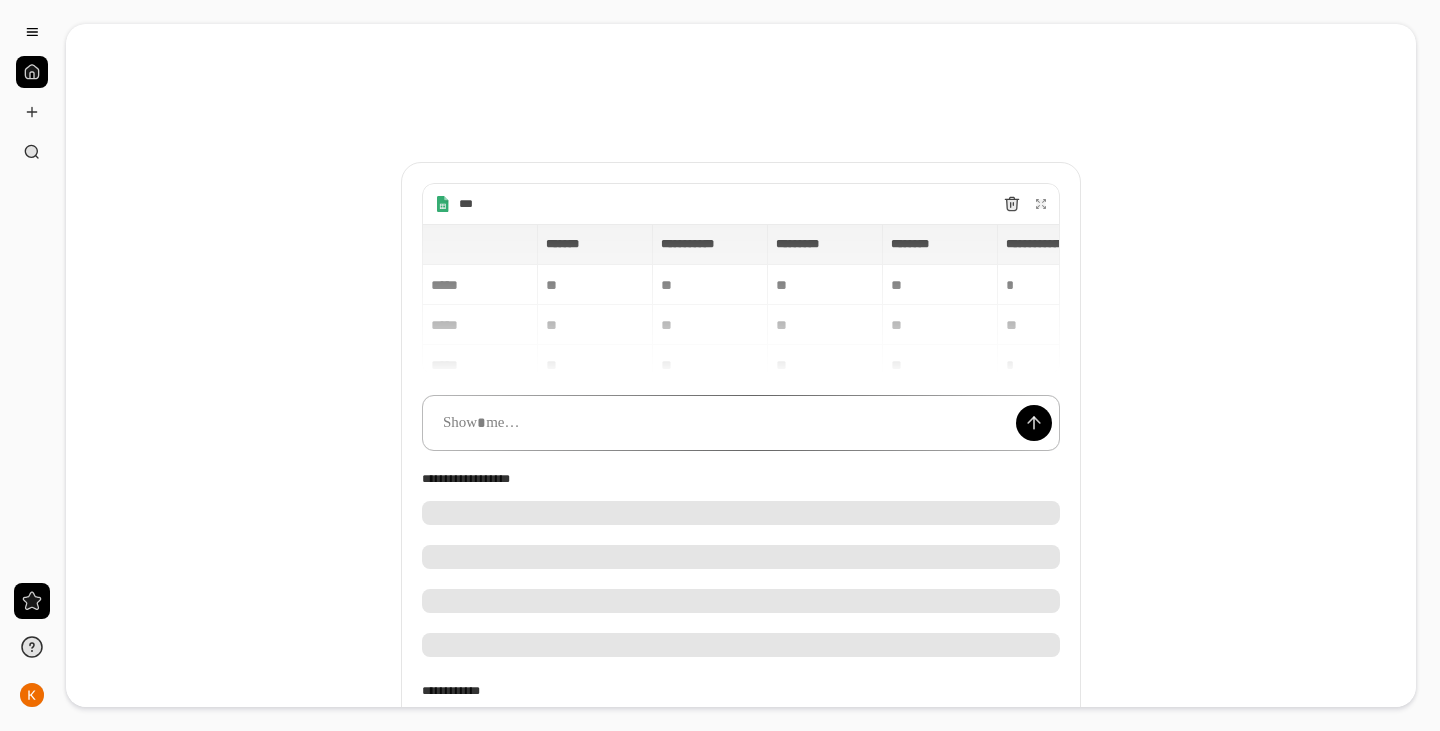 type 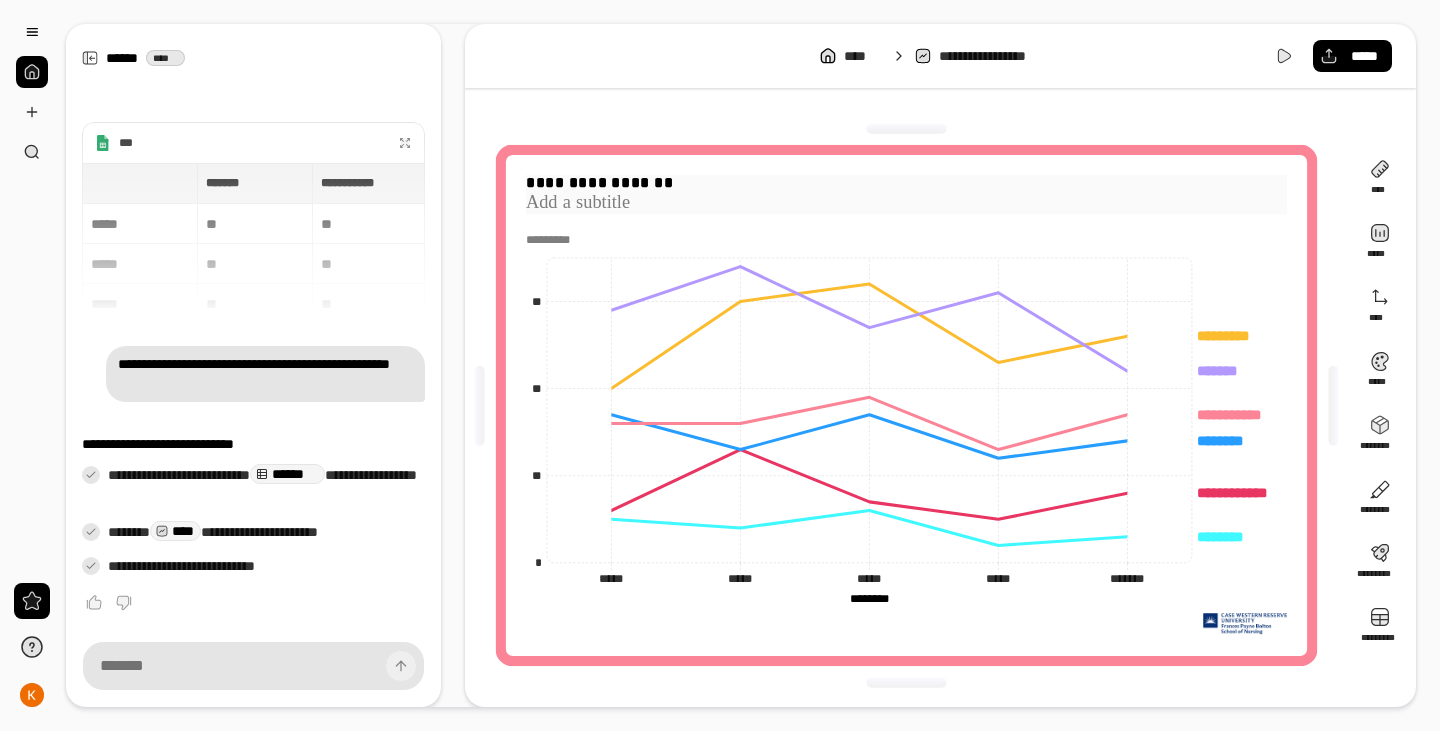click on "**********" at bounding box center (906, 183) 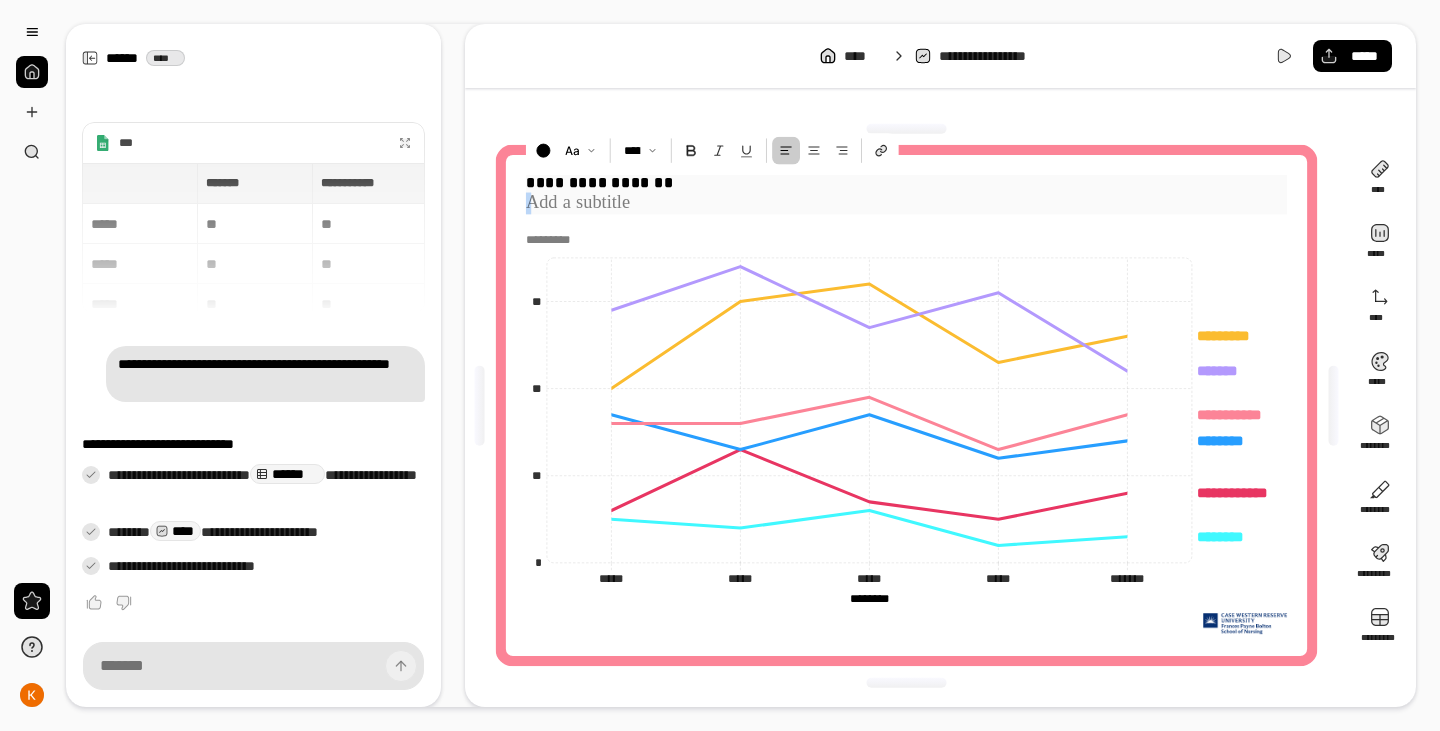 drag, startPoint x: 674, startPoint y: 188, endPoint x: 471, endPoint y: 192, distance: 203.0394 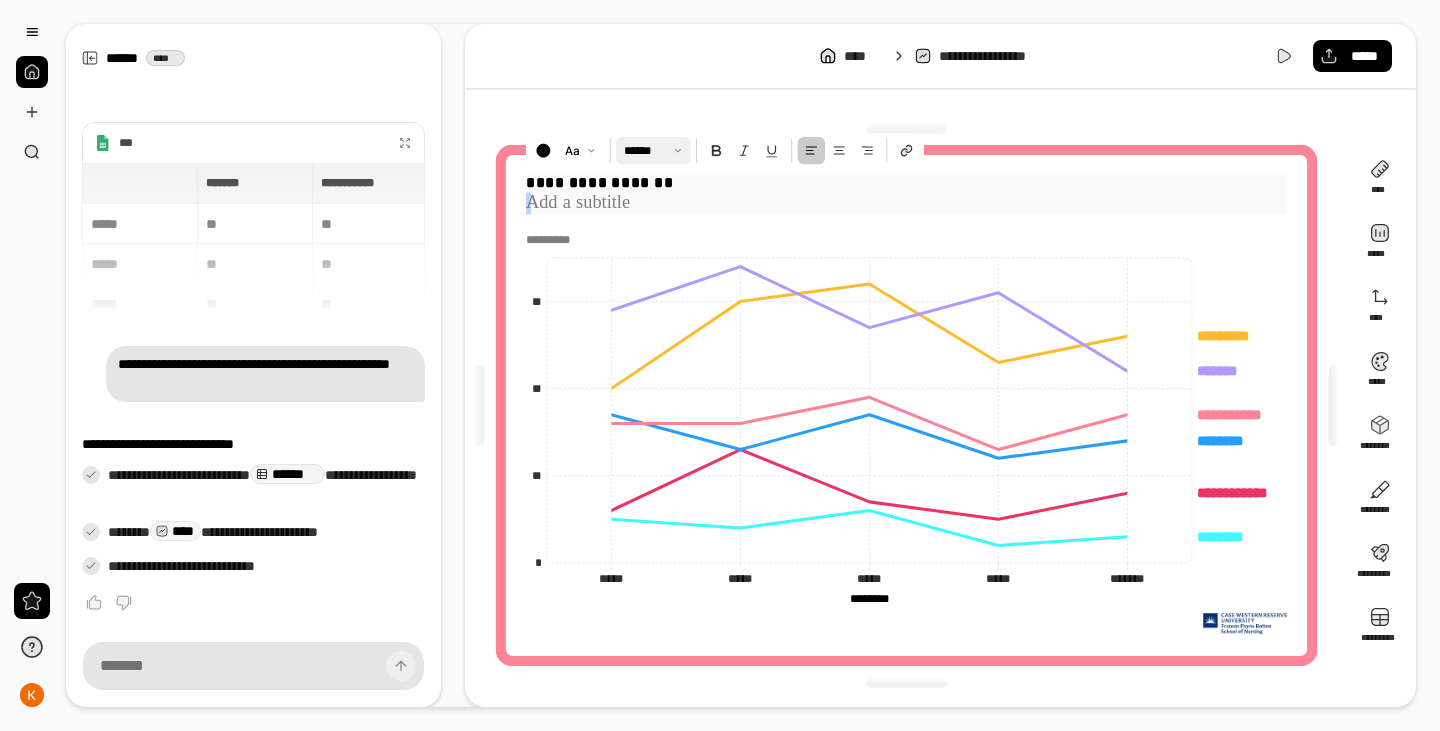 click at bounding box center (652, 151) 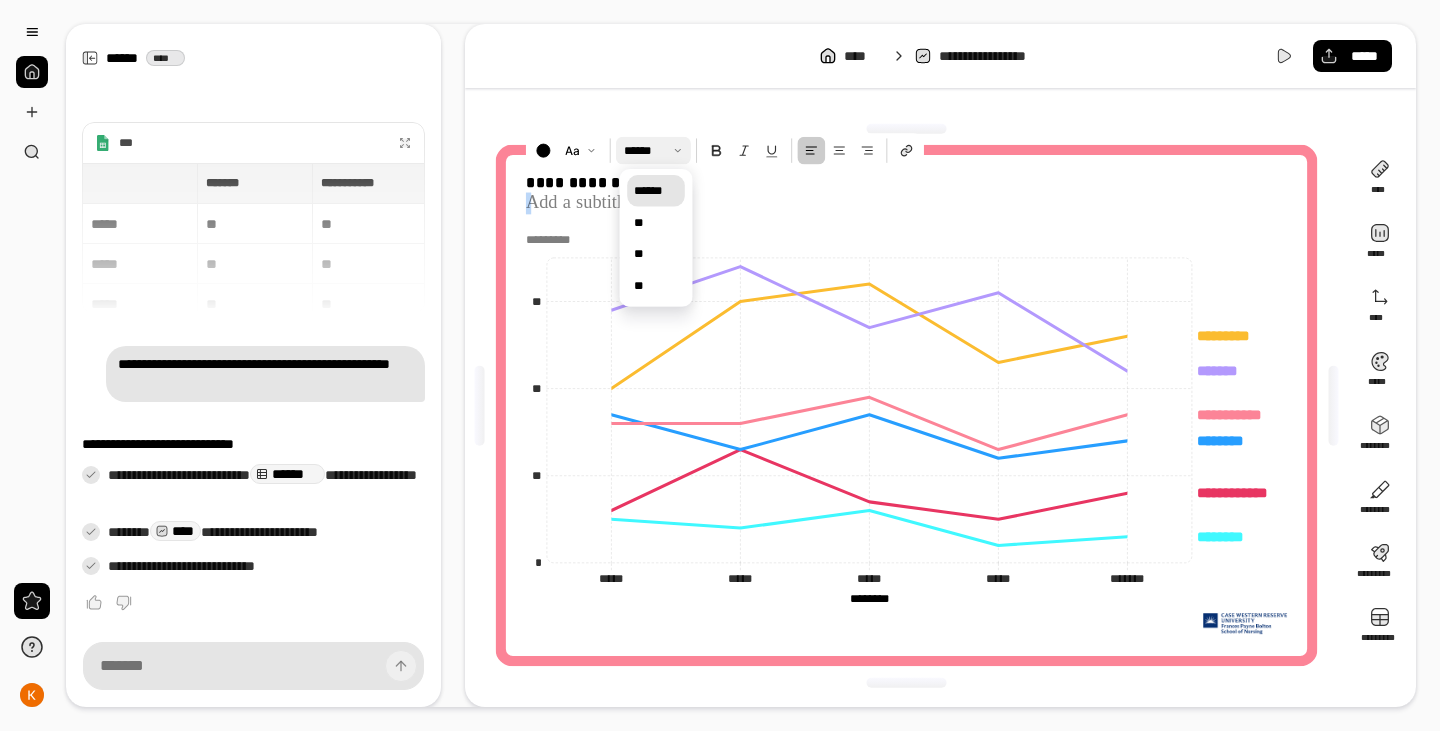 click on "******" at bounding box center (656, 190) 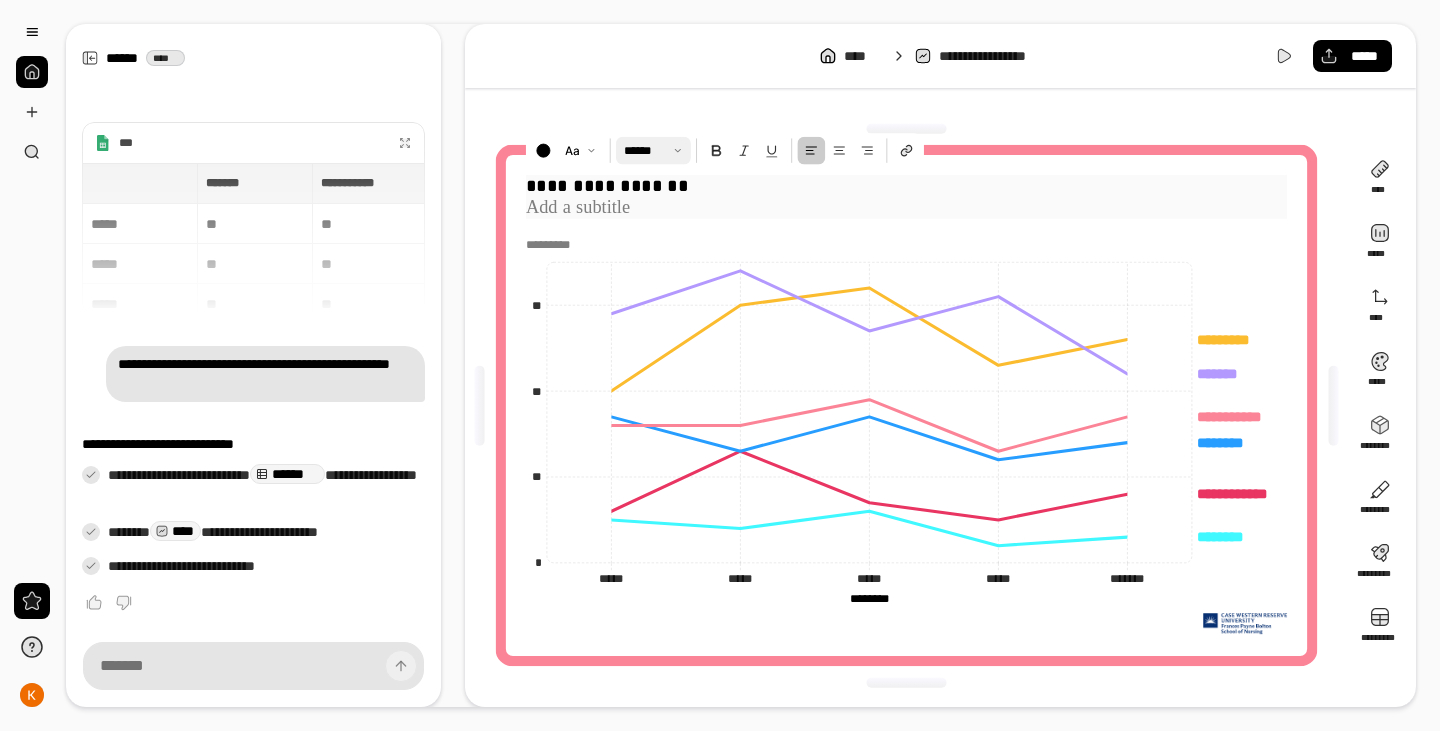 click on "**********" at bounding box center (906, 186) 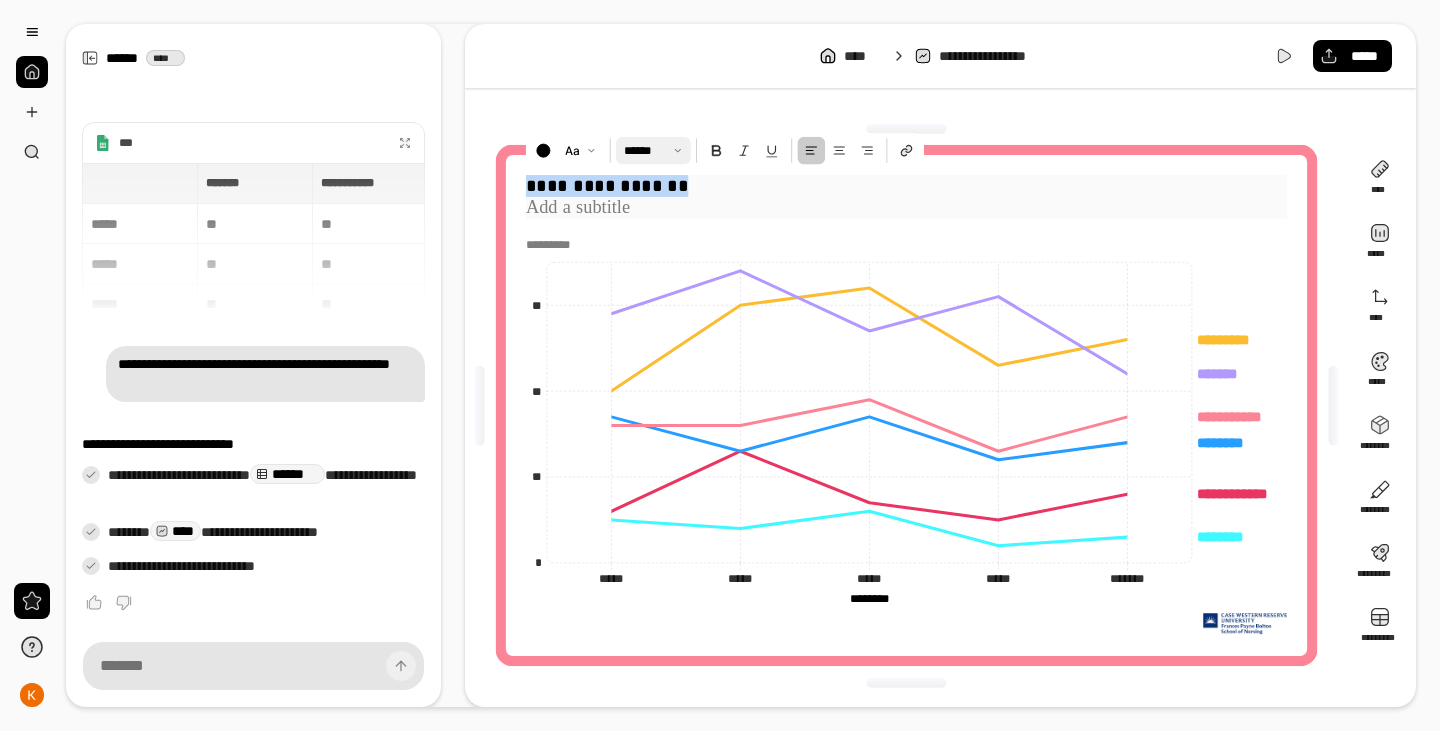 drag, startPoint x: 690, startPoint y: 186, endPoint x: 528, endPoint y: 180, distance: 162.11107 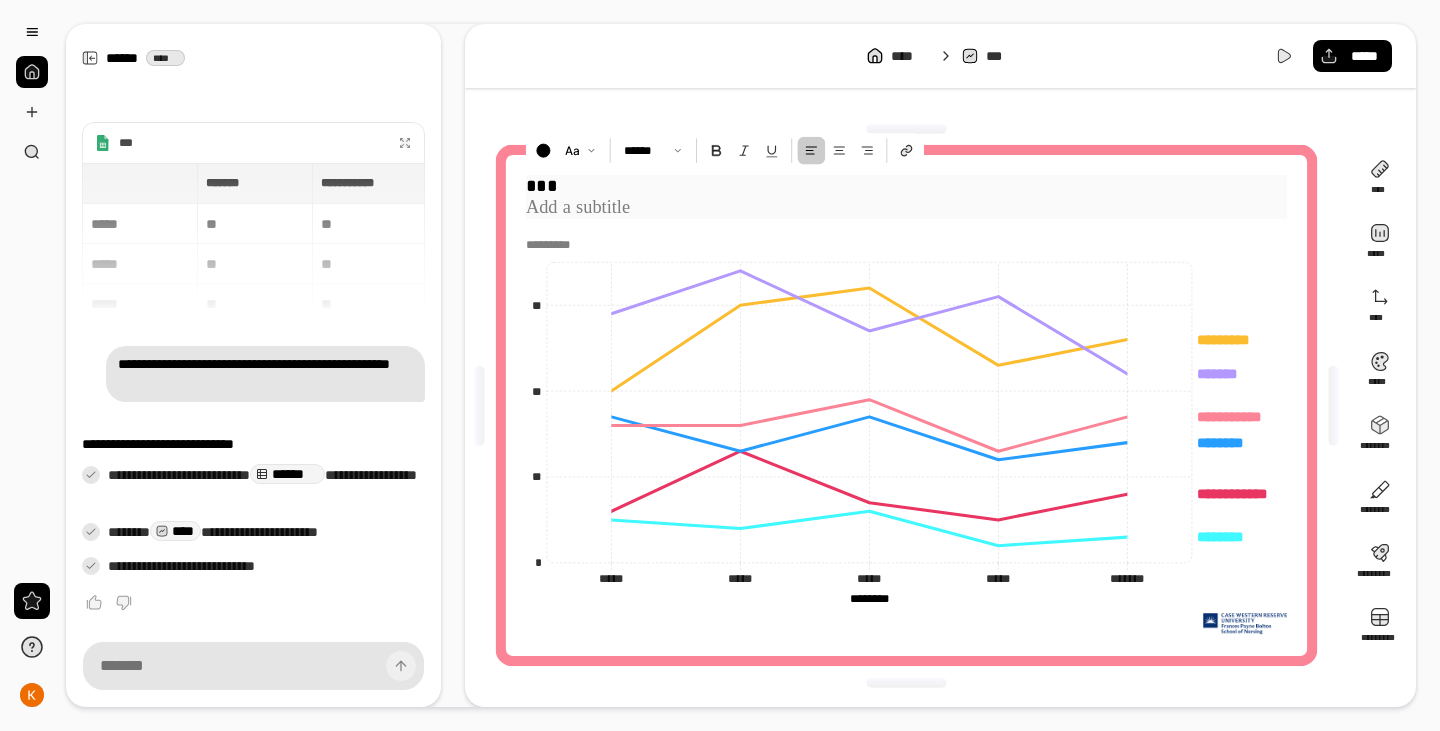 click on "***" at bounding box center (906, 186) 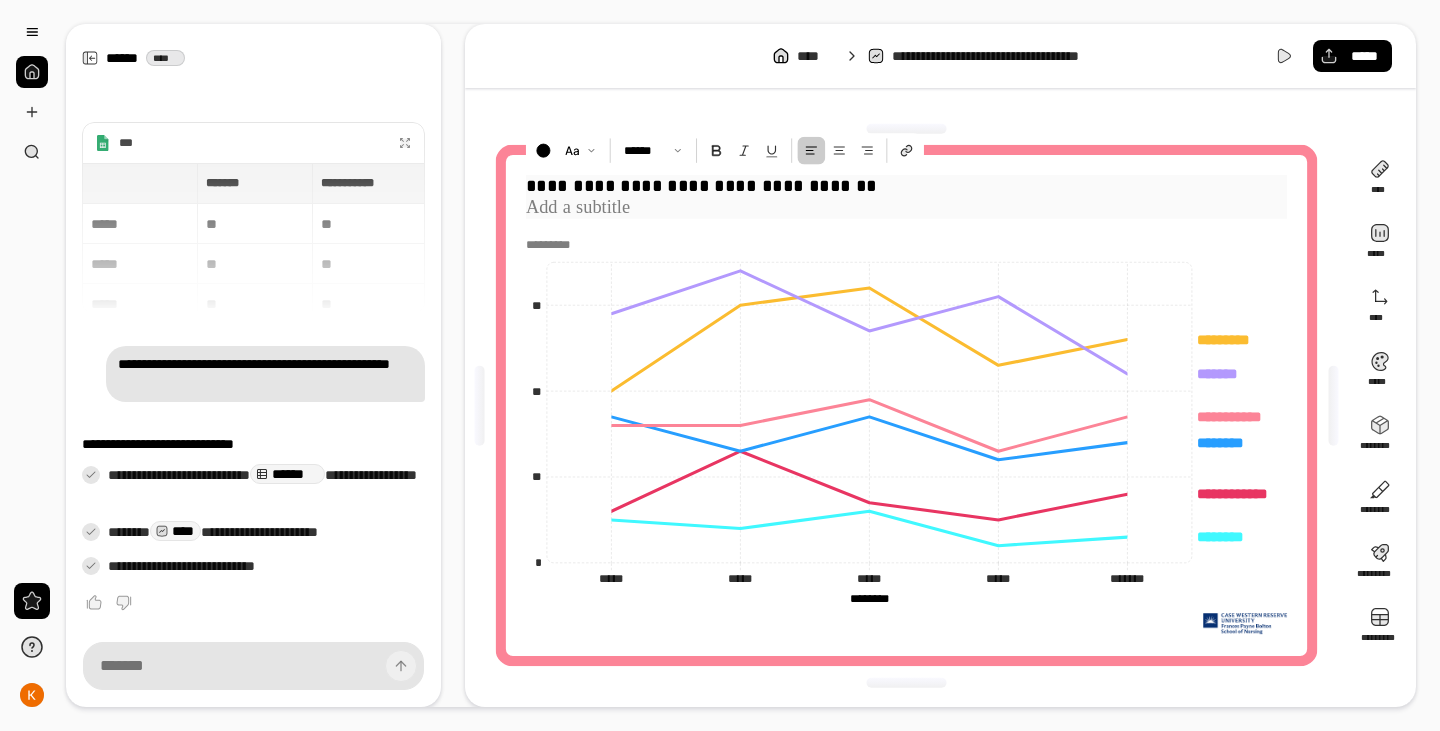click at bounding box center [906, 208] 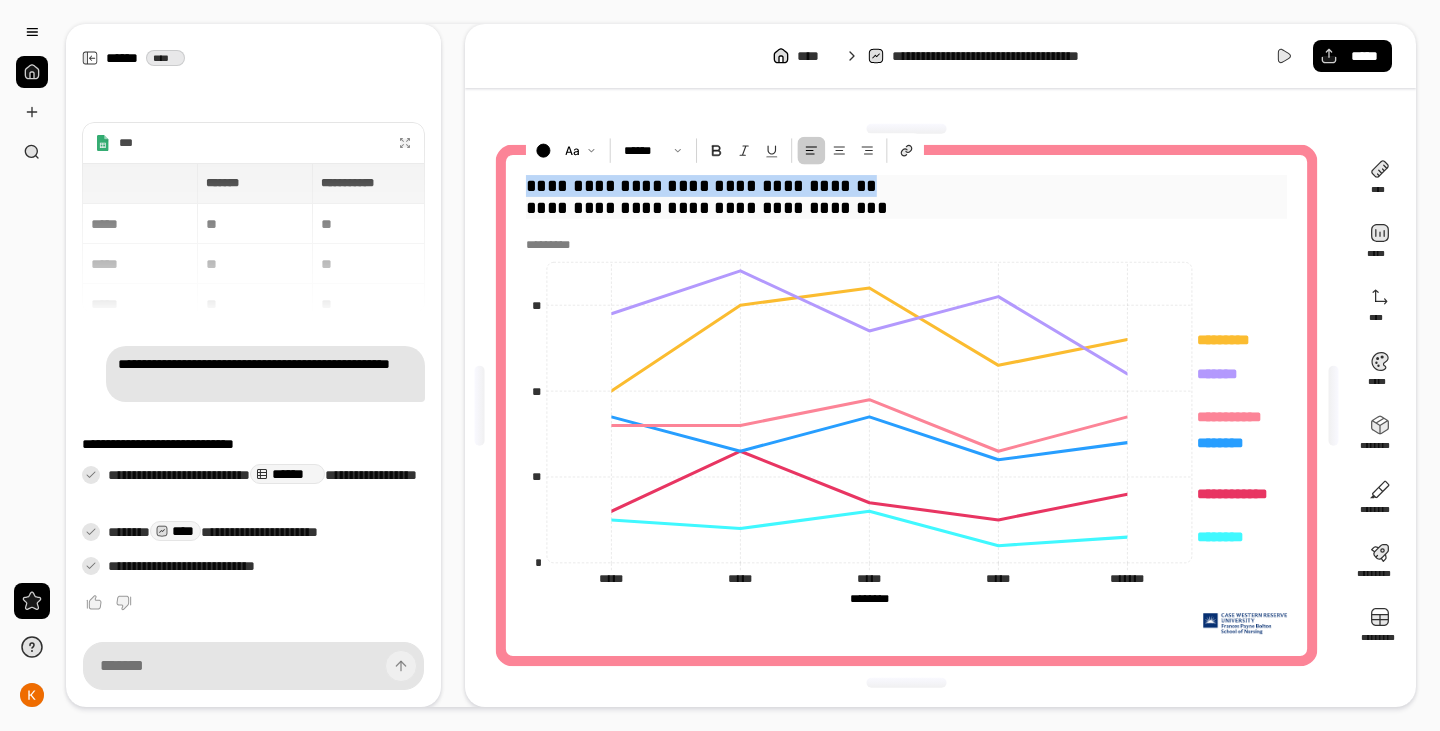 drag, startPoint x: 525, startPoint y: 180, endPoint x: 871, endPoint y: 181, distance: 346.00143 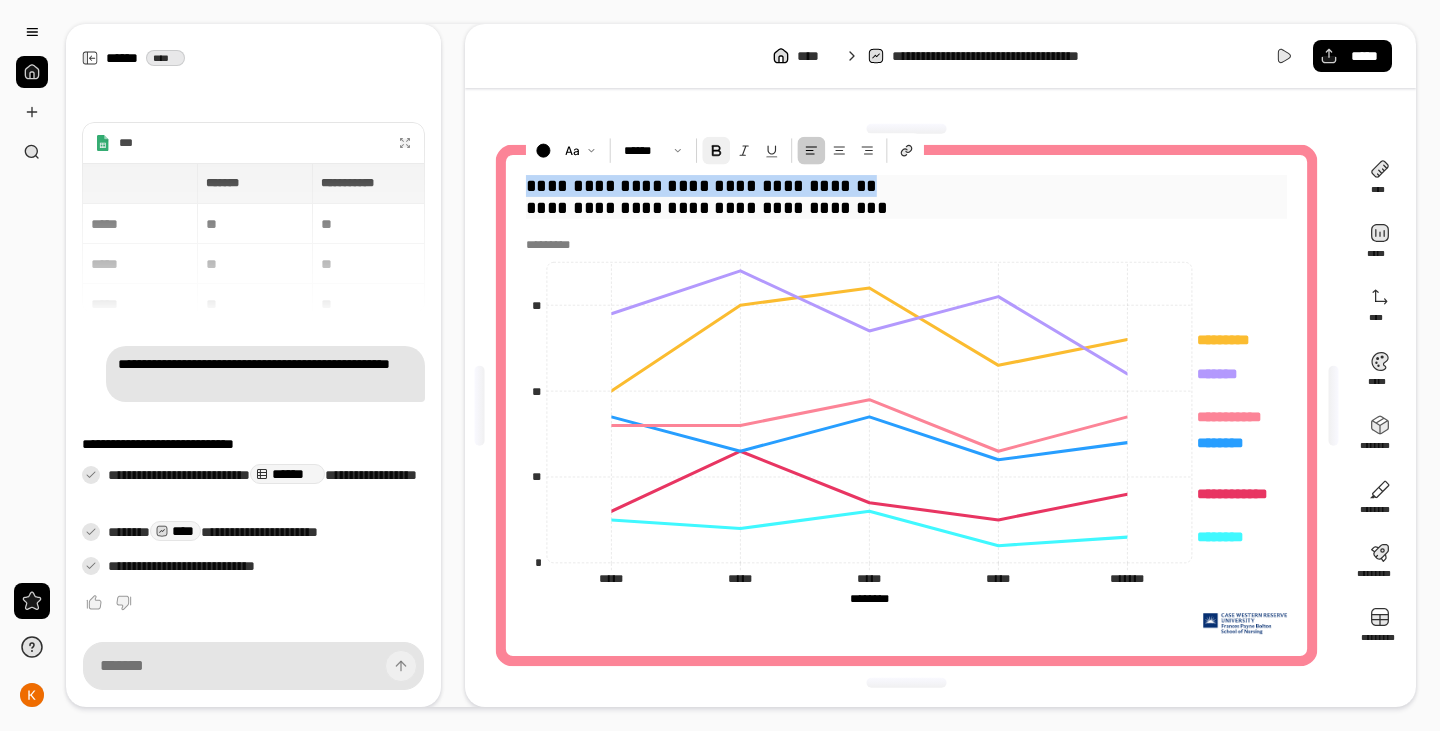 click at bounding box center (716, 151) 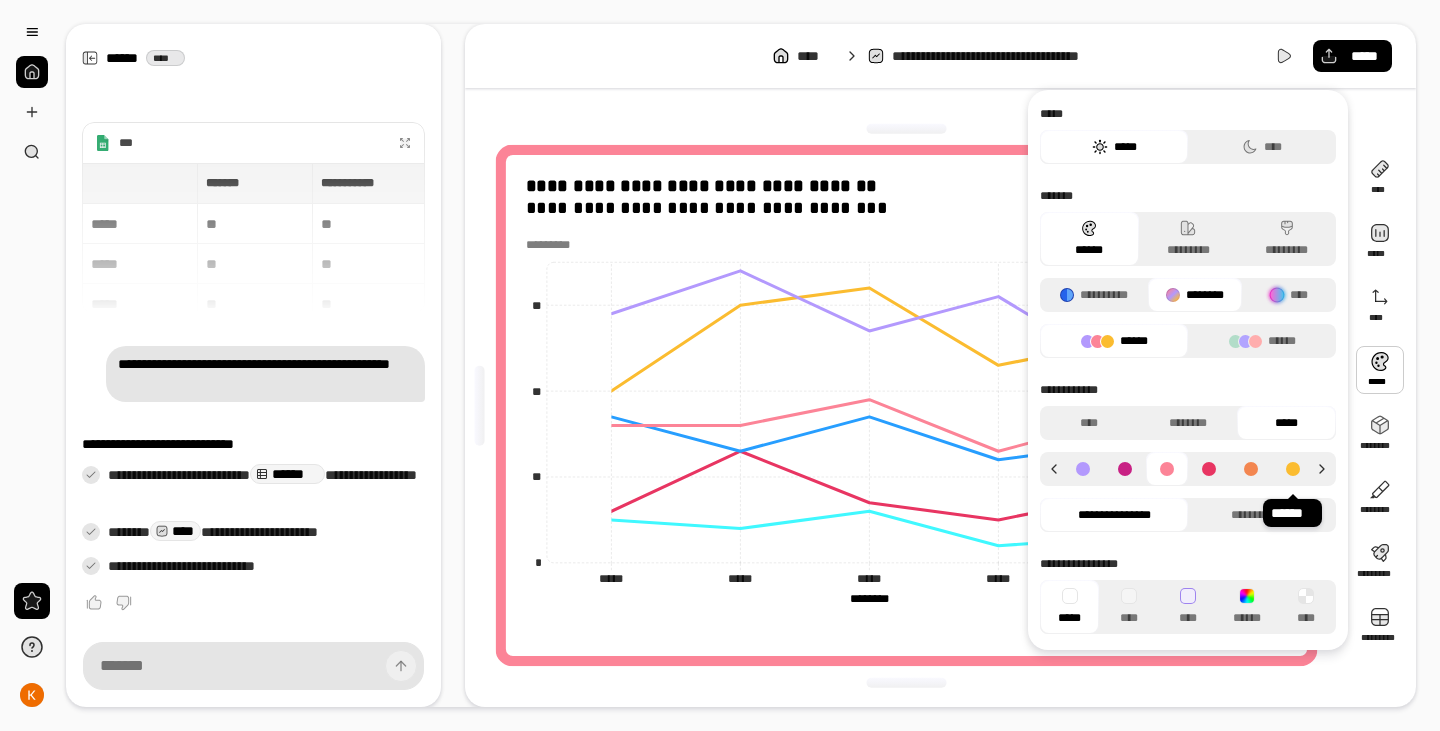 click at bounding box center (1293, 469) 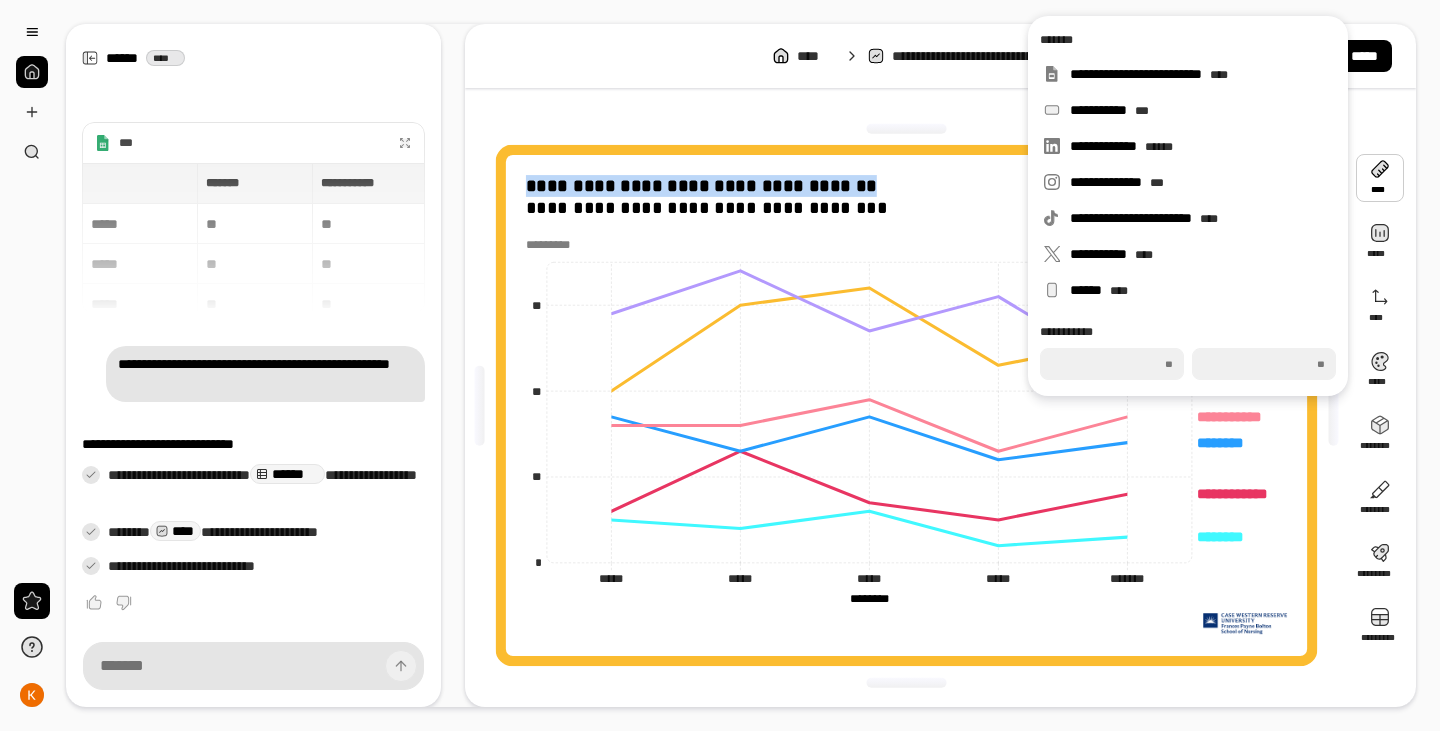 click at bounding box center [1380, 178] 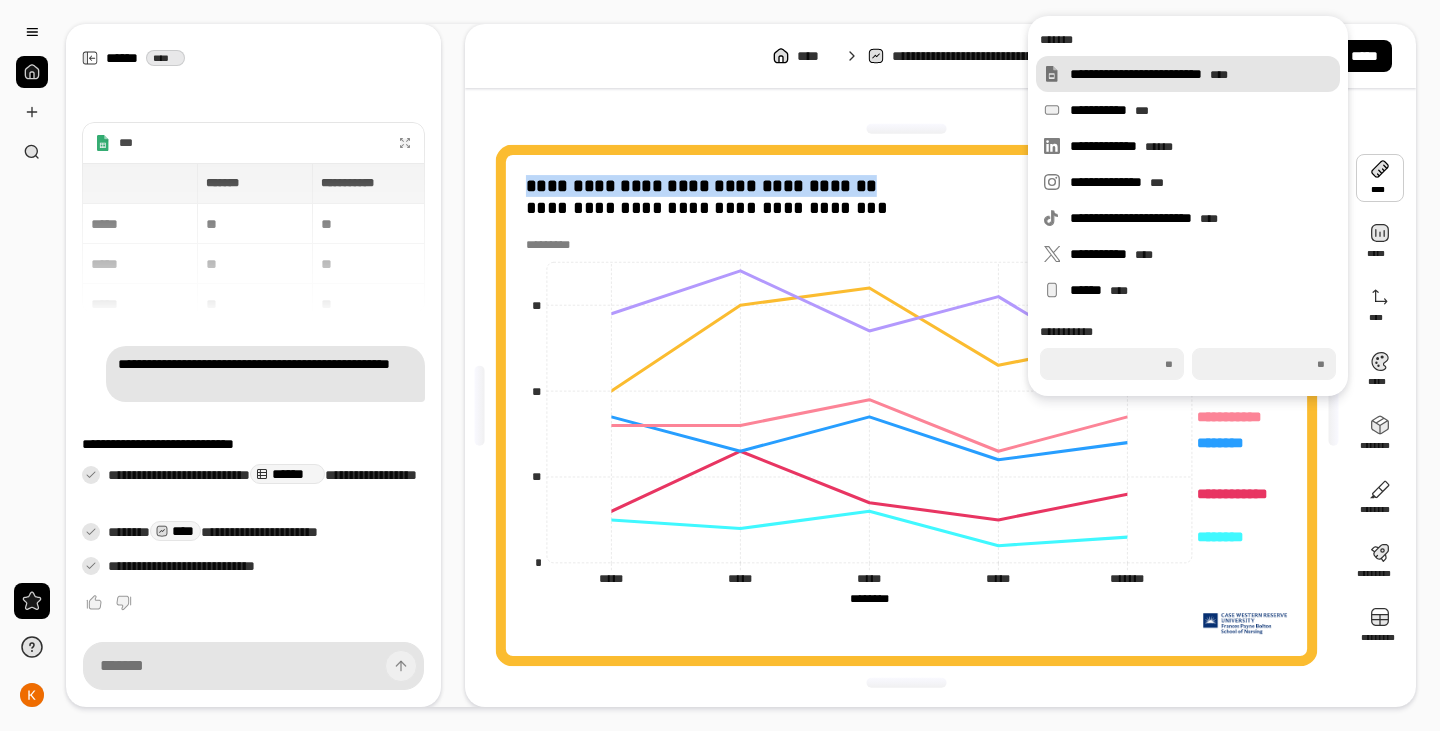 click on "**********" at bounding box center [1188, 74] 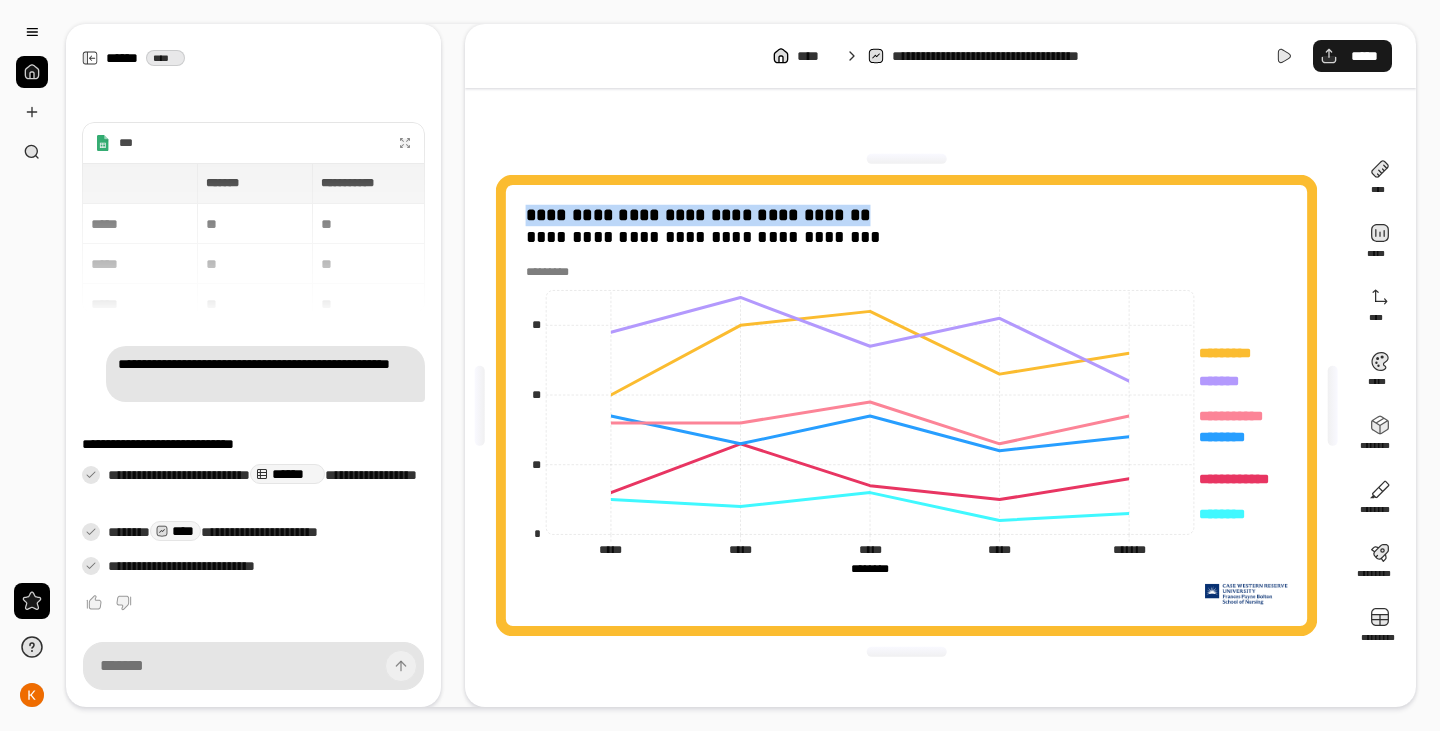 click on "*****" at bounding box center (1364, 56) 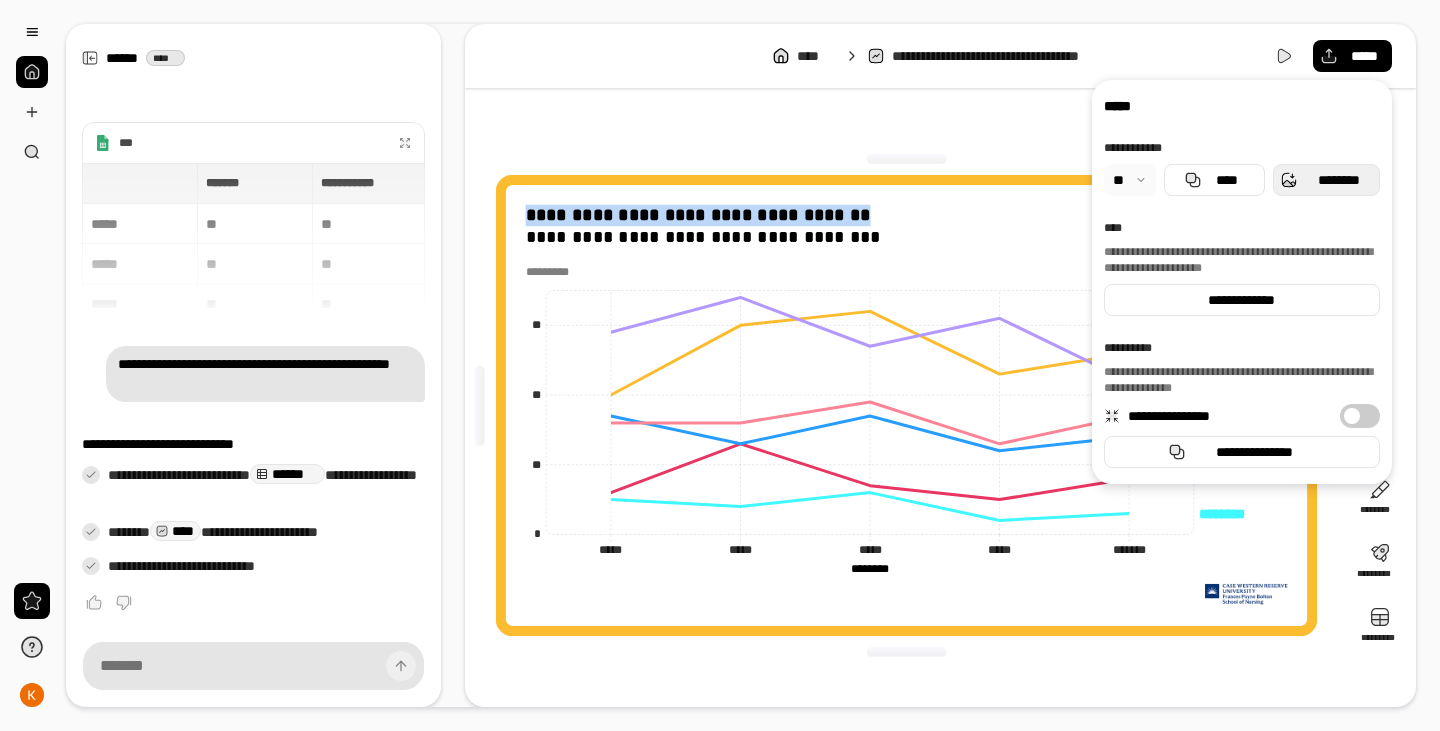 click on "********" at bounding box center [1338, 180] 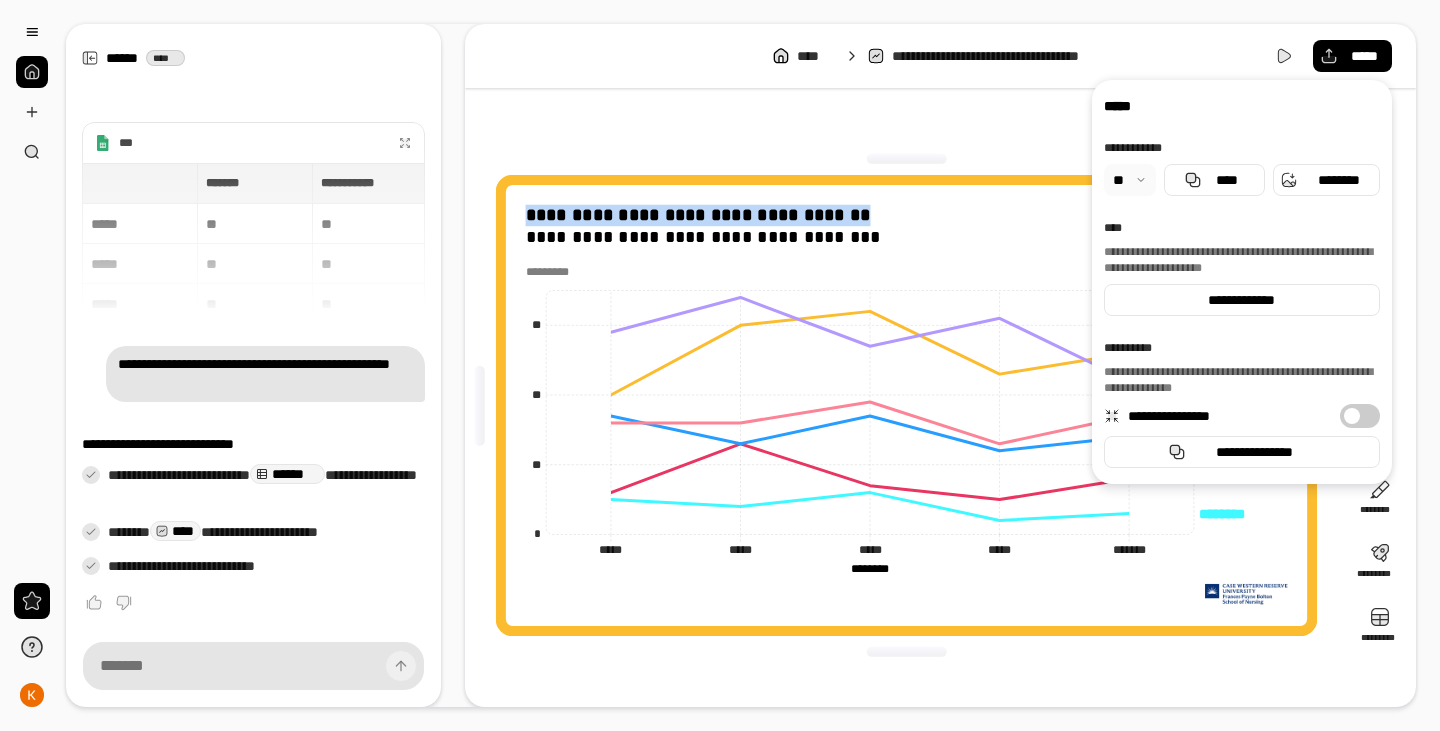 click at bounding box center [32, 72] 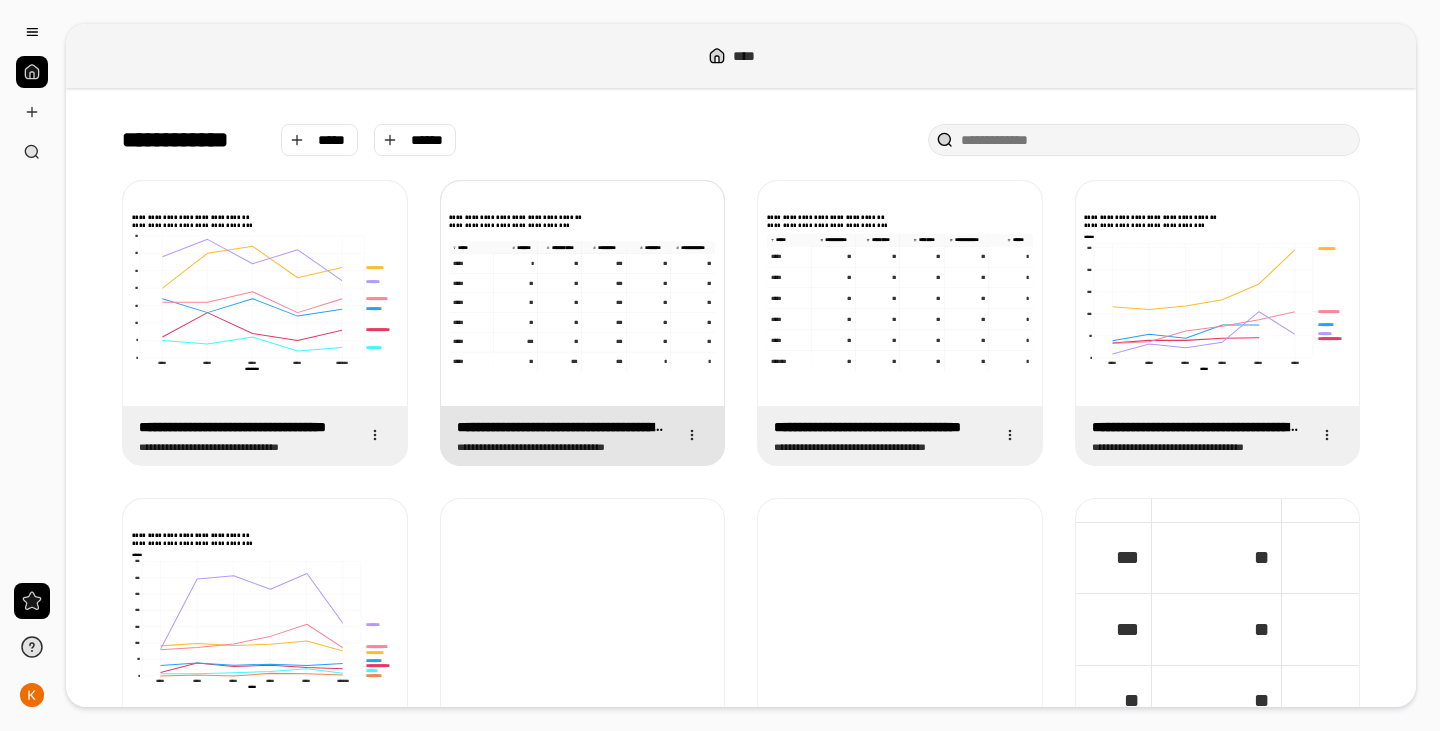 click on "**" at bounding box center (516, 323) 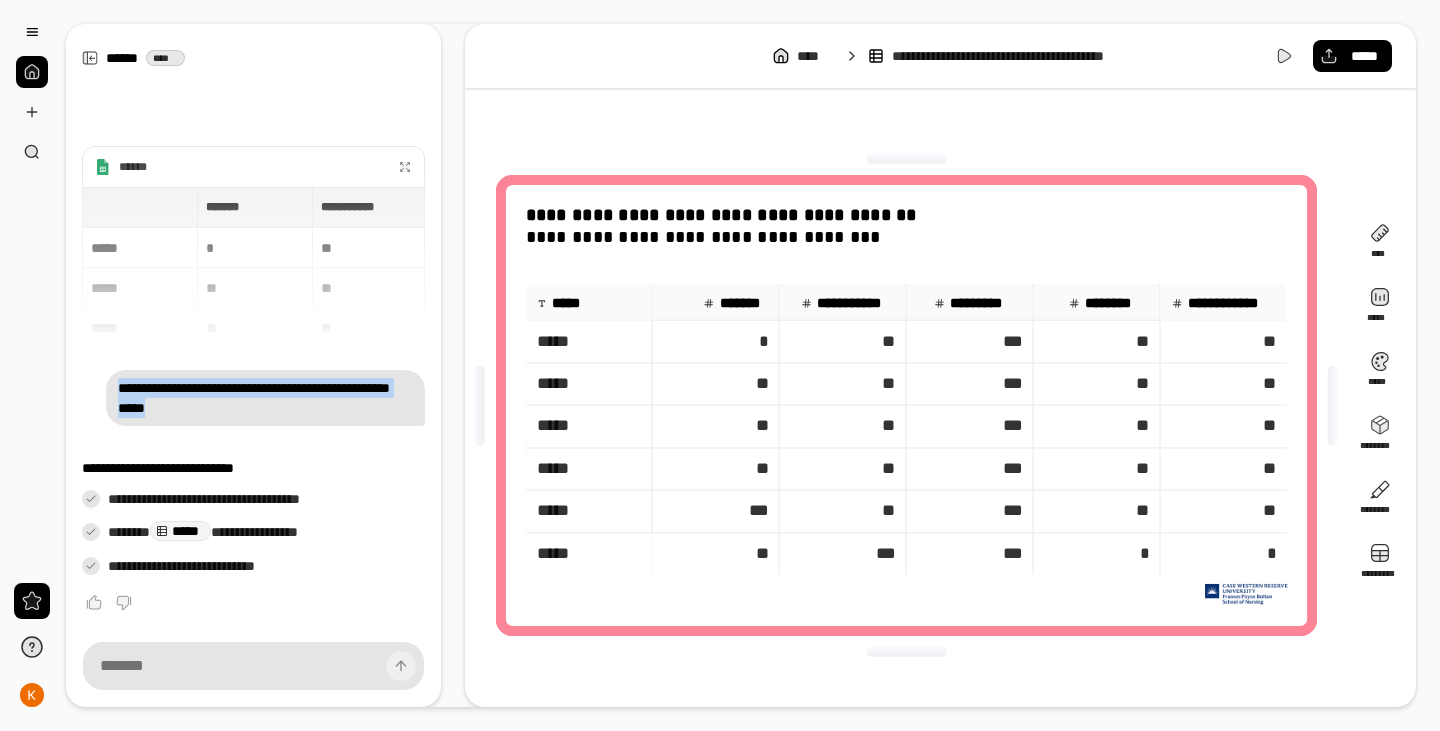 drag, startPoint x: 242, startPoint y: 406, endPoint x: 95, endPoint y: 388, distance: 148.09795 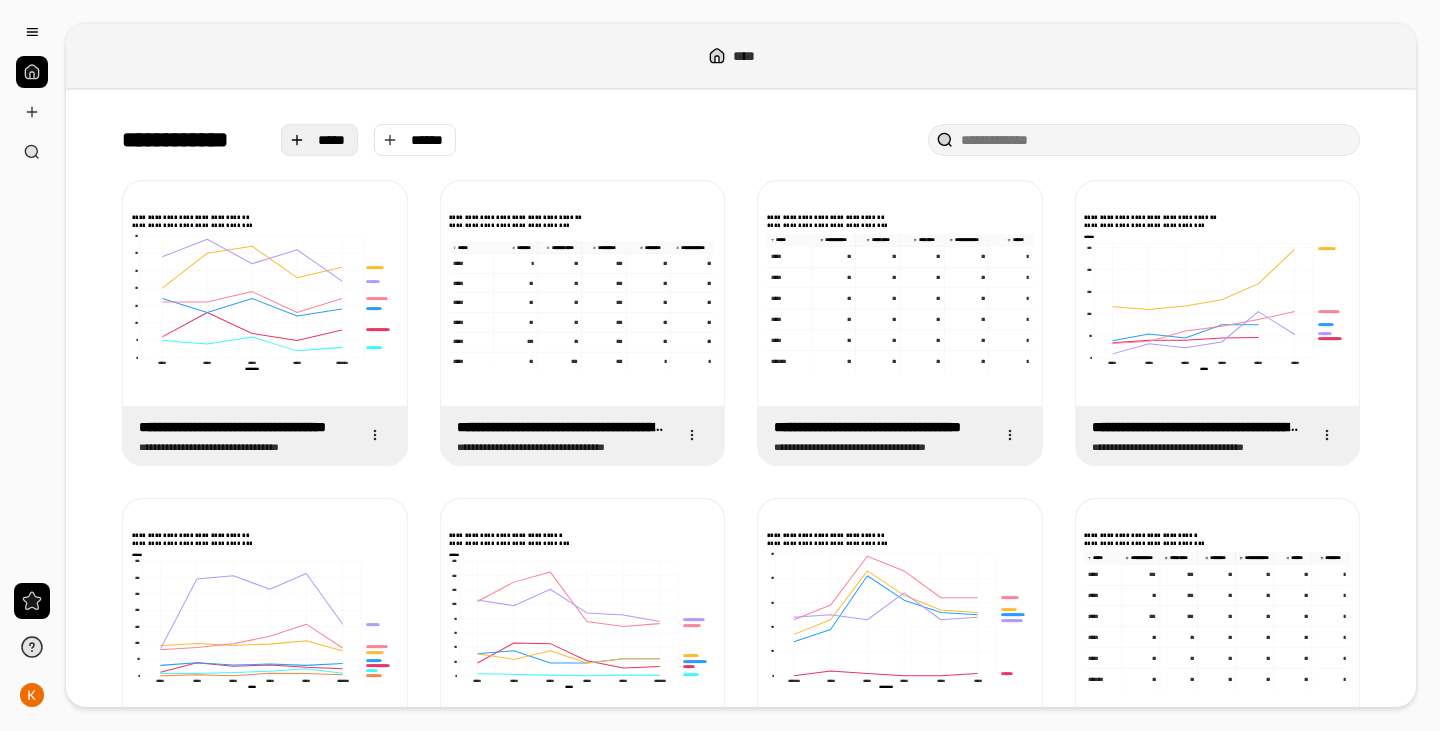 click on "*****" at bounding box center (320, 140) 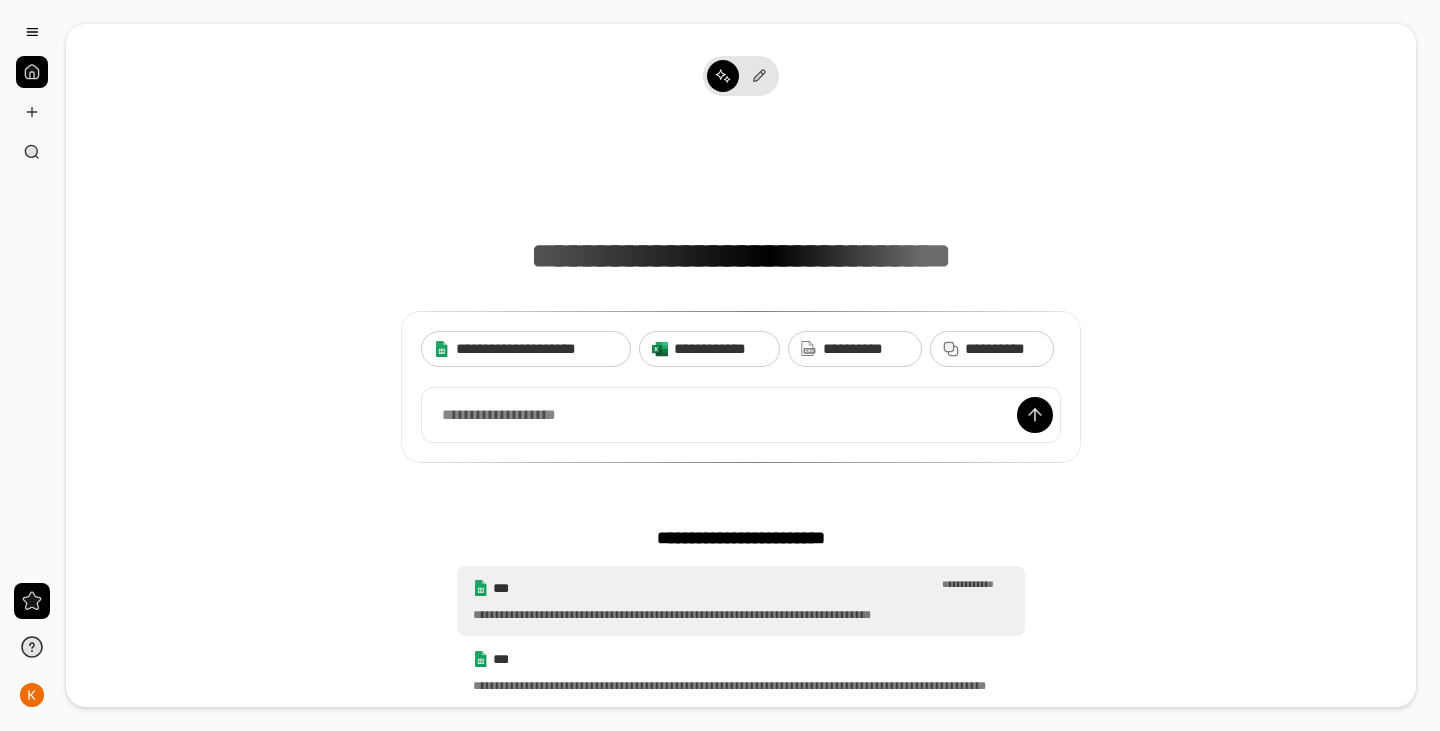 click on "***" at bounding box center (715, 588) 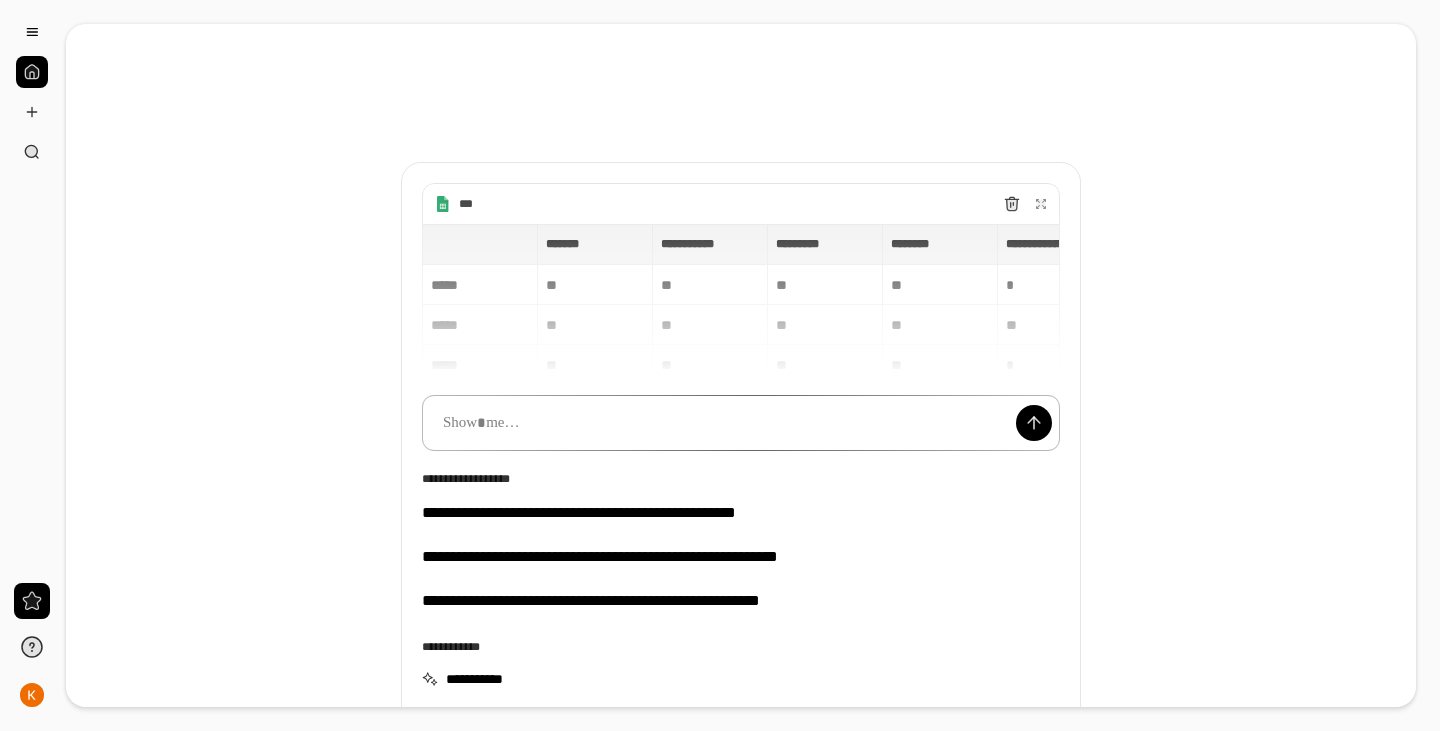 type 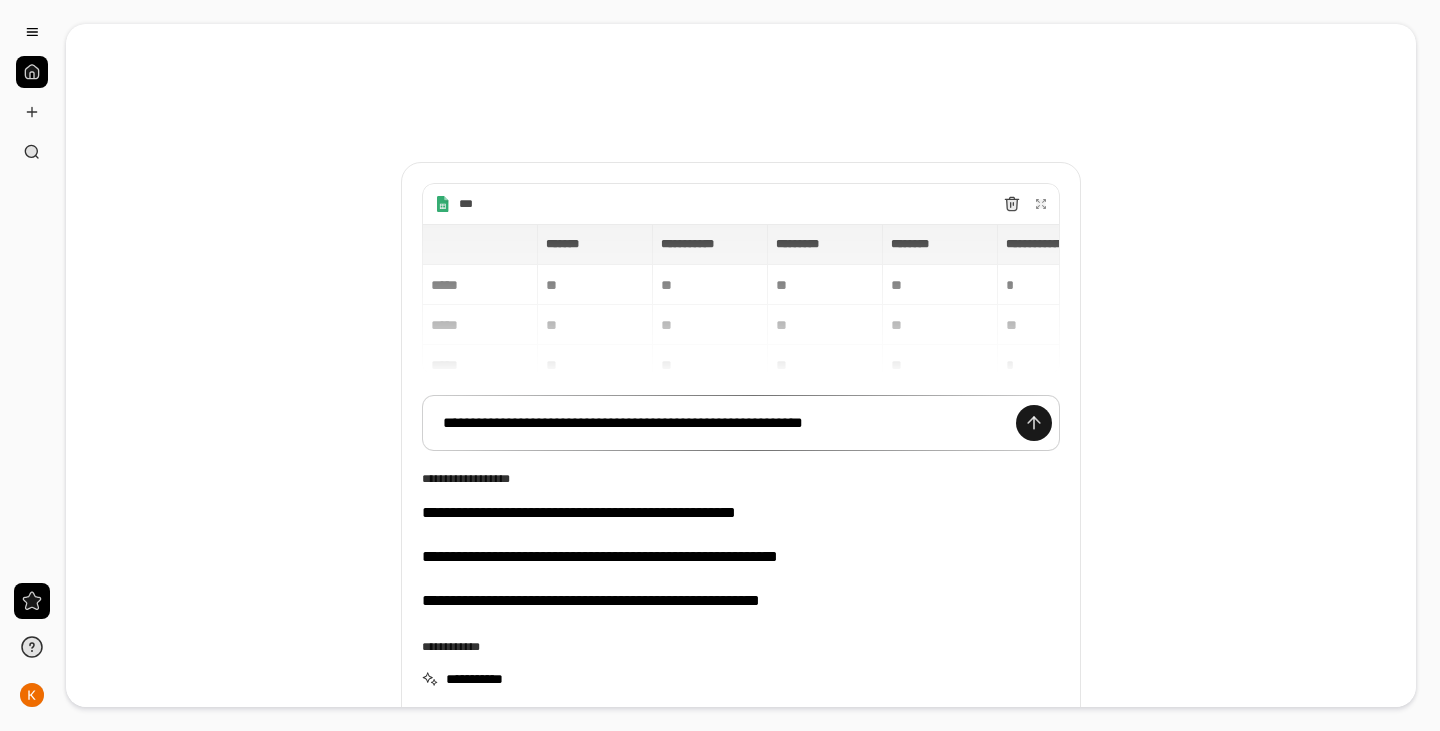 click at bounding box center (1034, 423) 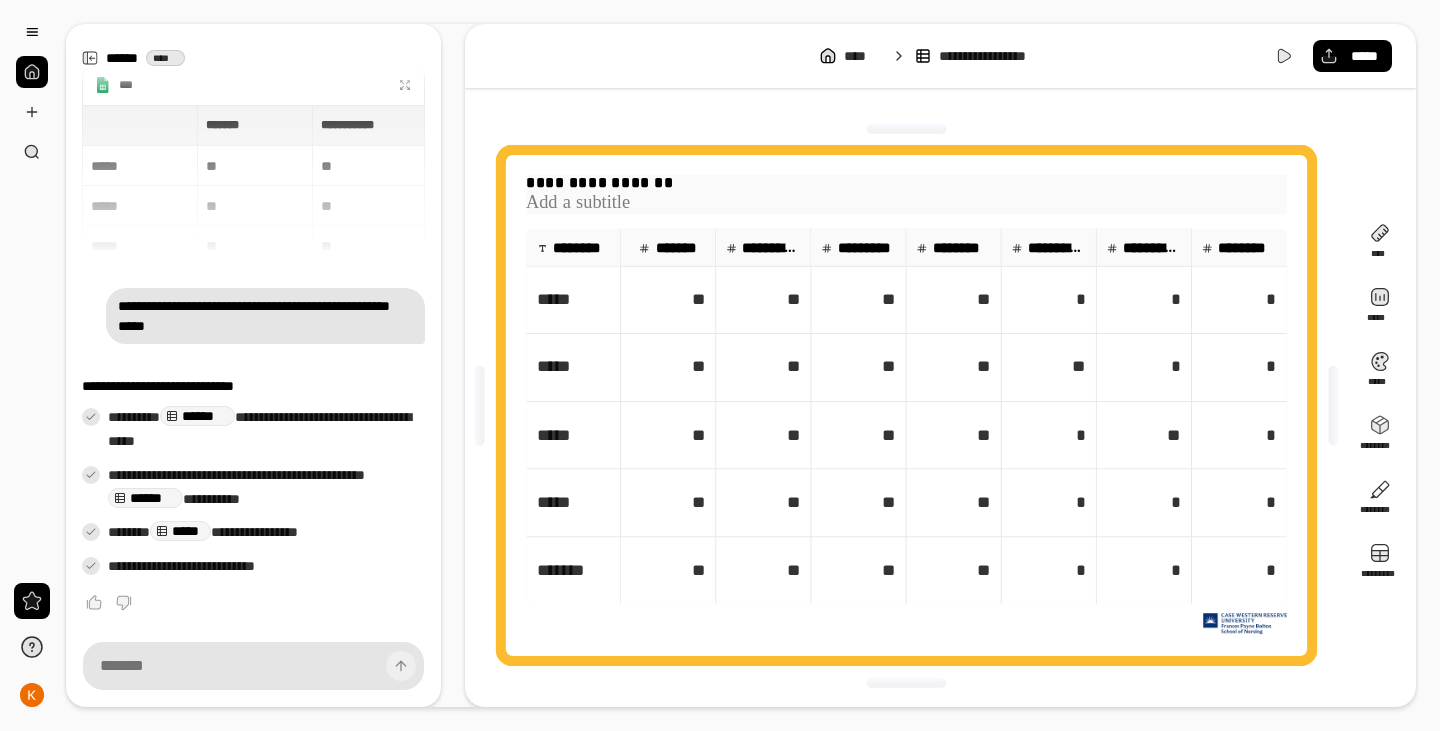 click on "**********" at bounding box center [906, 183] 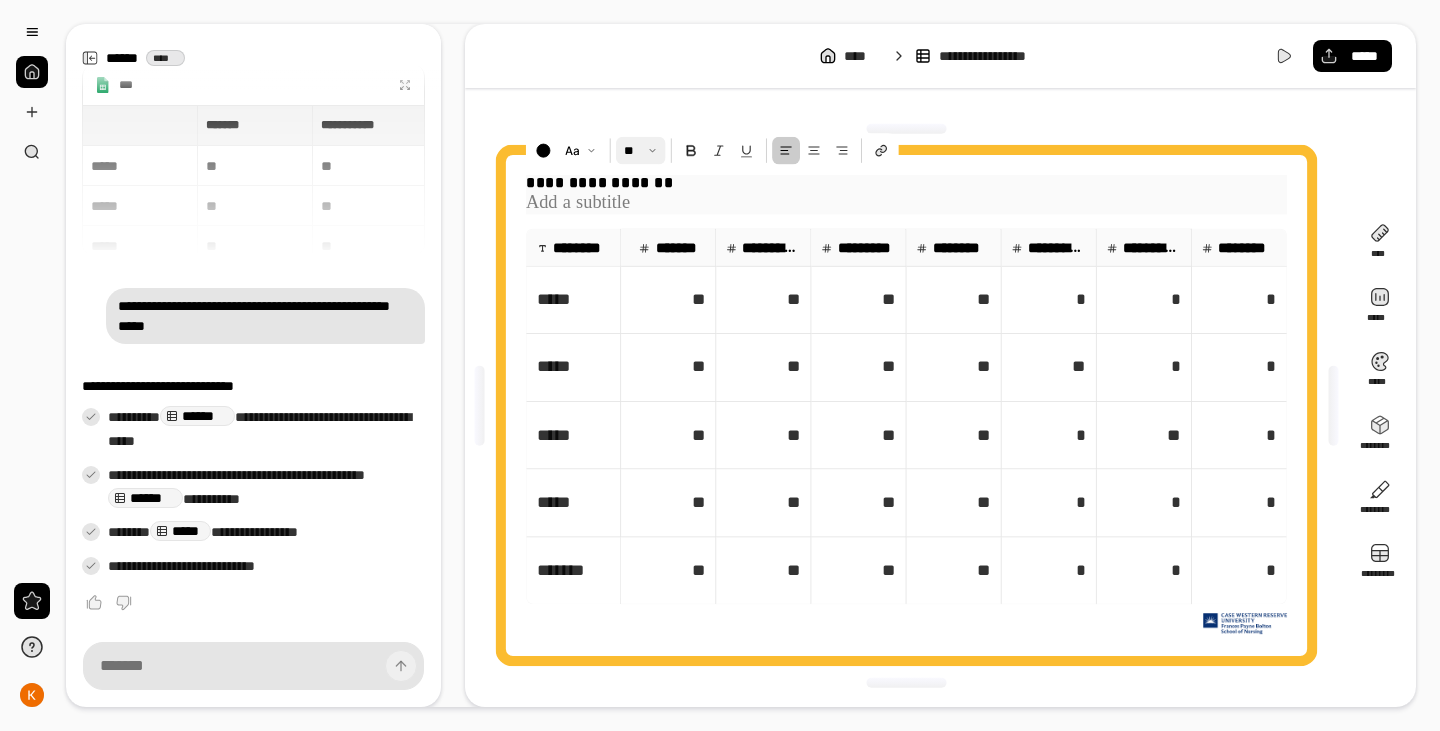 click at bounding box center [640, 151] 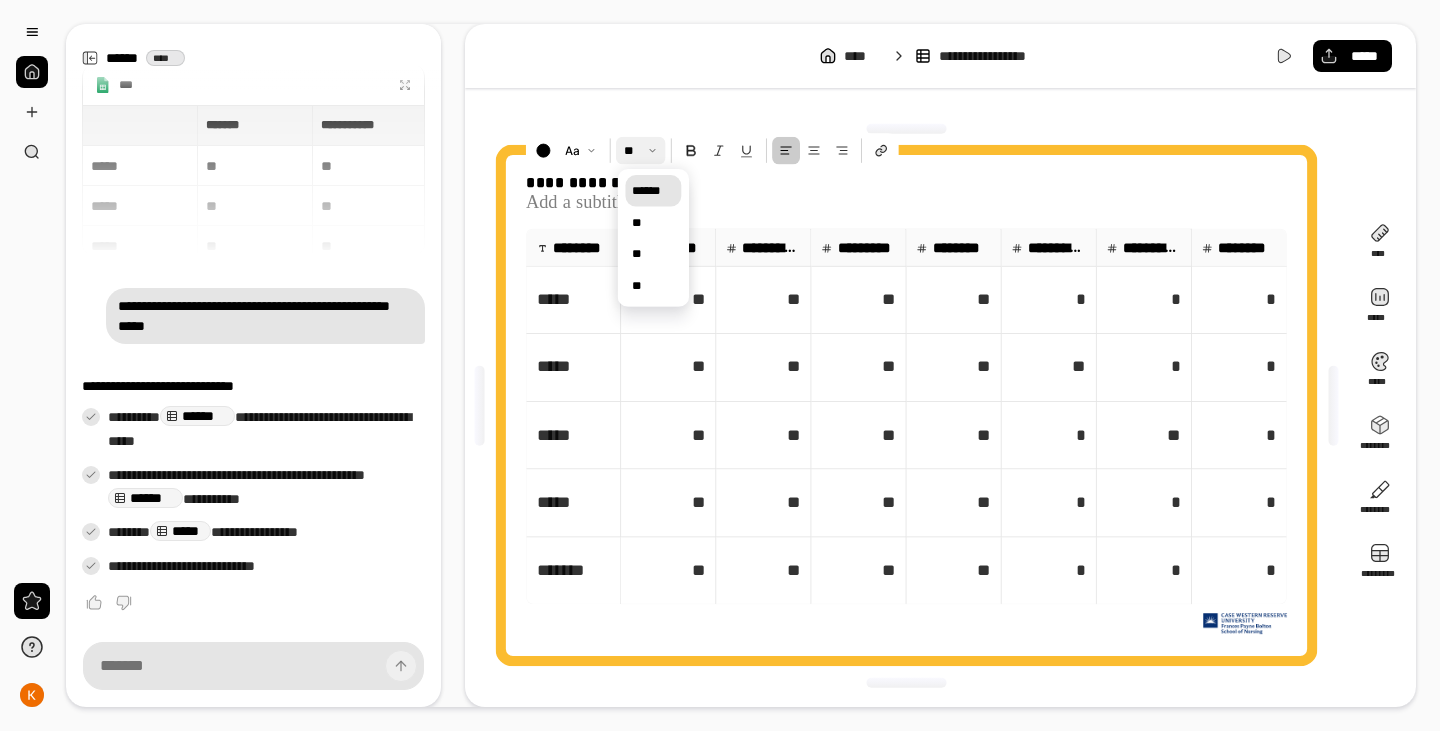 click on "******" at bounding box center [653, 190] 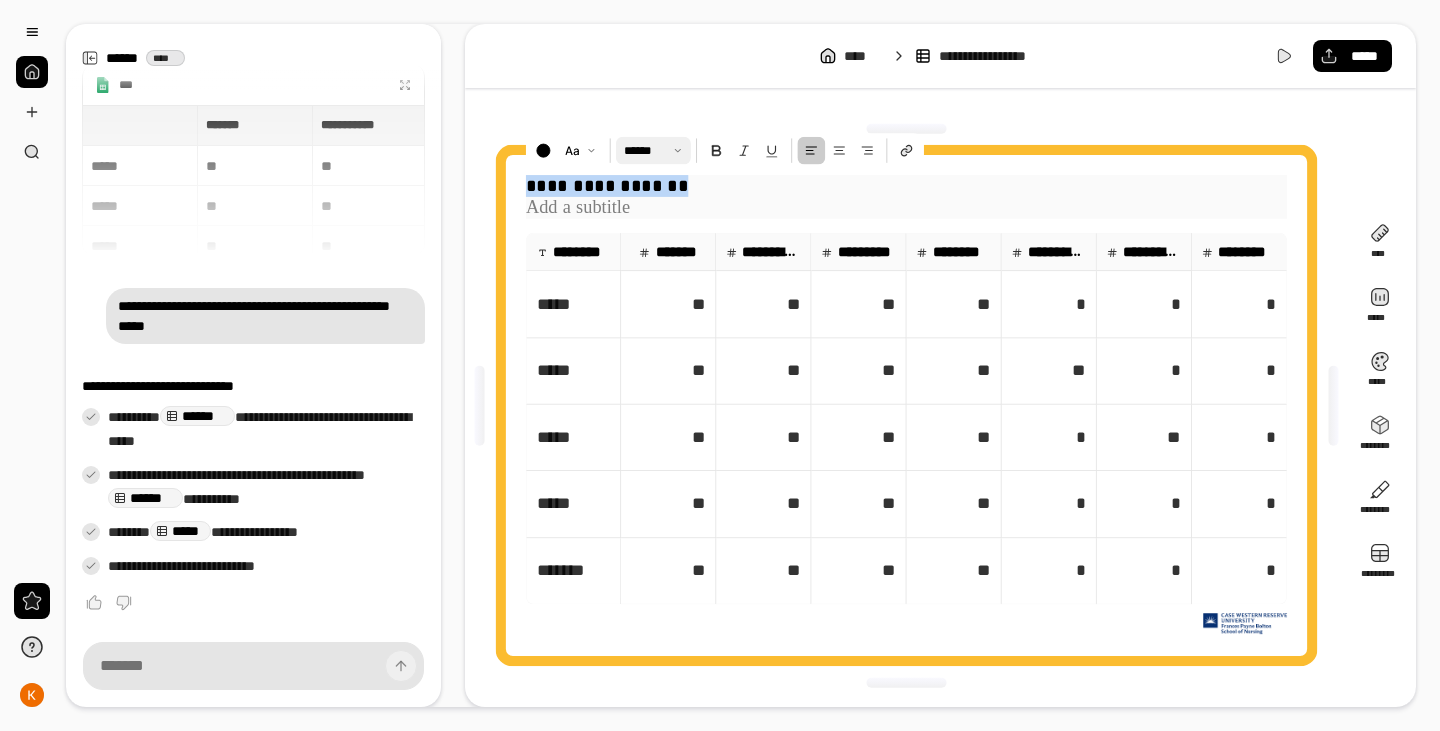 drag, startPoint x: 691, startPoint y: 182, endPoint x: 513, endPoint y: 176, distance: 178.10109 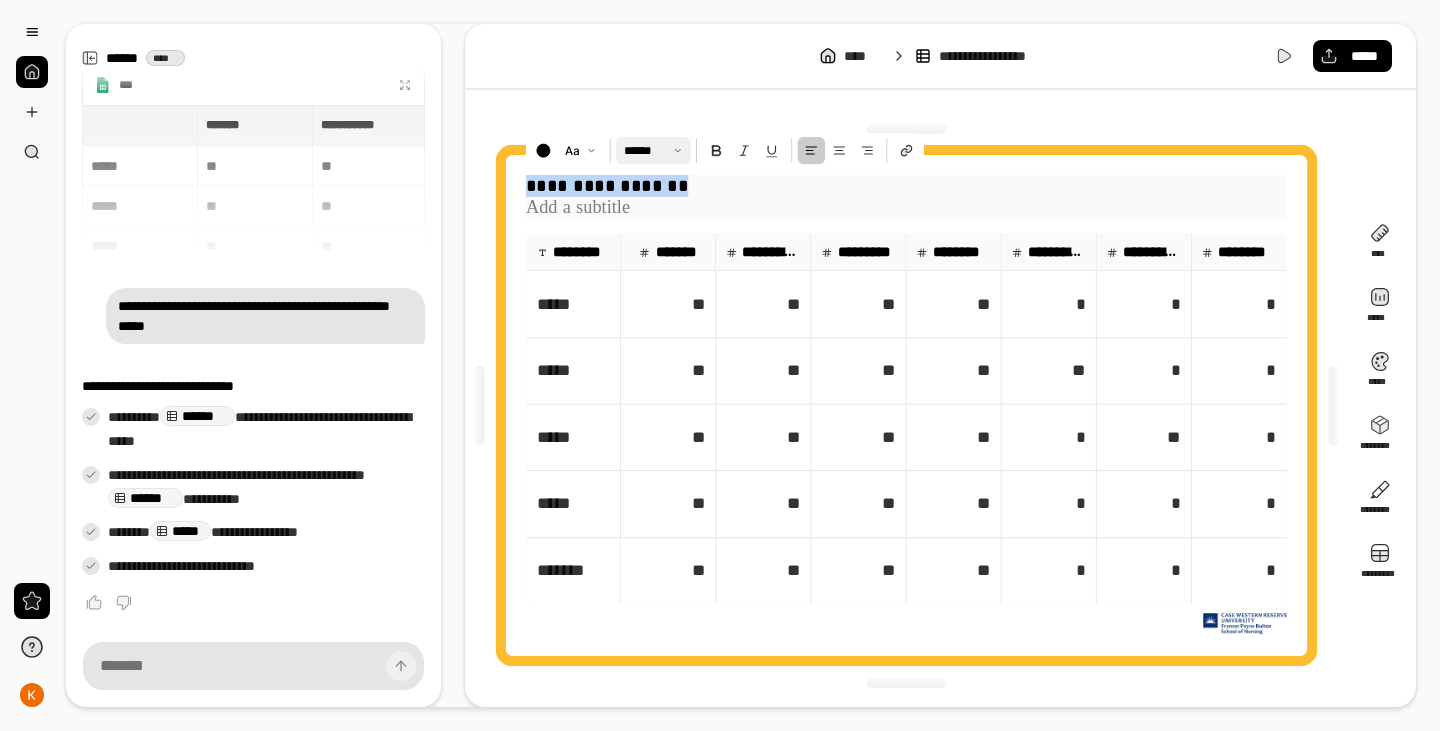 type 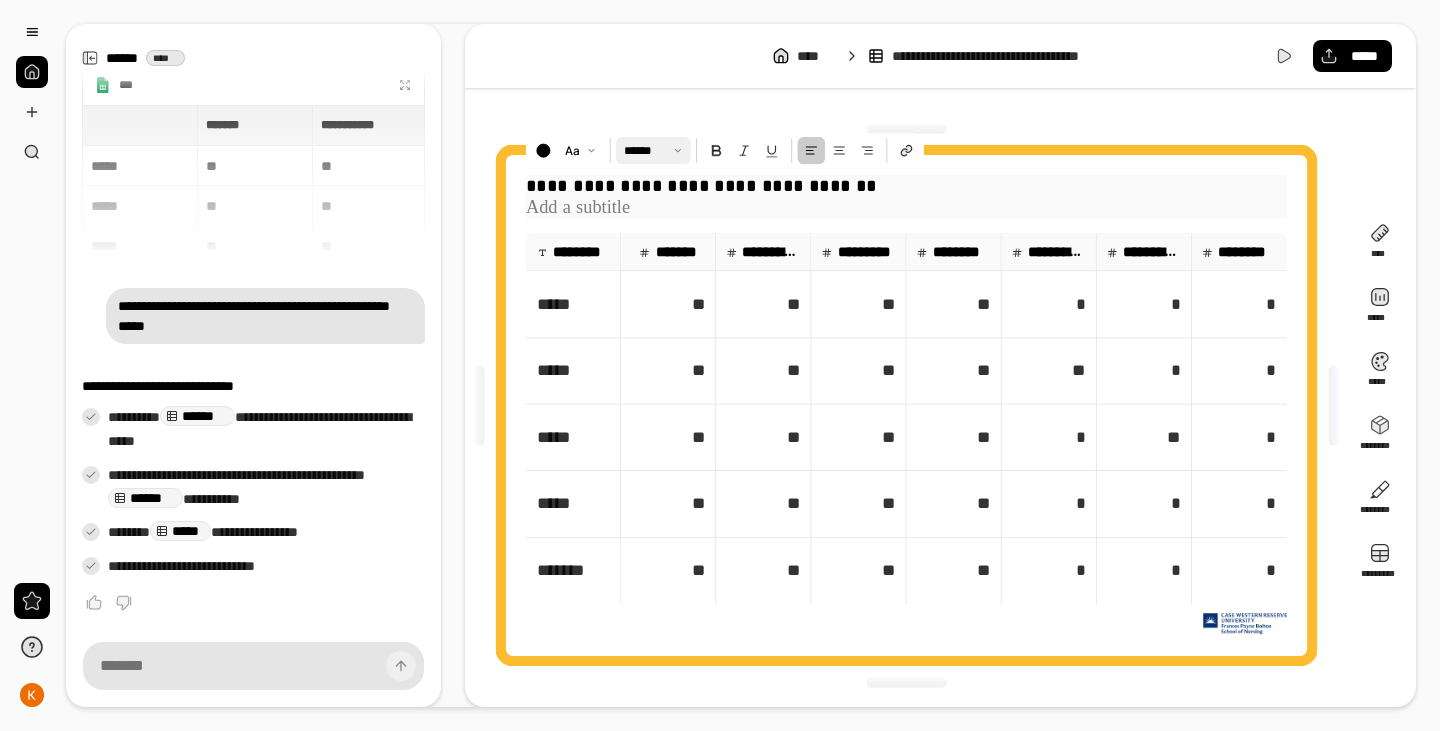 click at bounding box center (906, 208) 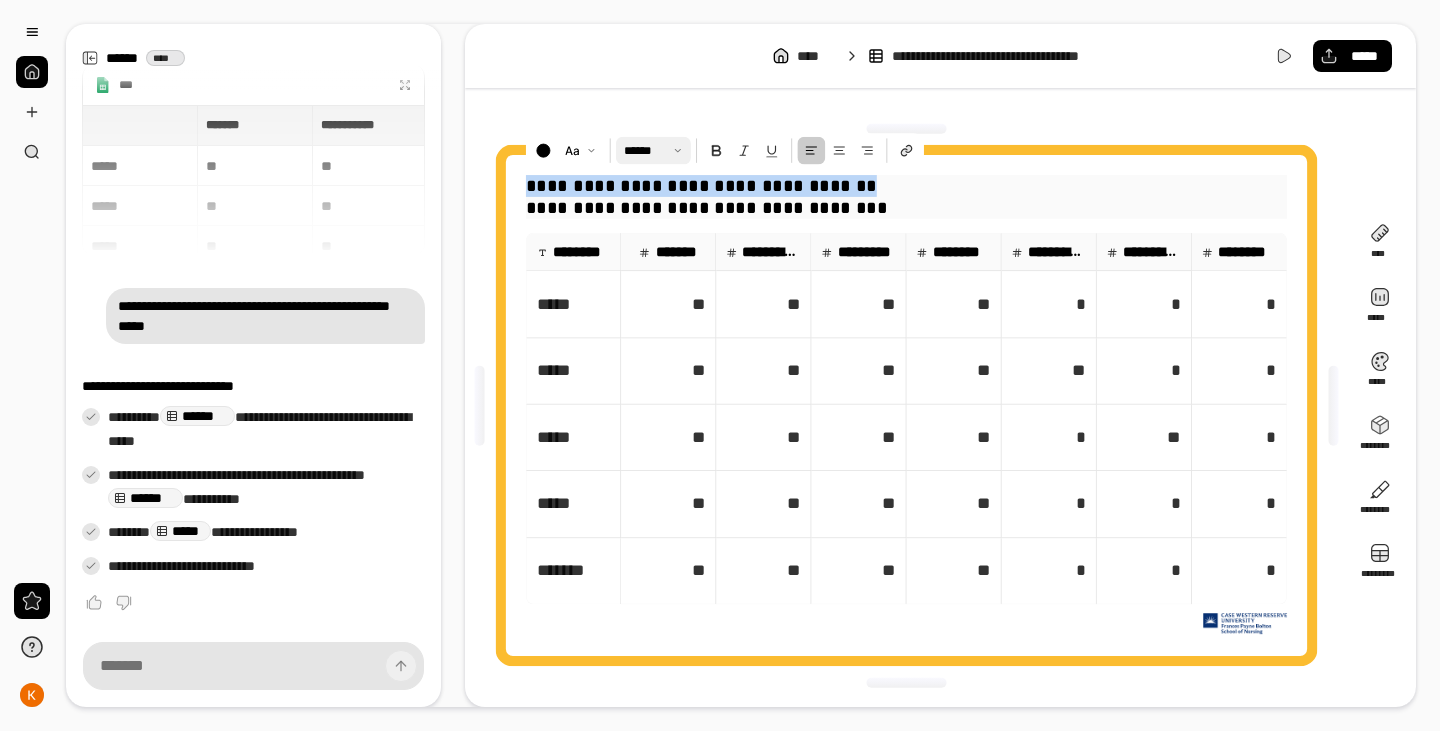 drag, startPoint x: 527, startPoint y: 184, endPoint x: 873, endPoint y: 192, distance: 346.09247 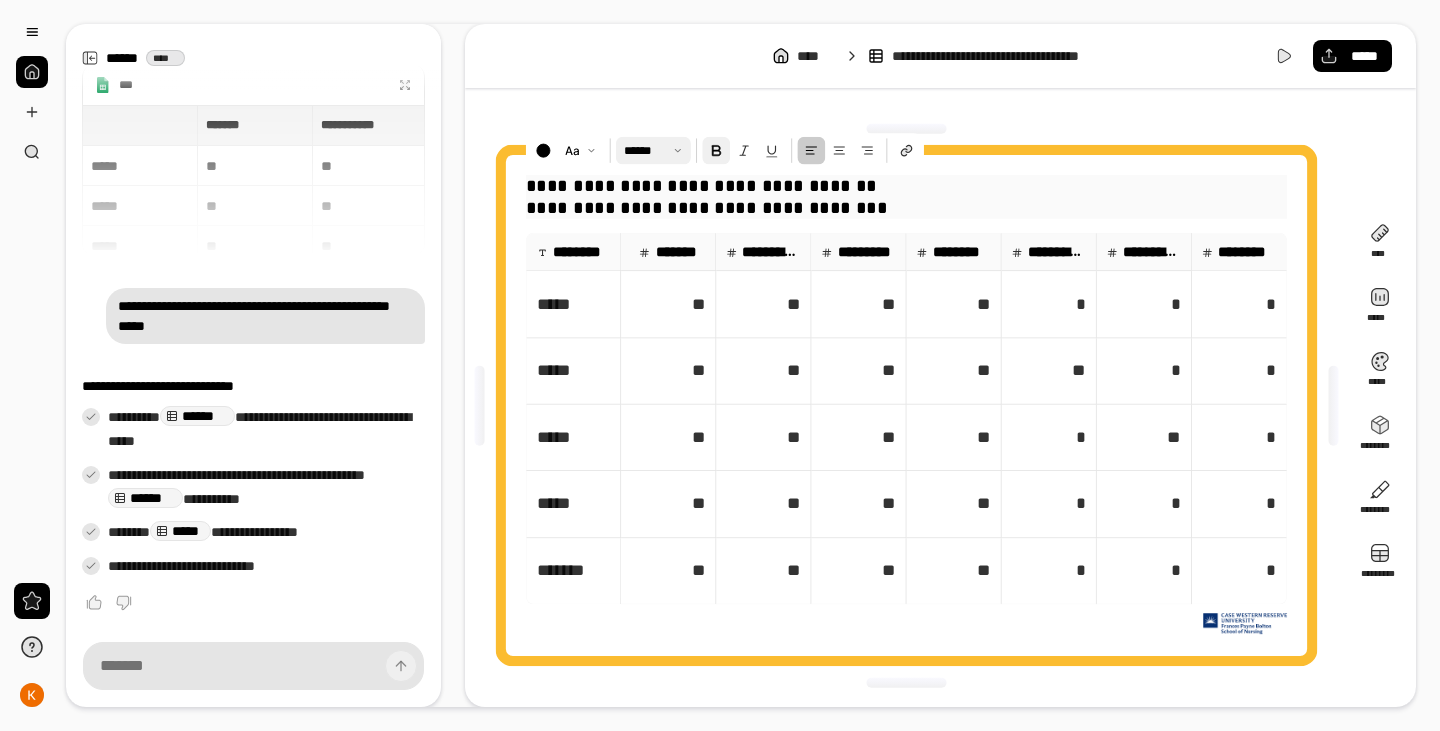 click at bounding box center [716, 151] 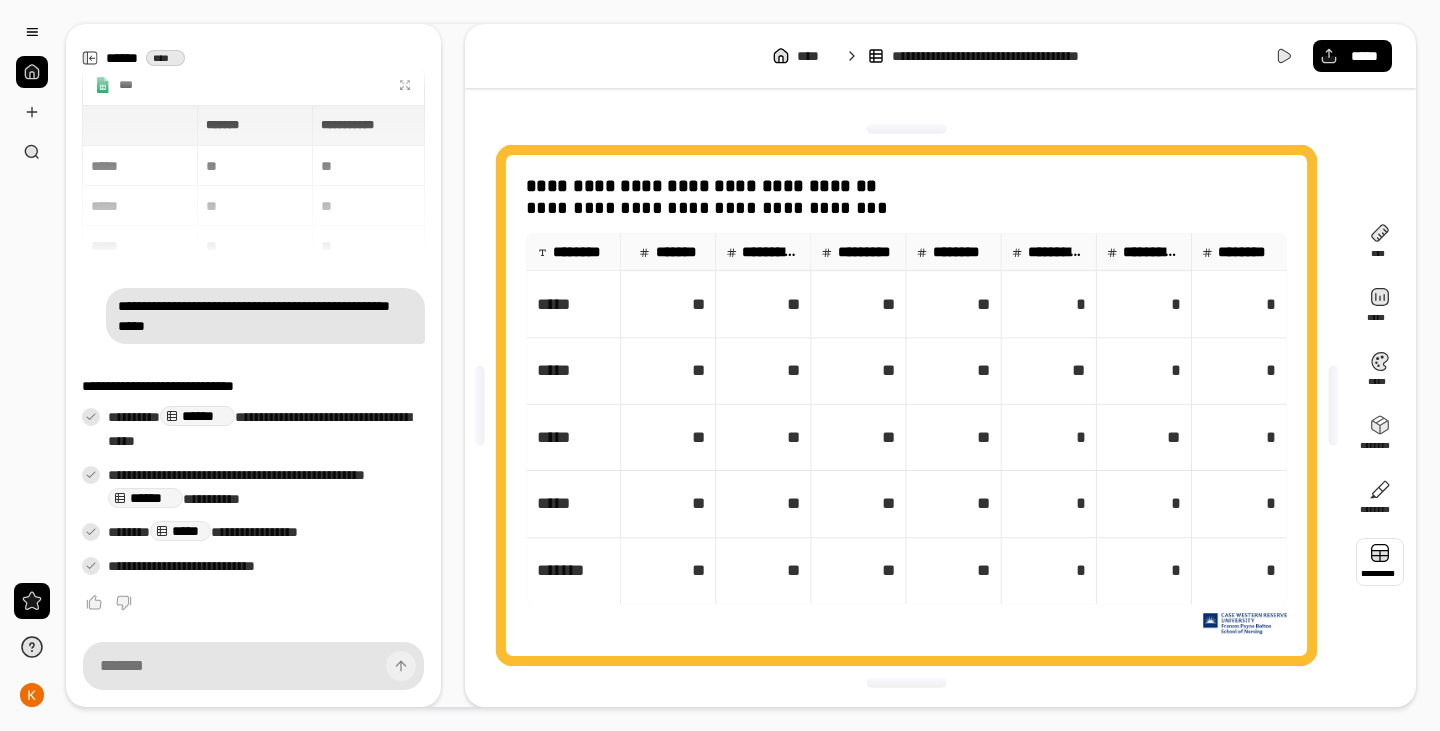 click at bounding box center (1380, 562) 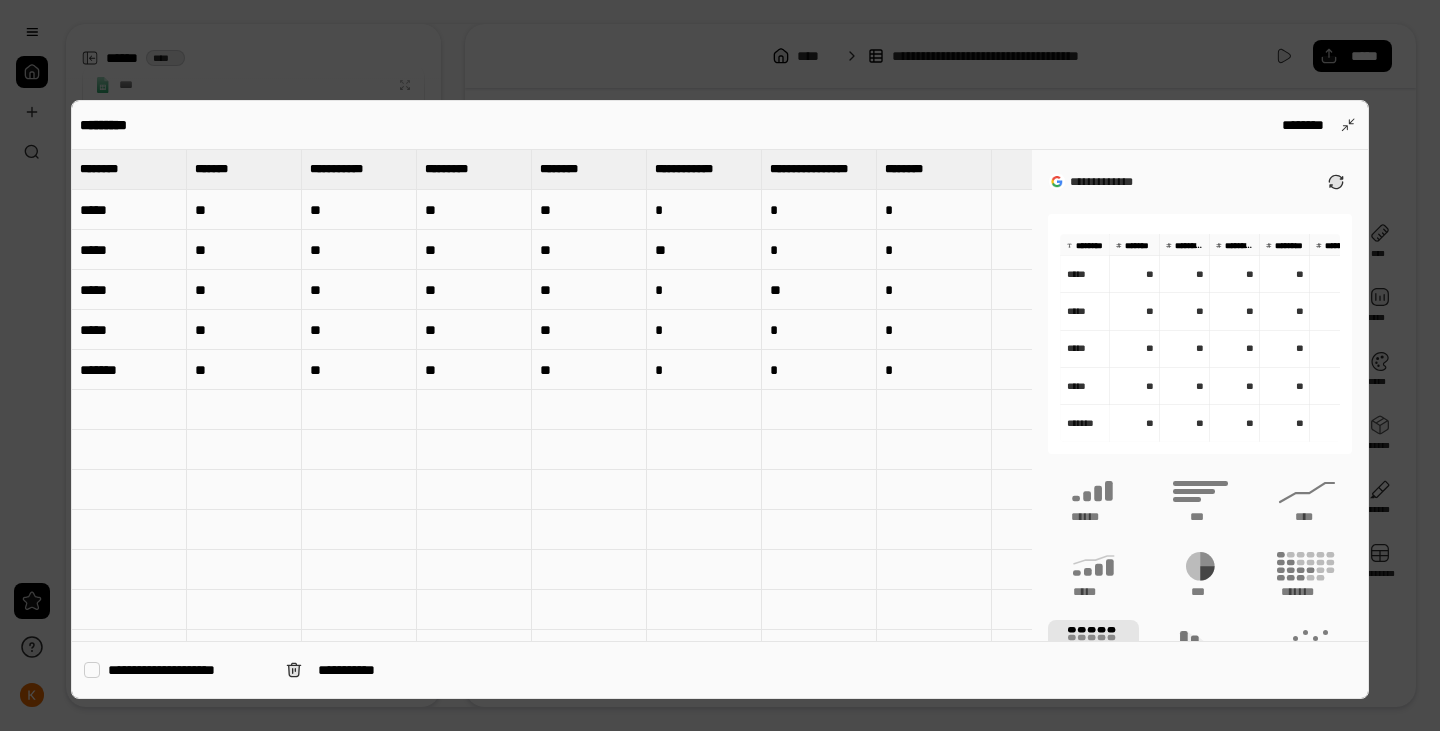 click on "********" at bounding box center [106, 169] 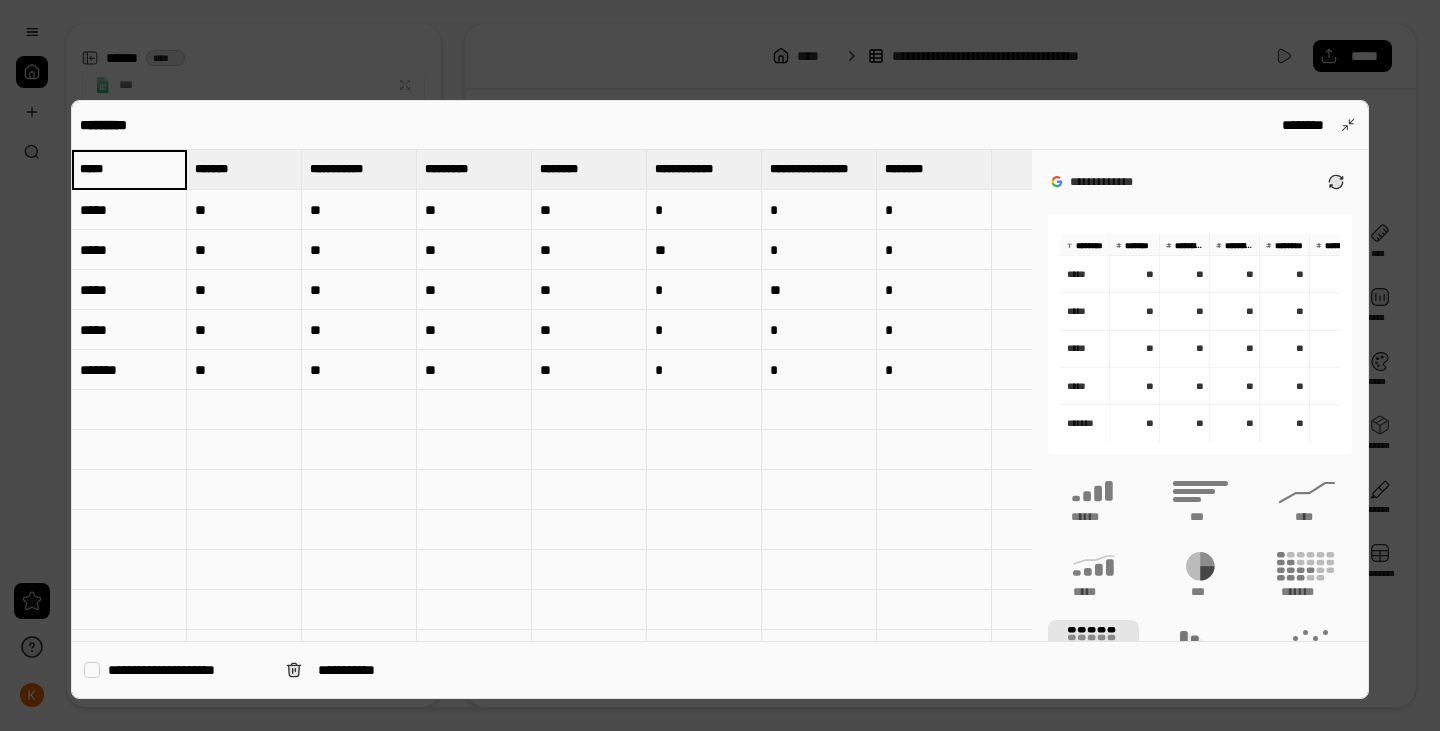 type on "*****" 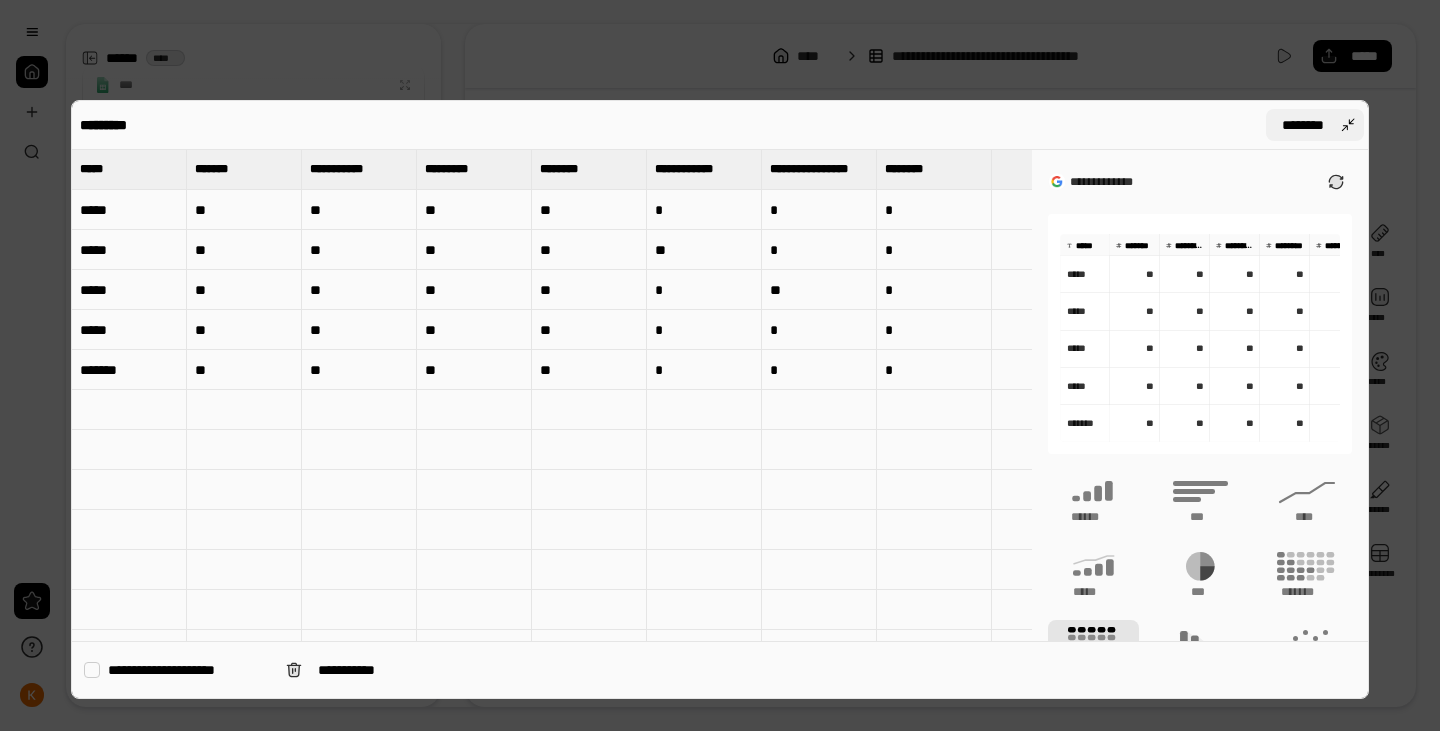 click on "********" at bounding box center (1303, 125) 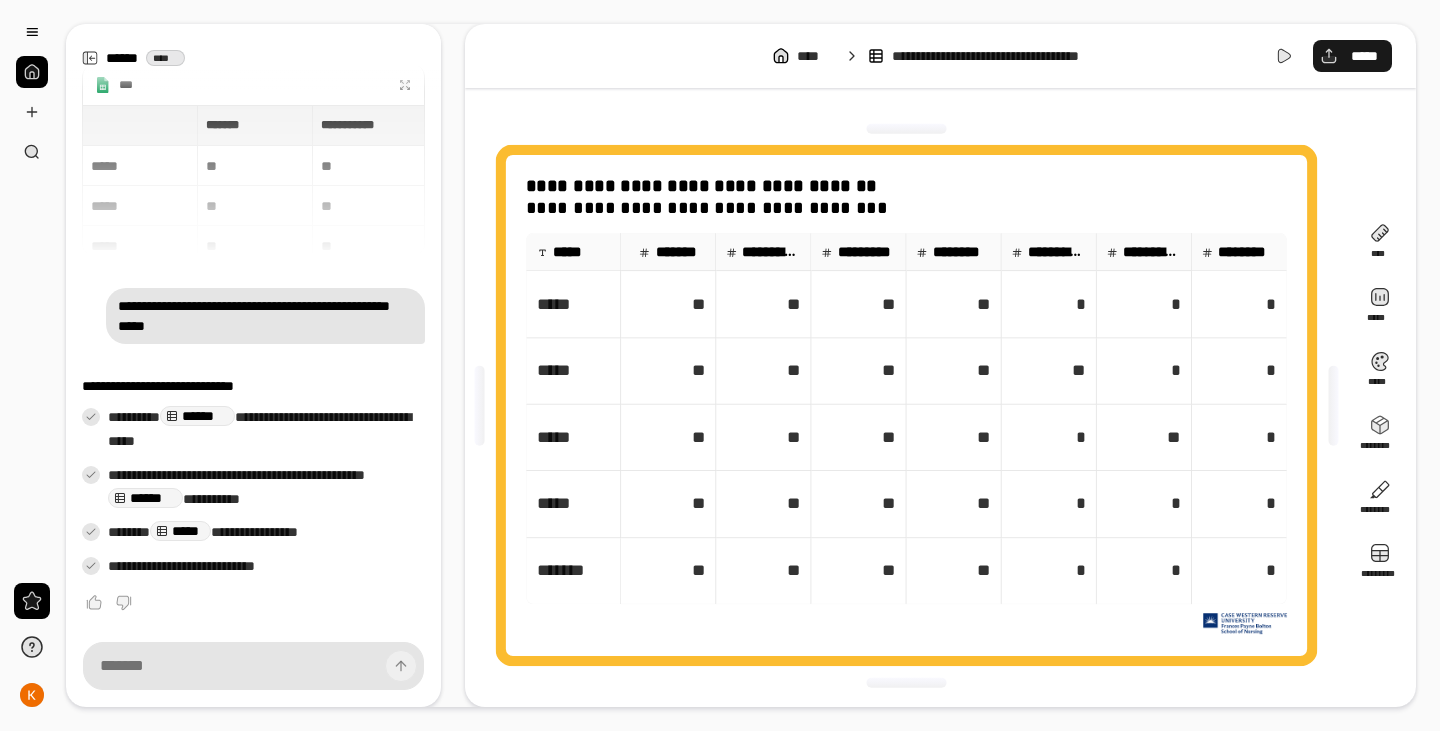 click on "*****" at bounding box center [1352, 56] 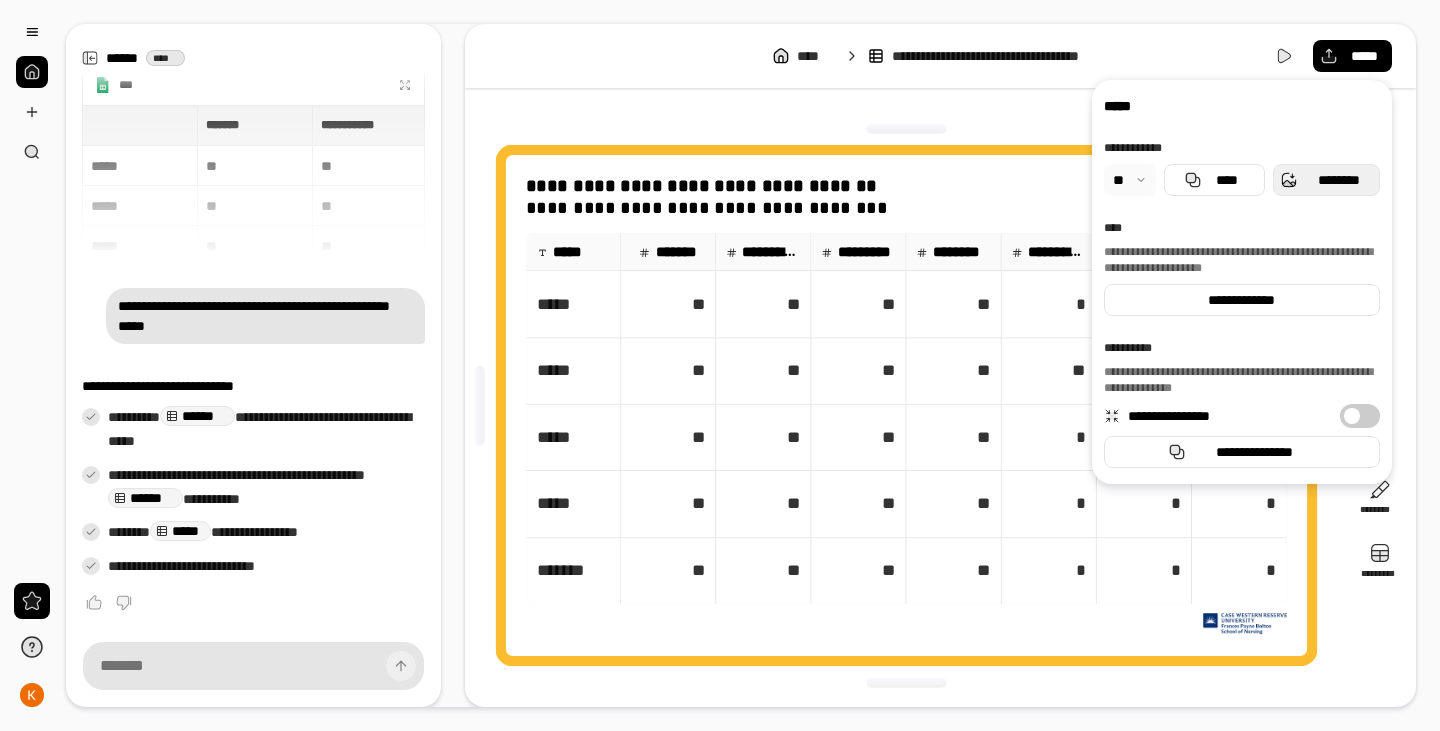 click on "********" at bounding box center (1326, 180) 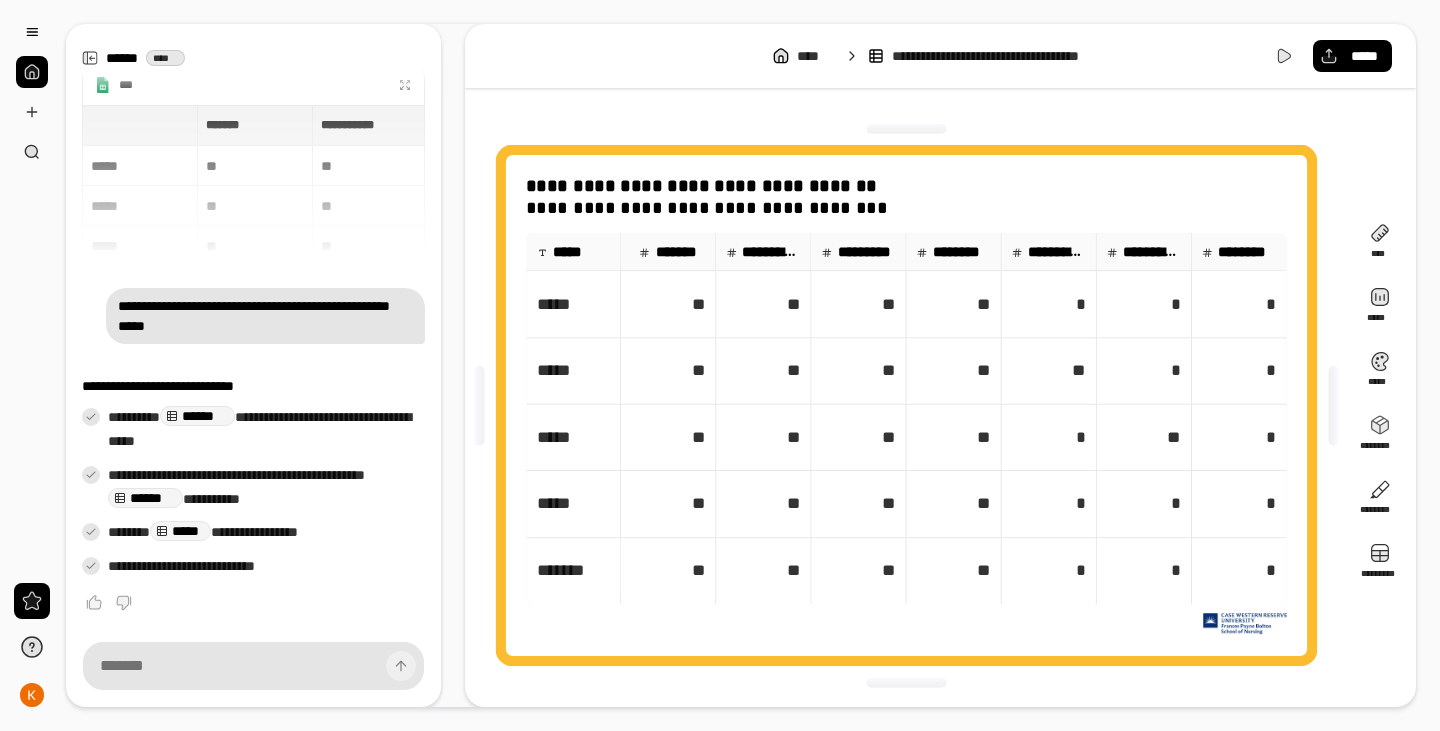 click on "**********" at bounding box center (940, 365) 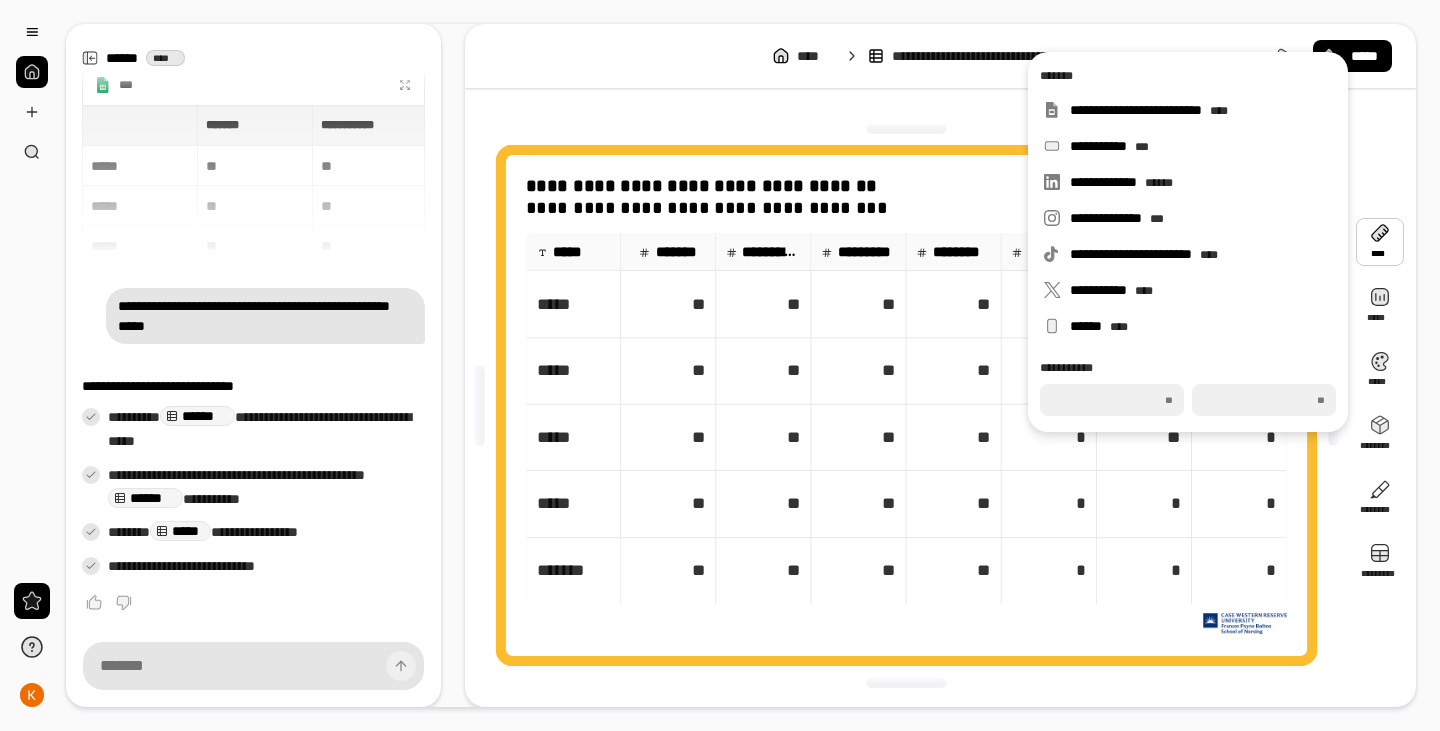 click at bounding box center [1380, 242] 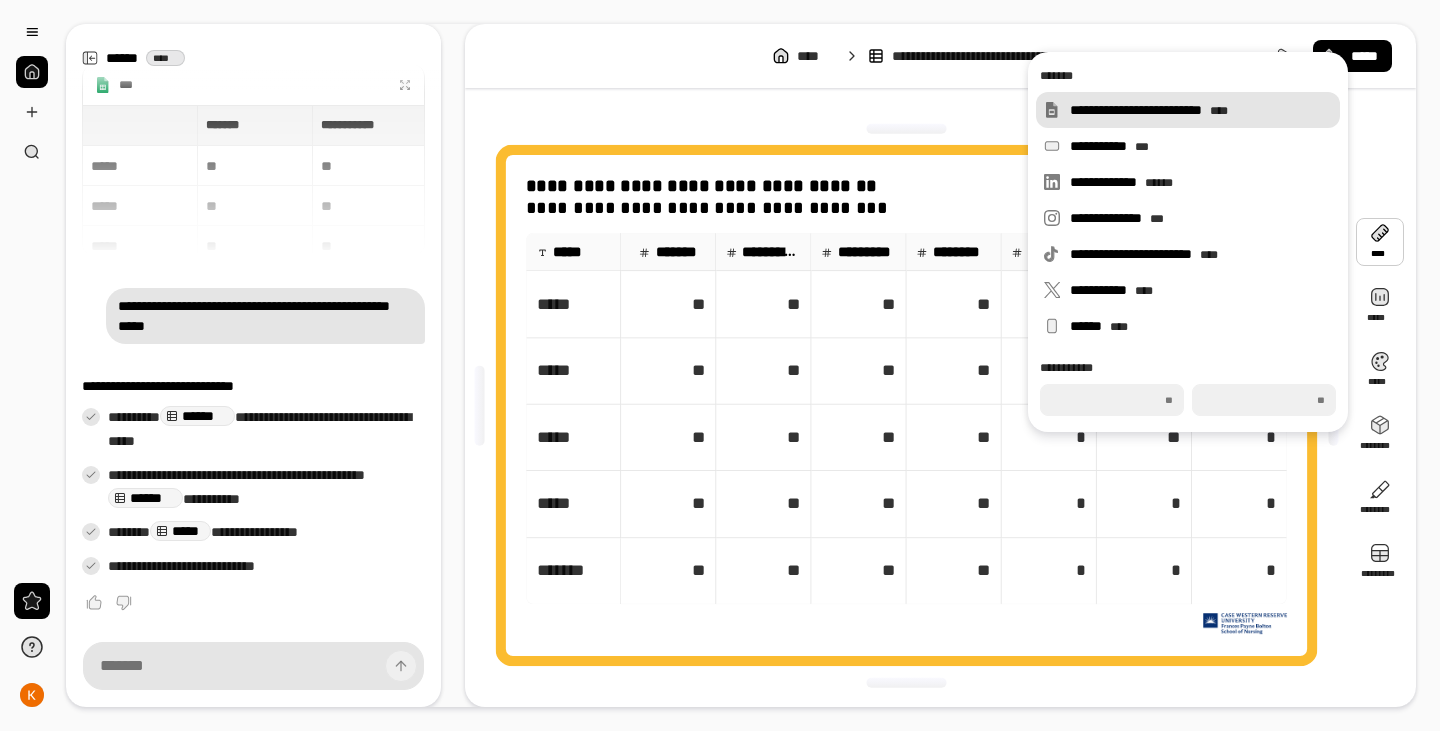 click on "**********" at bounding box center [1201, 110] 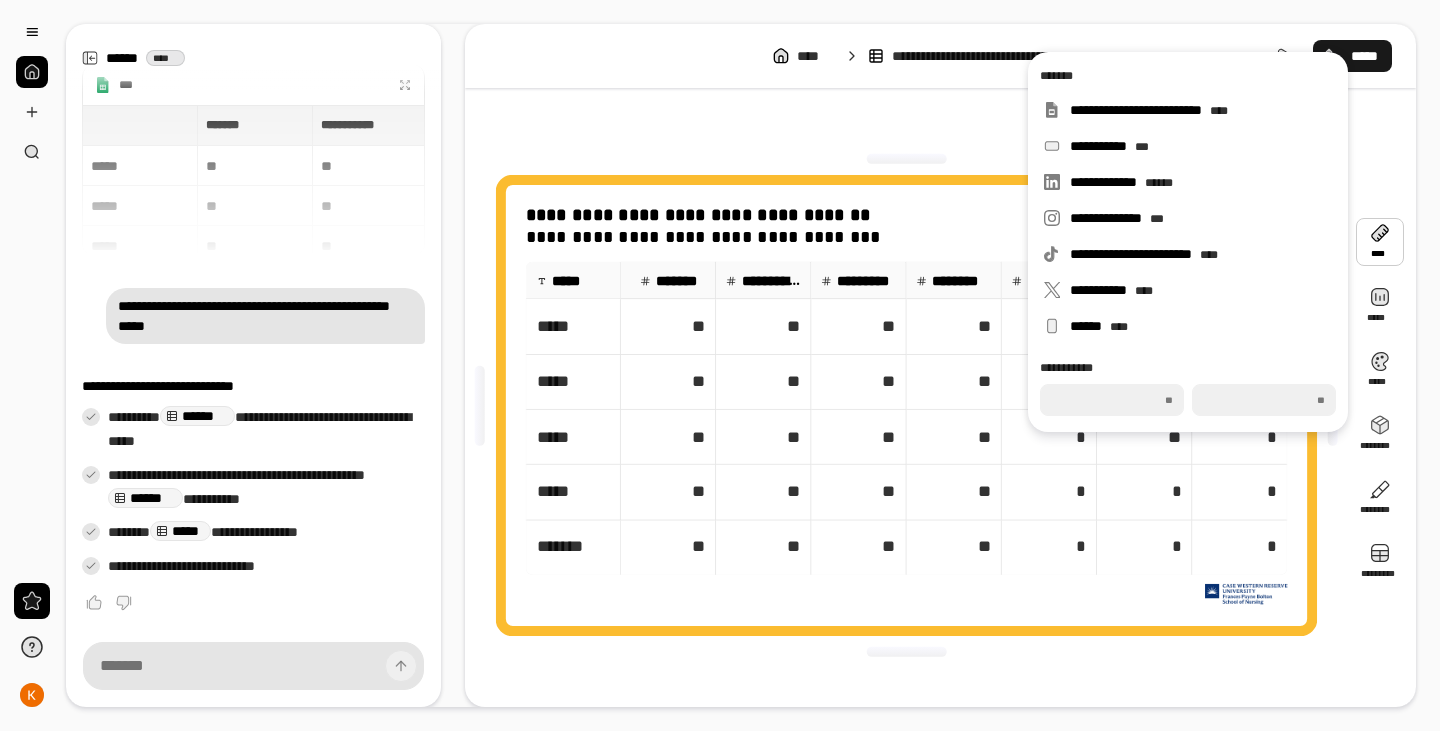 click on "*****" at bounding box center [1364, 56] 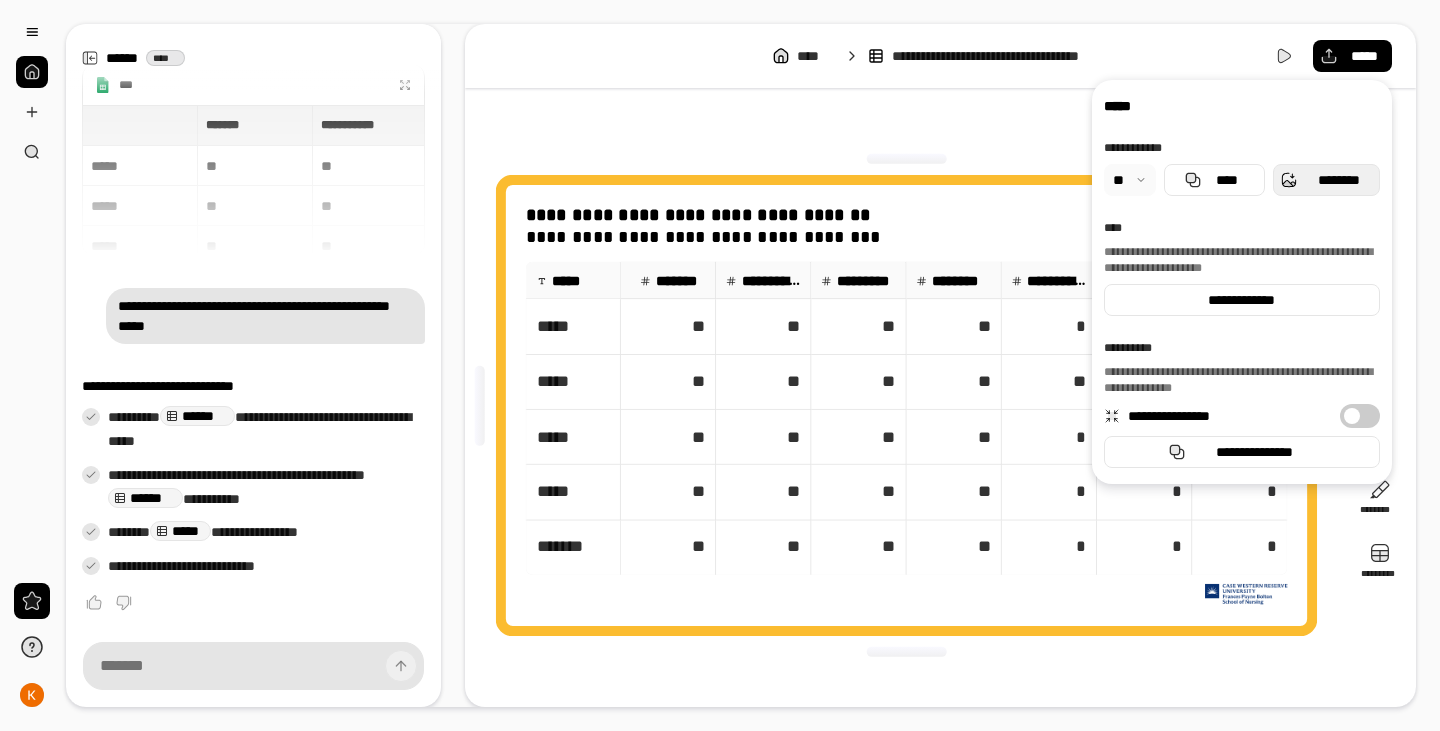 click on "********" at bounding box center [1338, 180] 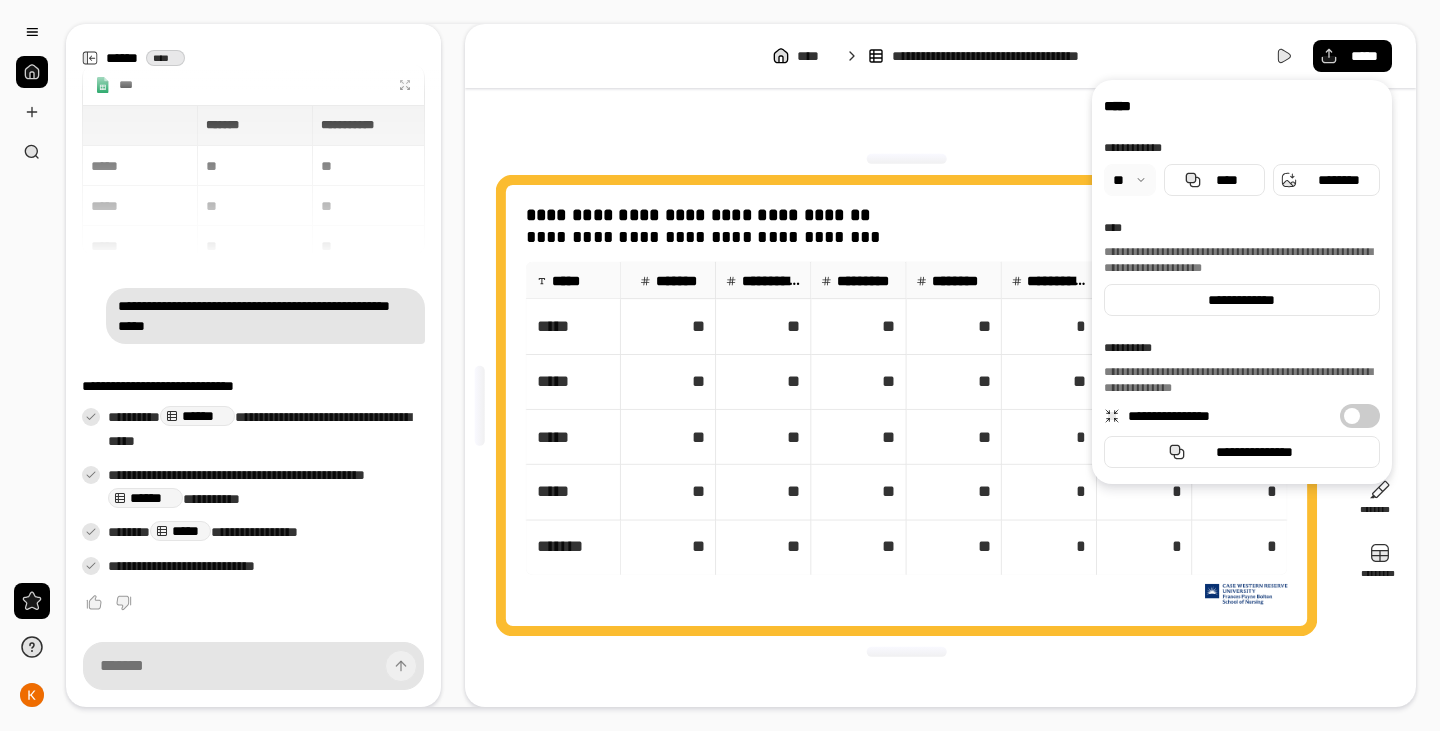 click at bounding box center [32, 72] 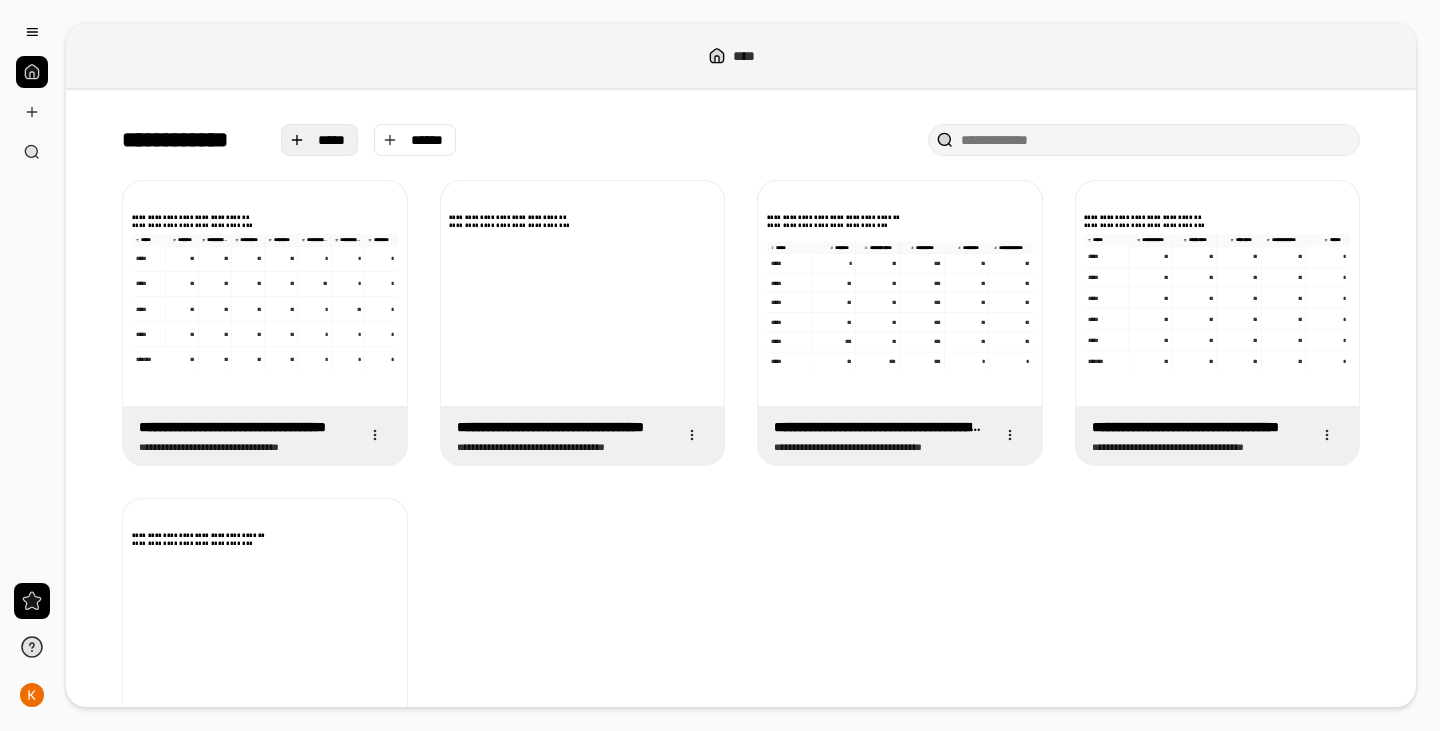 click on "*****" at bounding box center [320, 140] 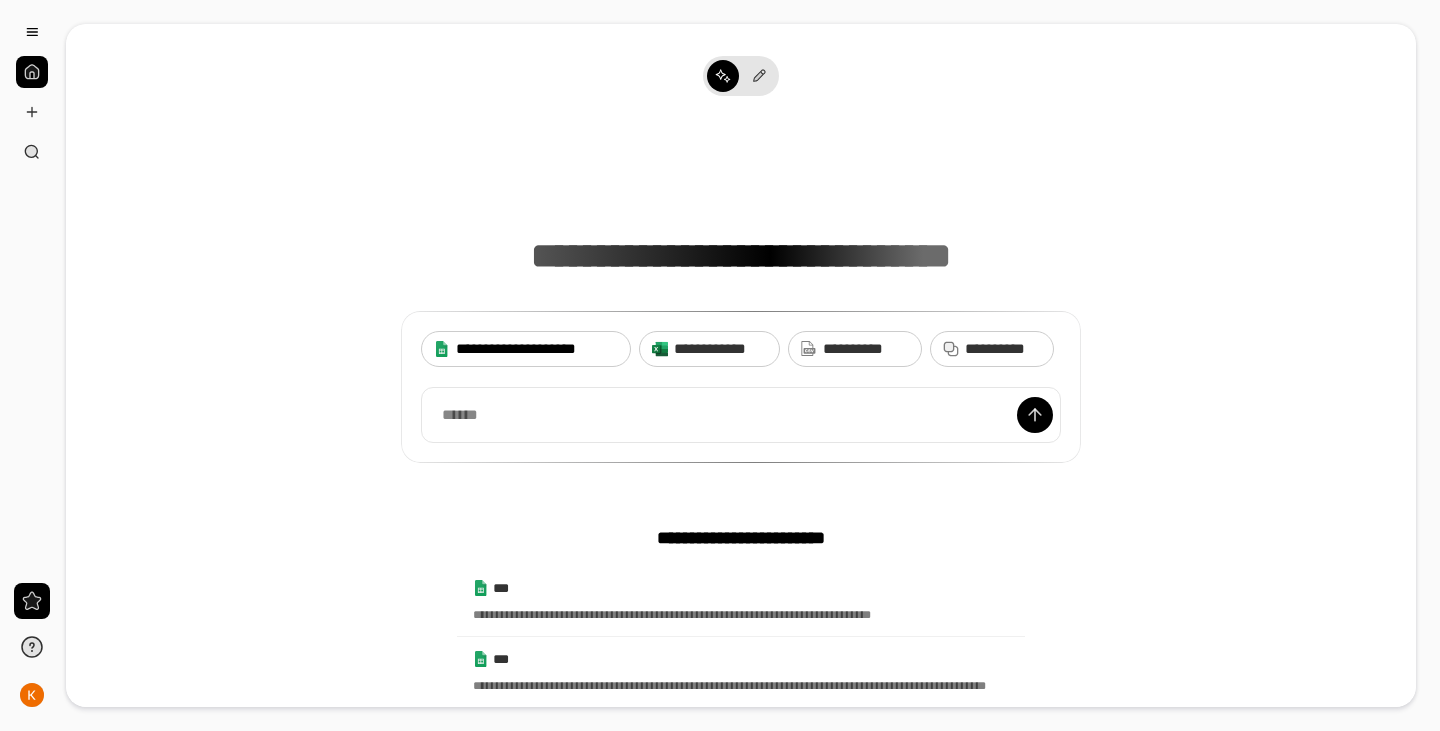 click on "**********" at bounding box center (537, 349) 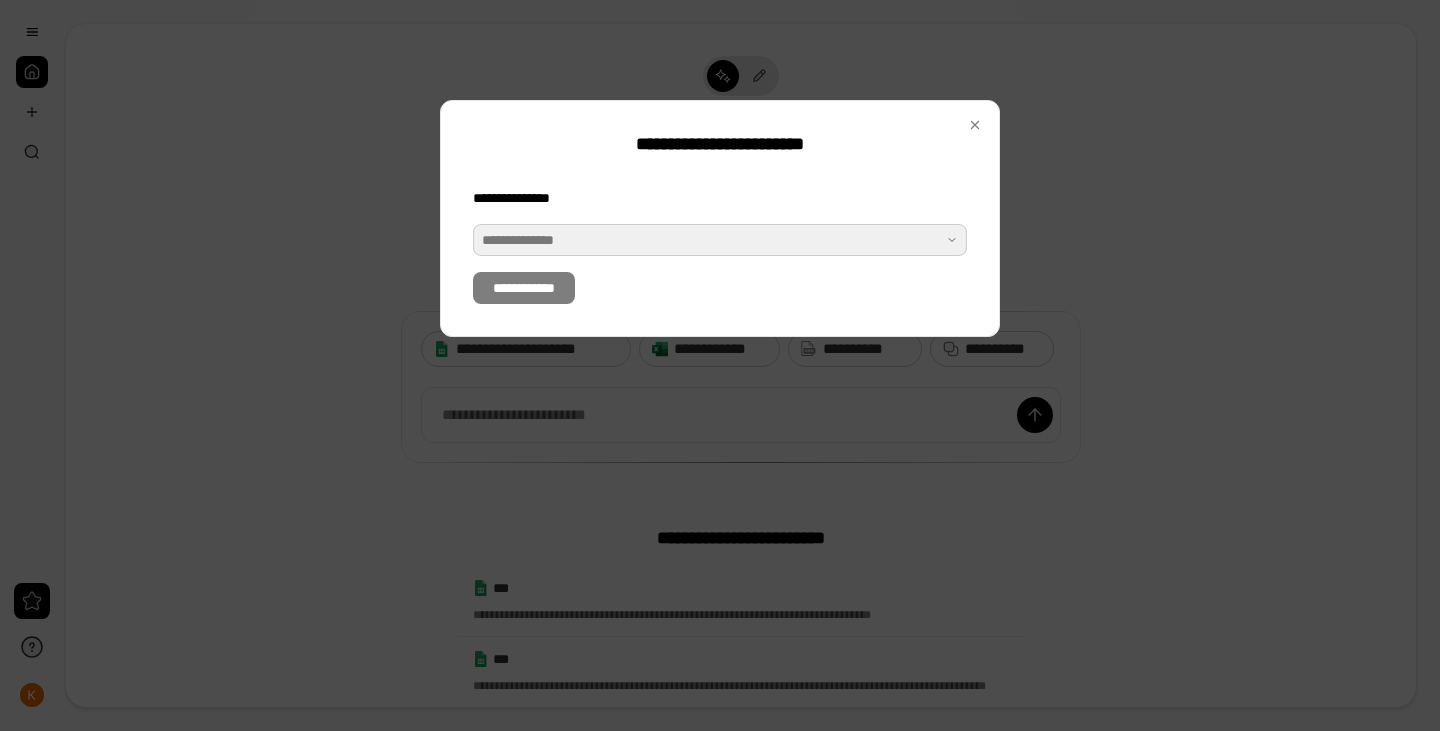 click at bounding box center (720, 240) 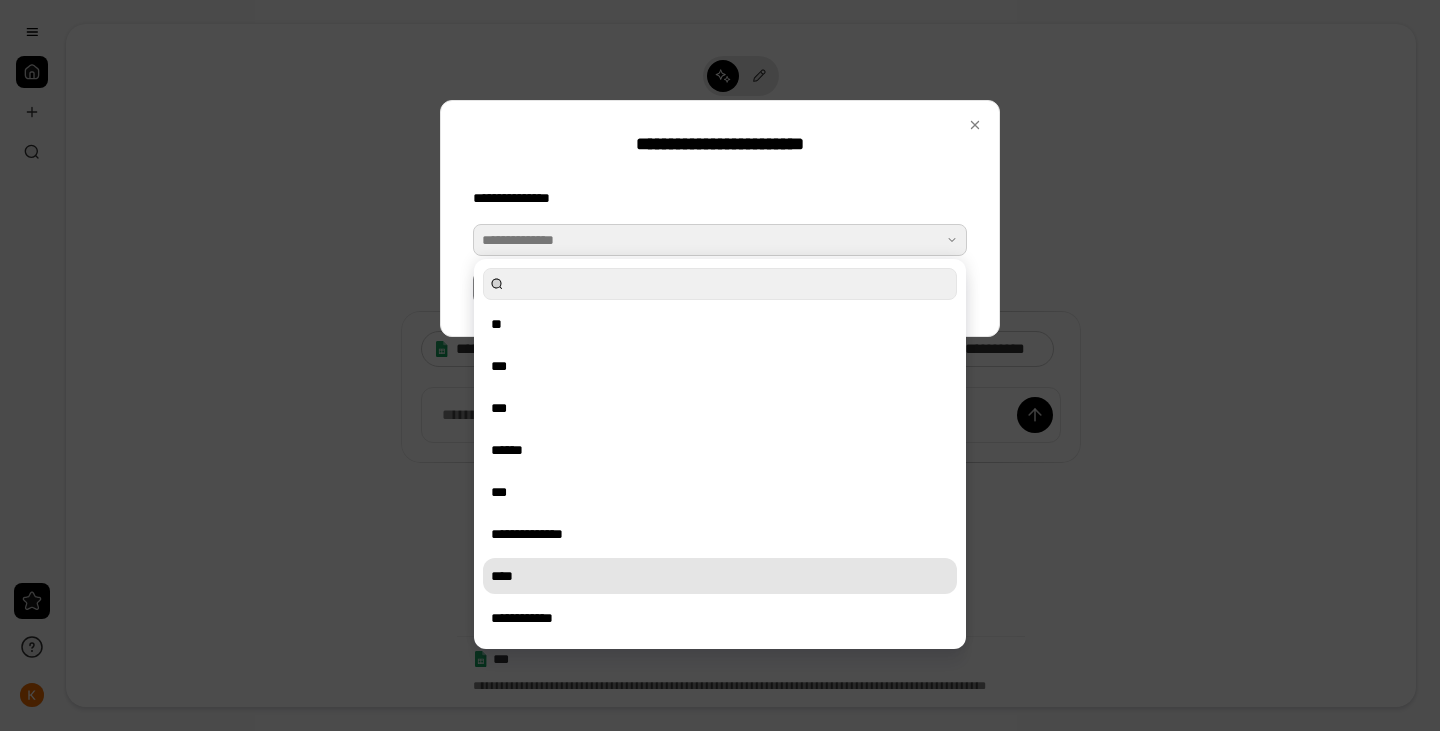 click on "****" at bounding box center (720, 576) 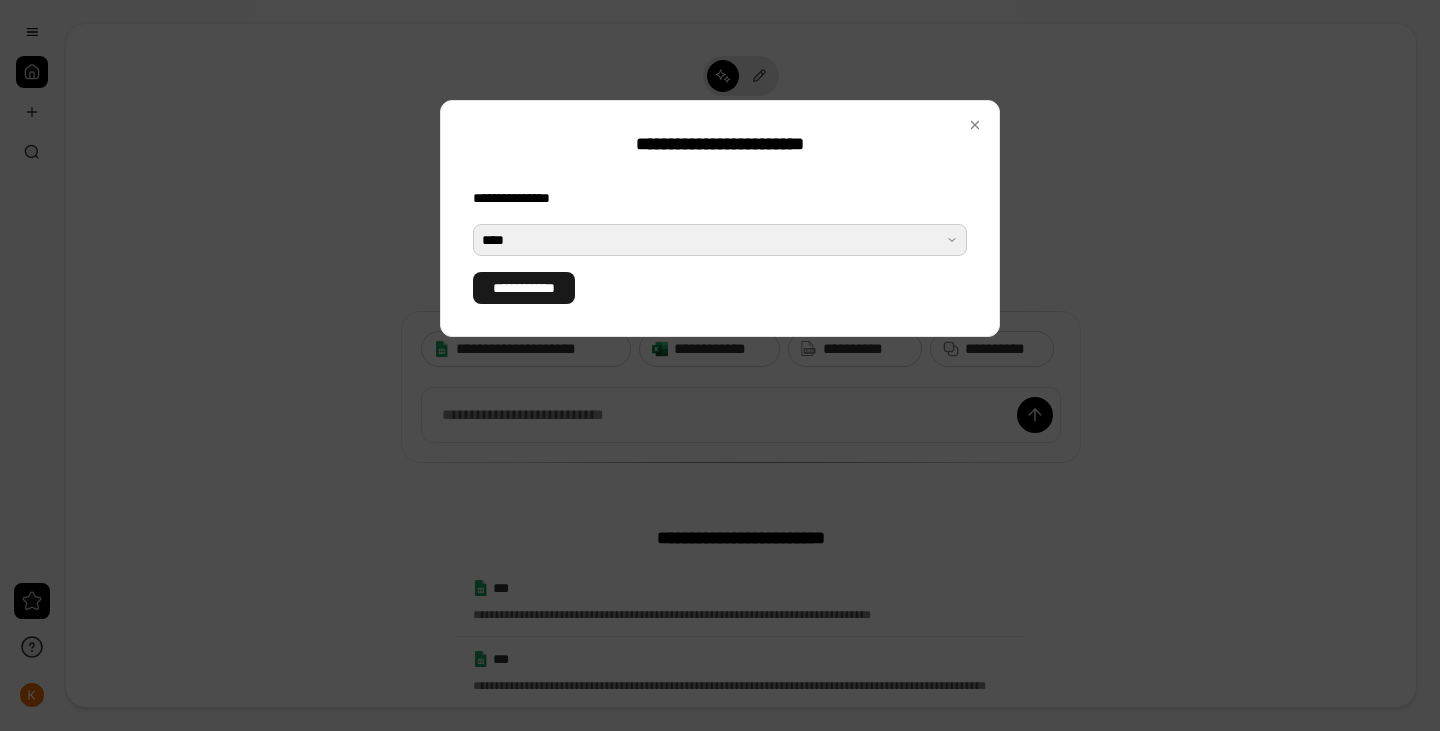 click on "**********" at bounding box center [524, 288] 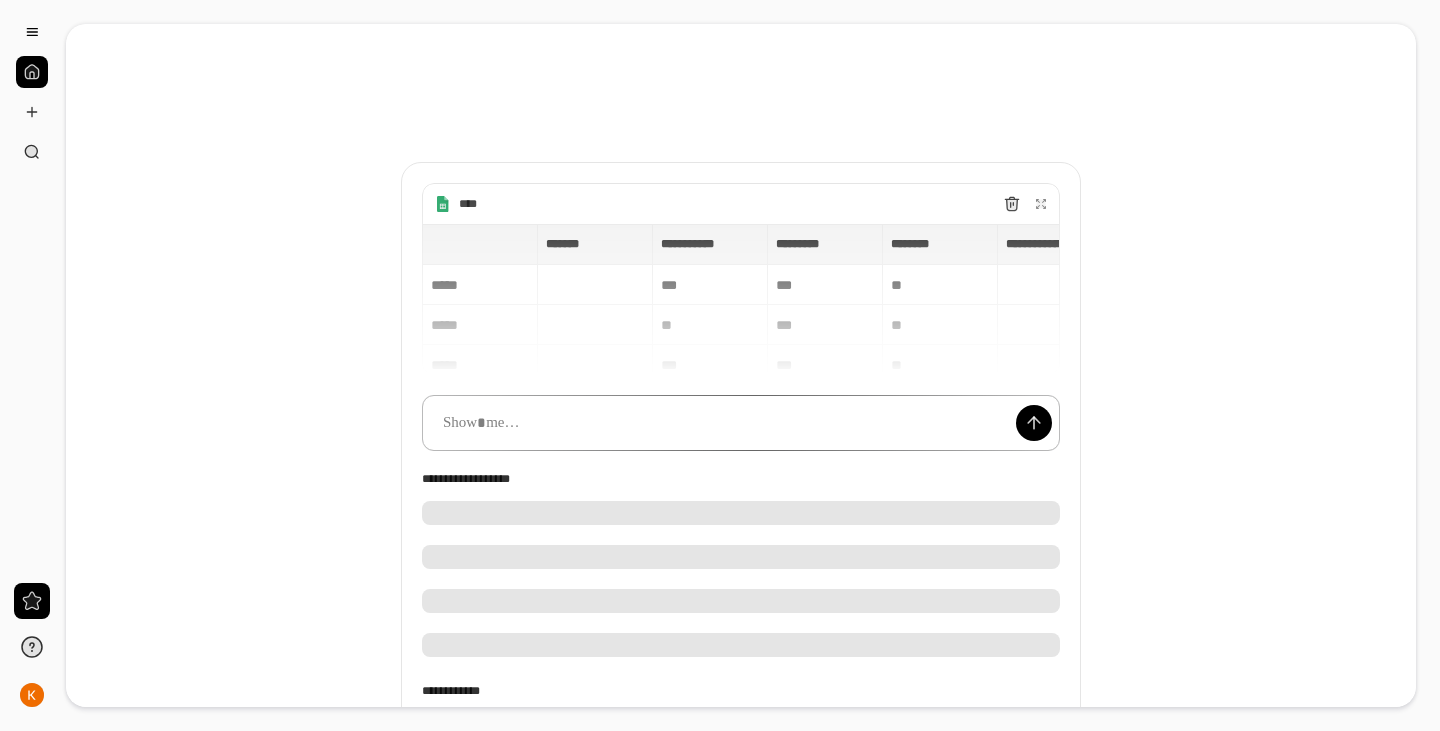 type 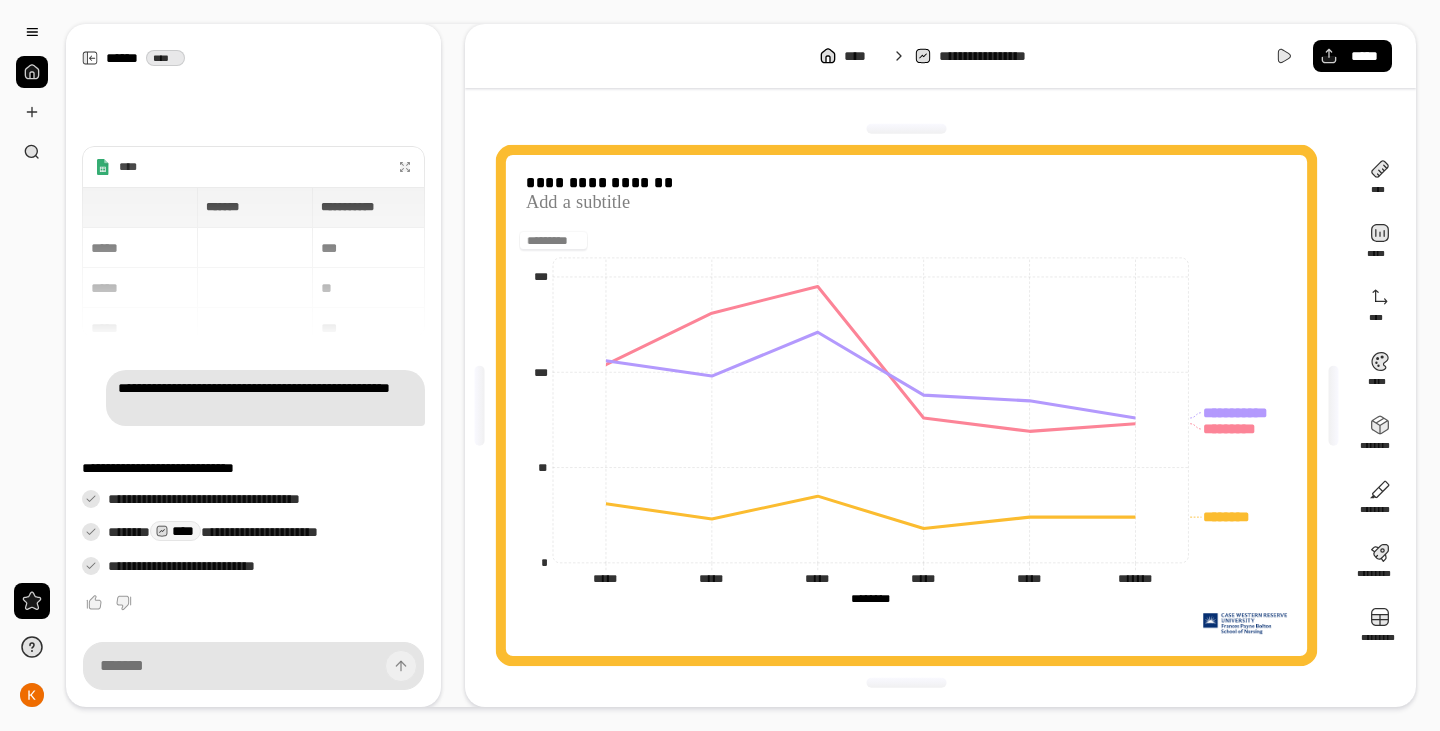 click at bounding box center (553, 240) 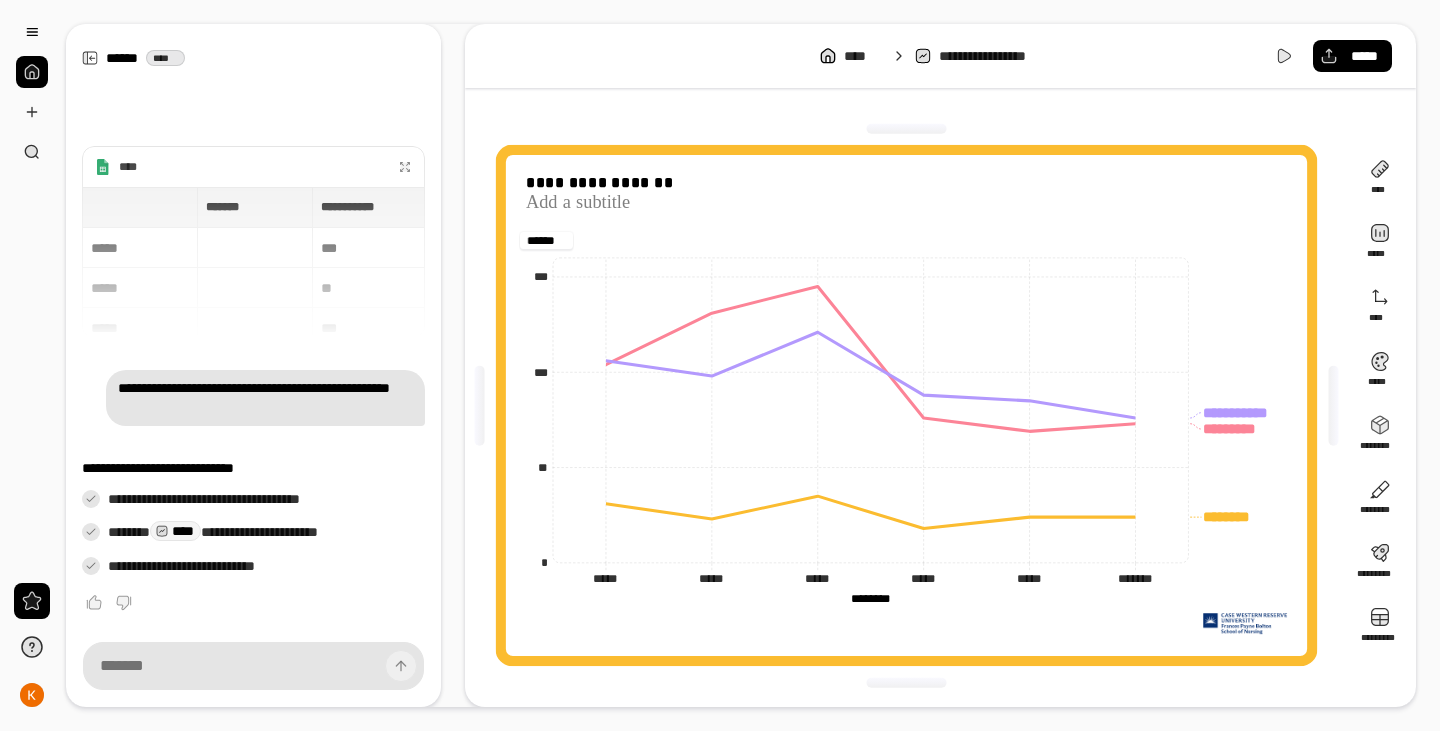 type on "******" 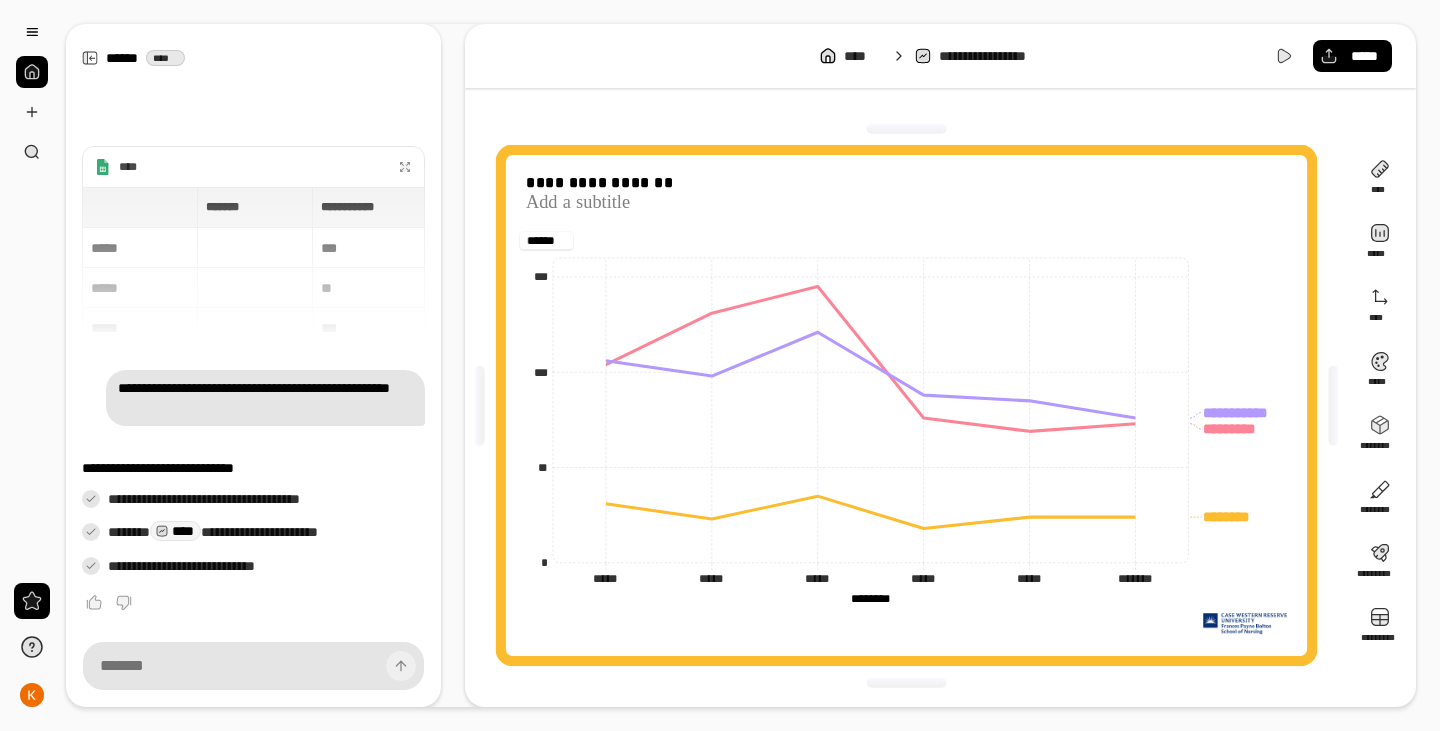 click on "********" at bounding box center [870, 597] 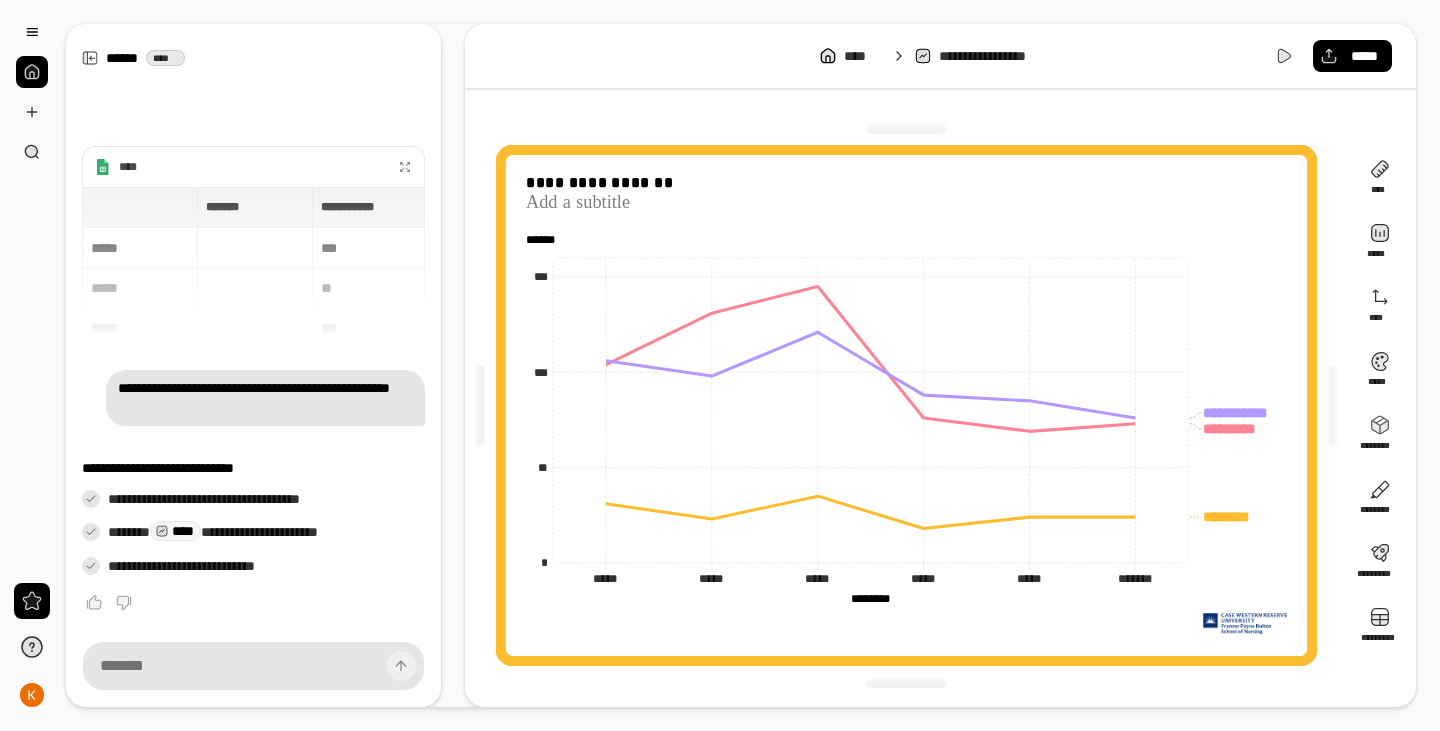 drag, startPoint x: 897, startPoint y: 593, endPoint x: 857, endPoint y: 602, distance: 41 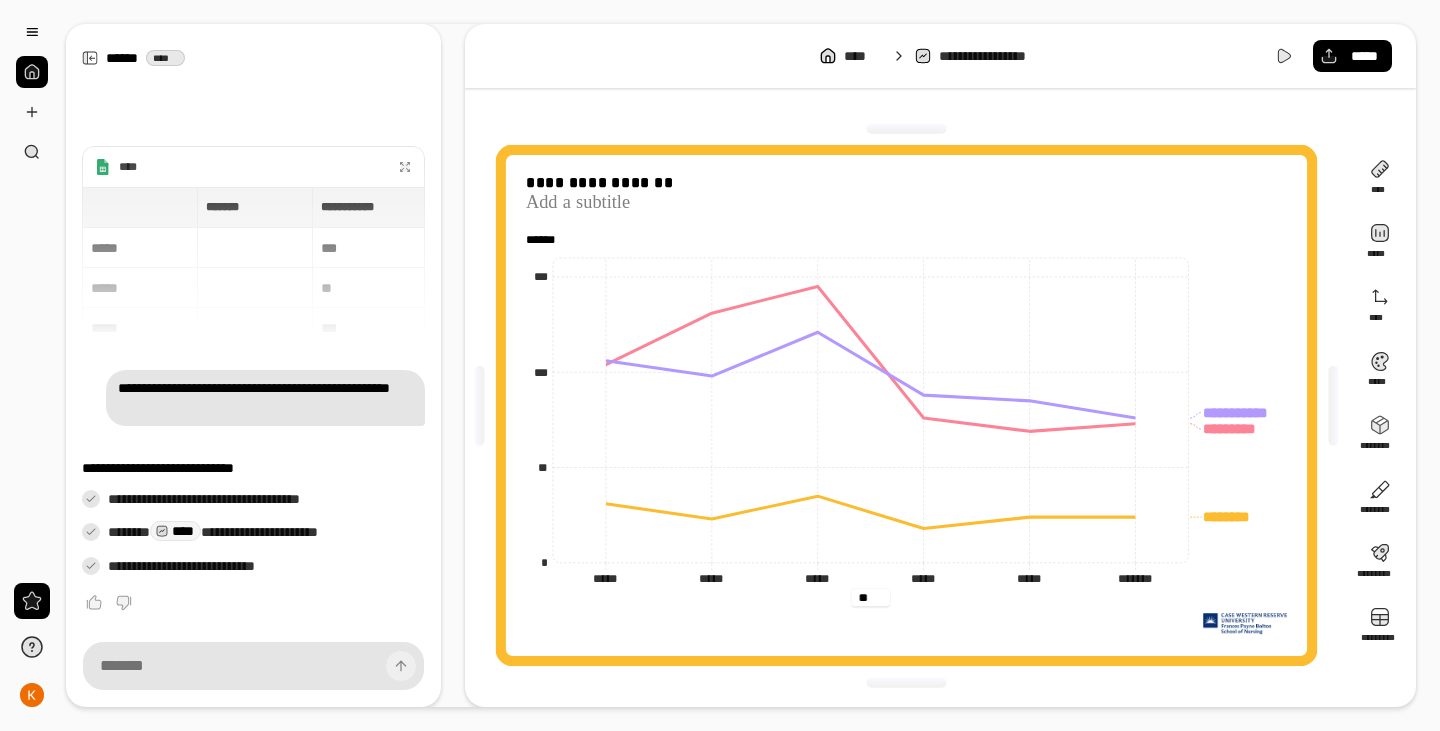 type on "*" 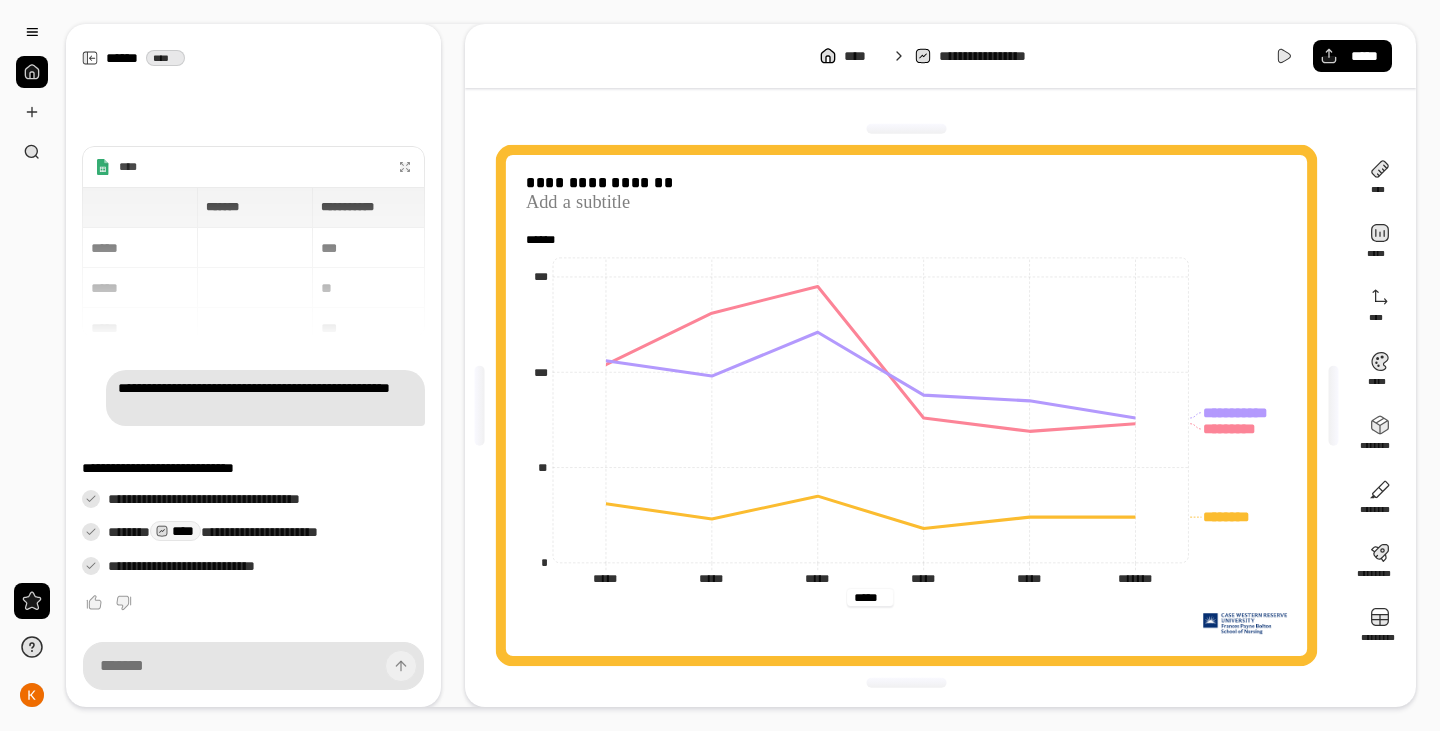 type on "*****" 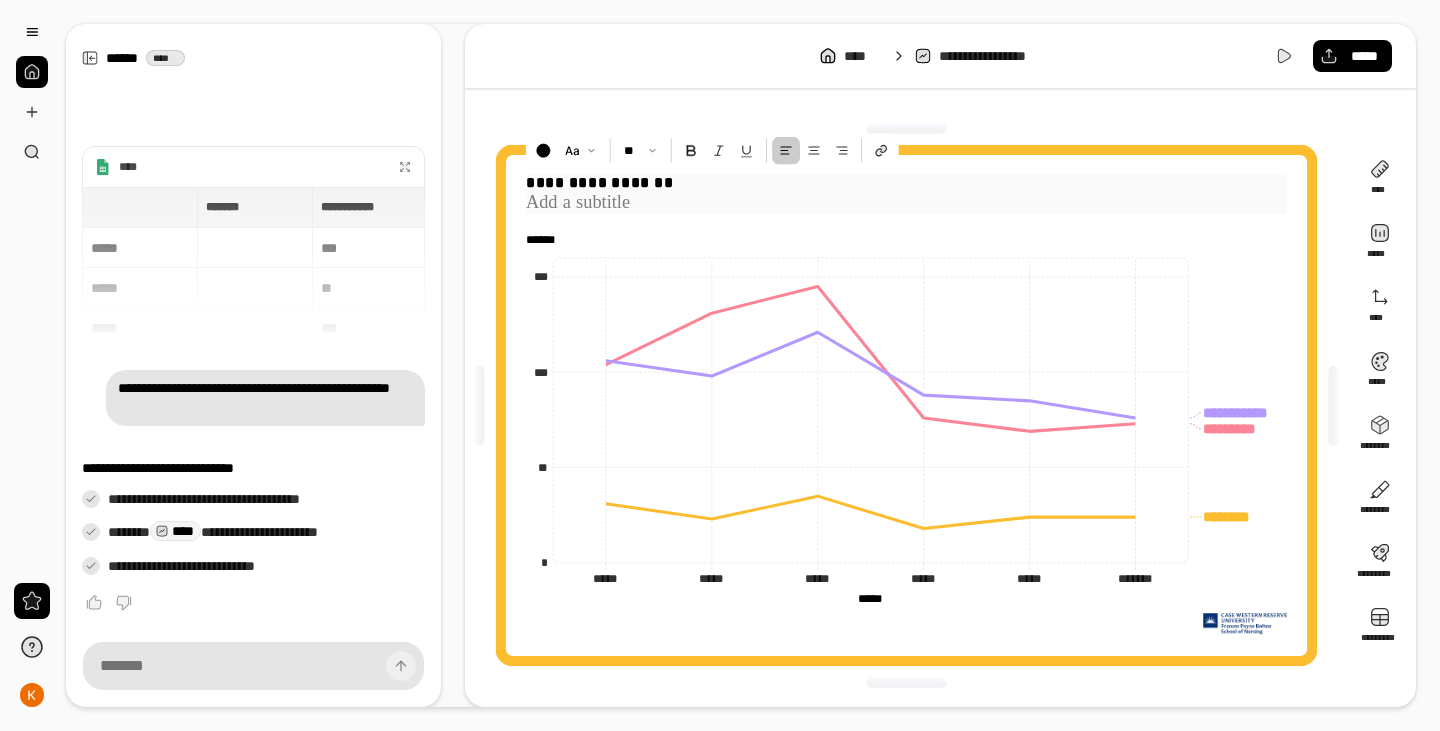 click on "**********" at bounding box center (906, 183) 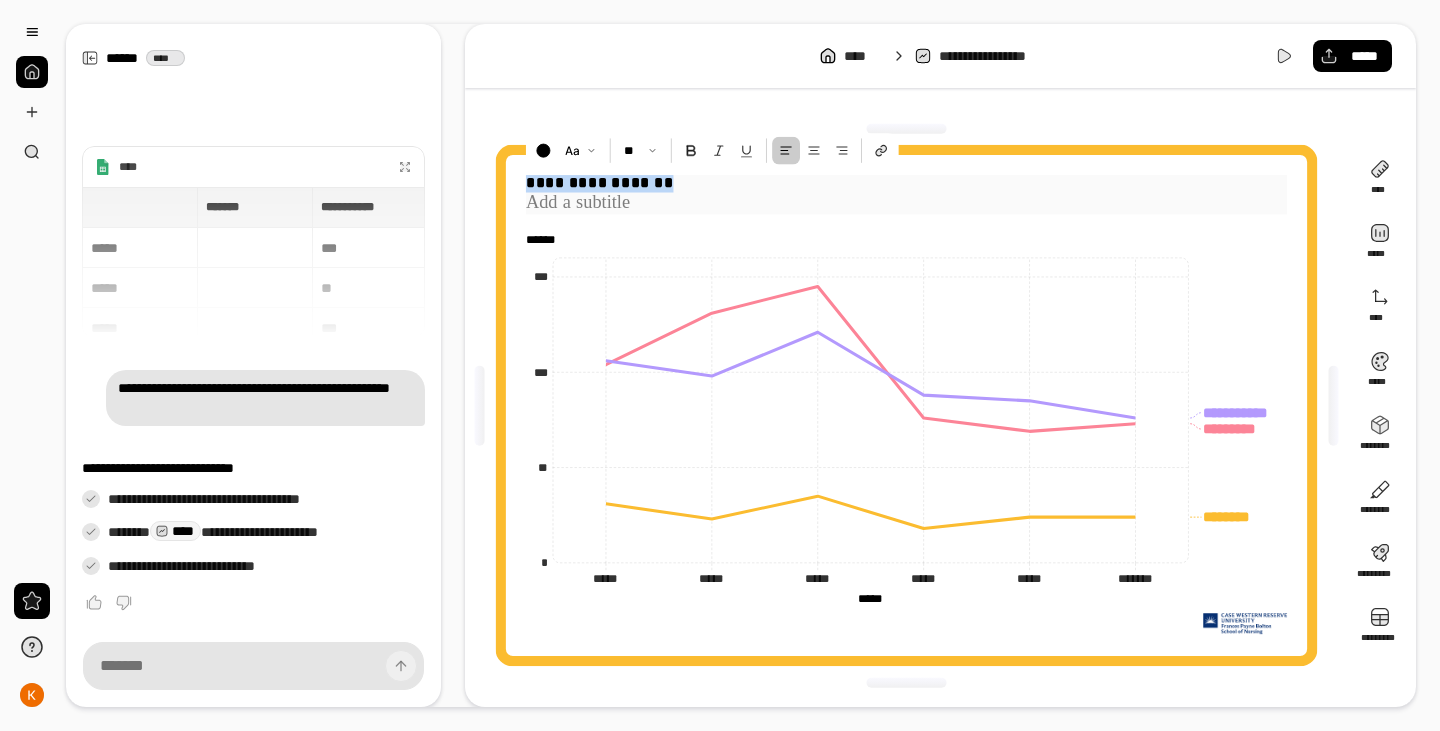 drag, startPoint x: 672, startPoint y: 182, endPoint x: 508, endPoint y: 186, distance: 164.04877 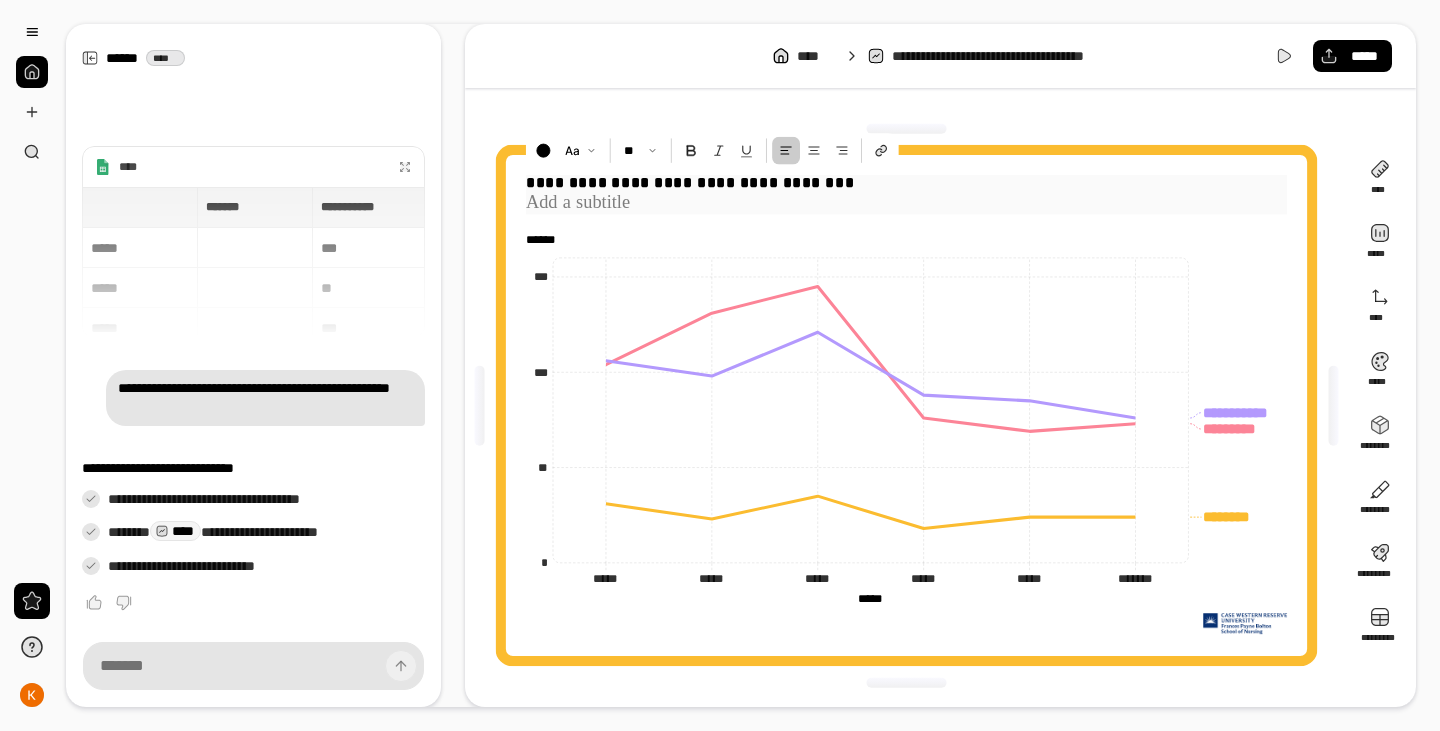 click at bounding box center (906, 203) 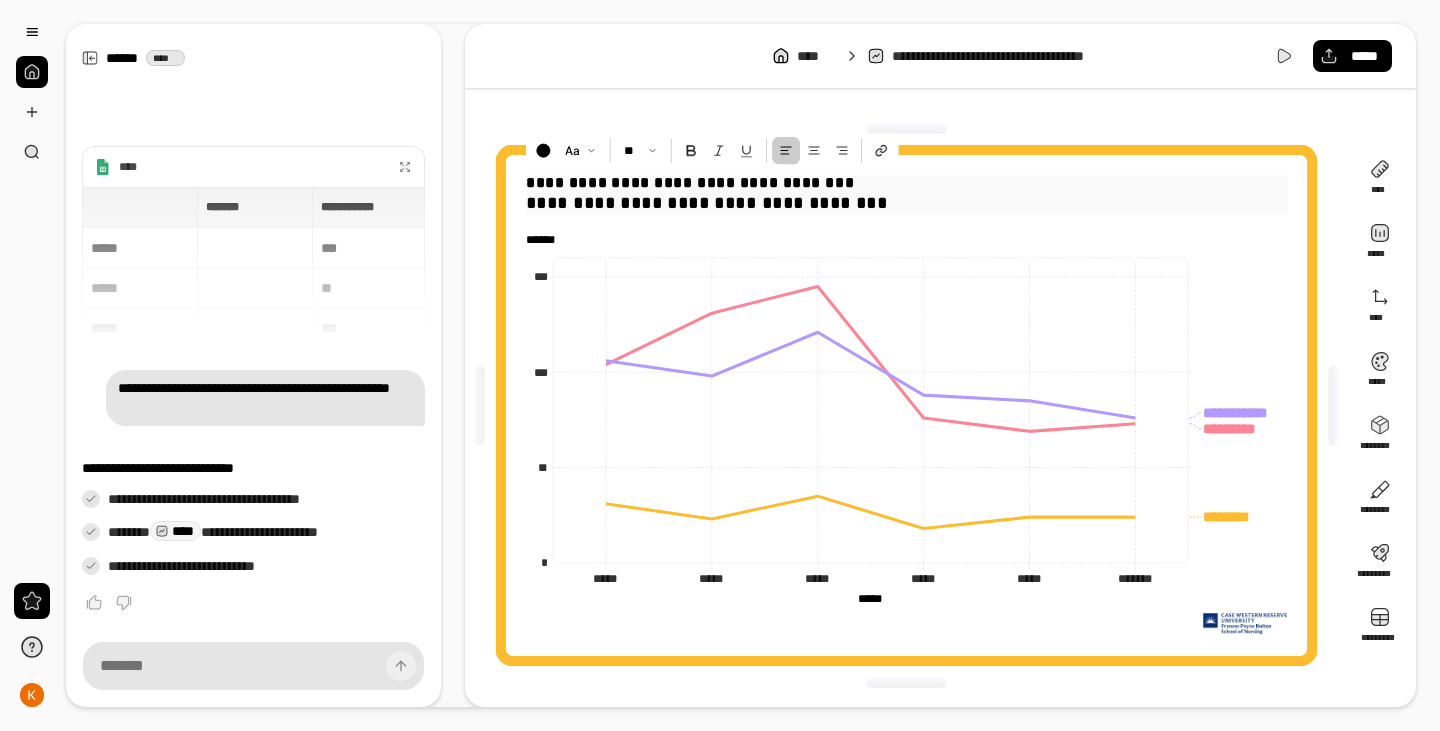 click on "**********" at bounding box center [906, 183] 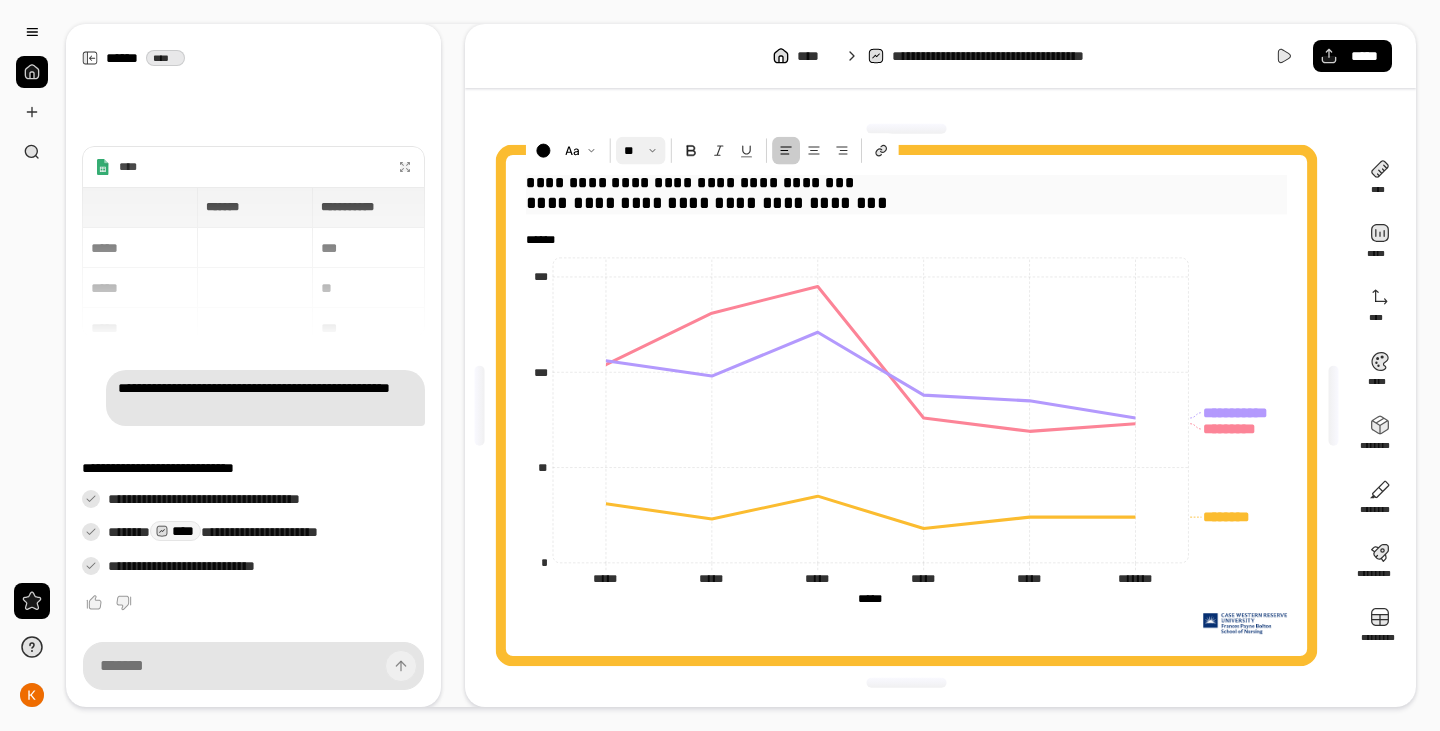 click at bounding box center [640, 151] 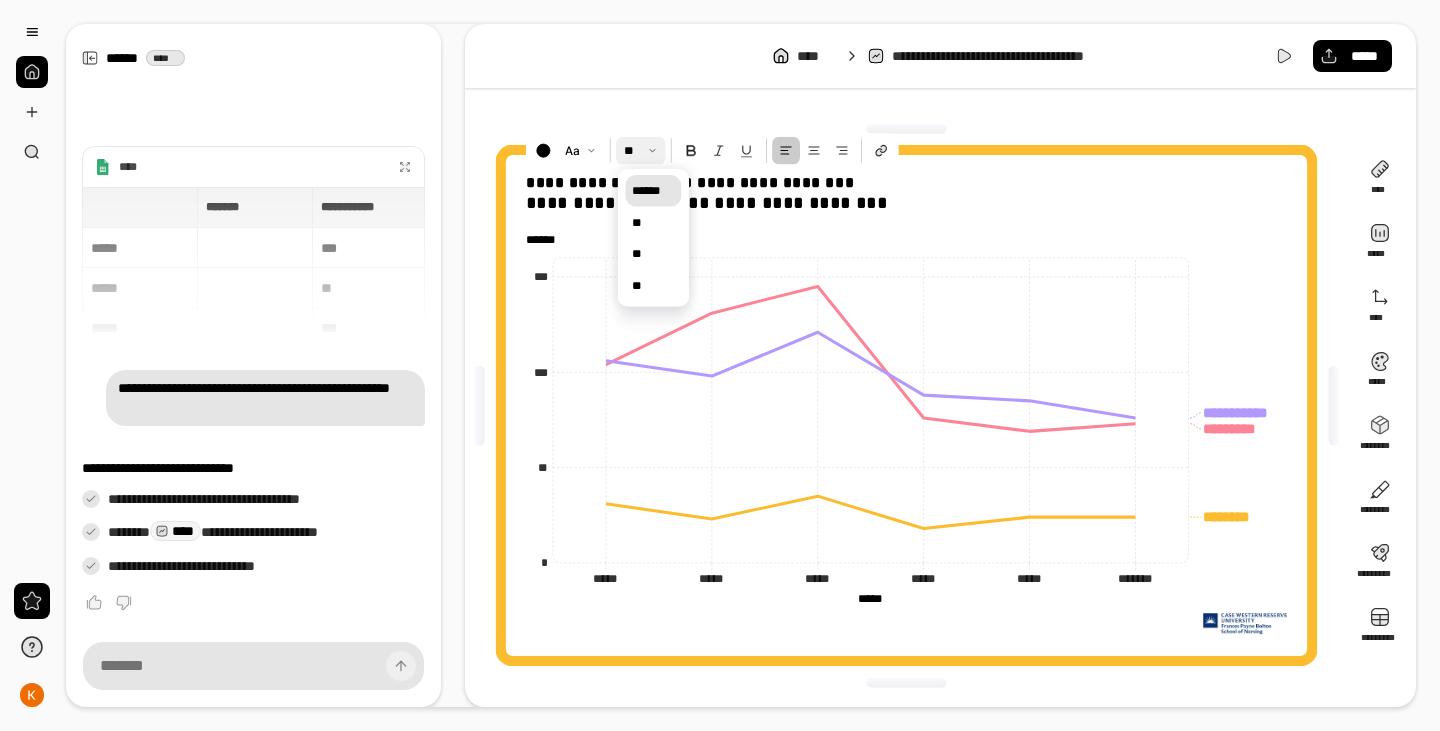 click on "******" at bounding box center (653, 190) 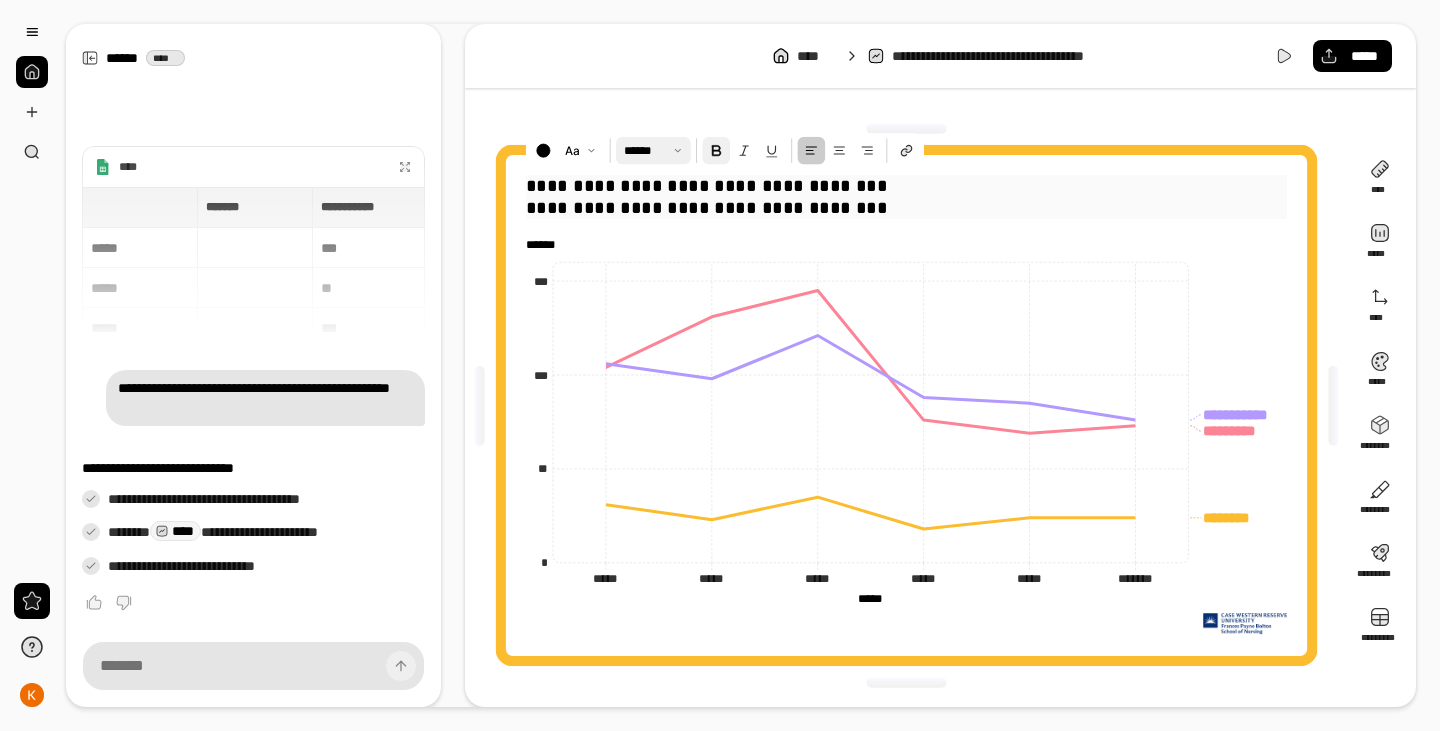click at bounding box center (716, 151) 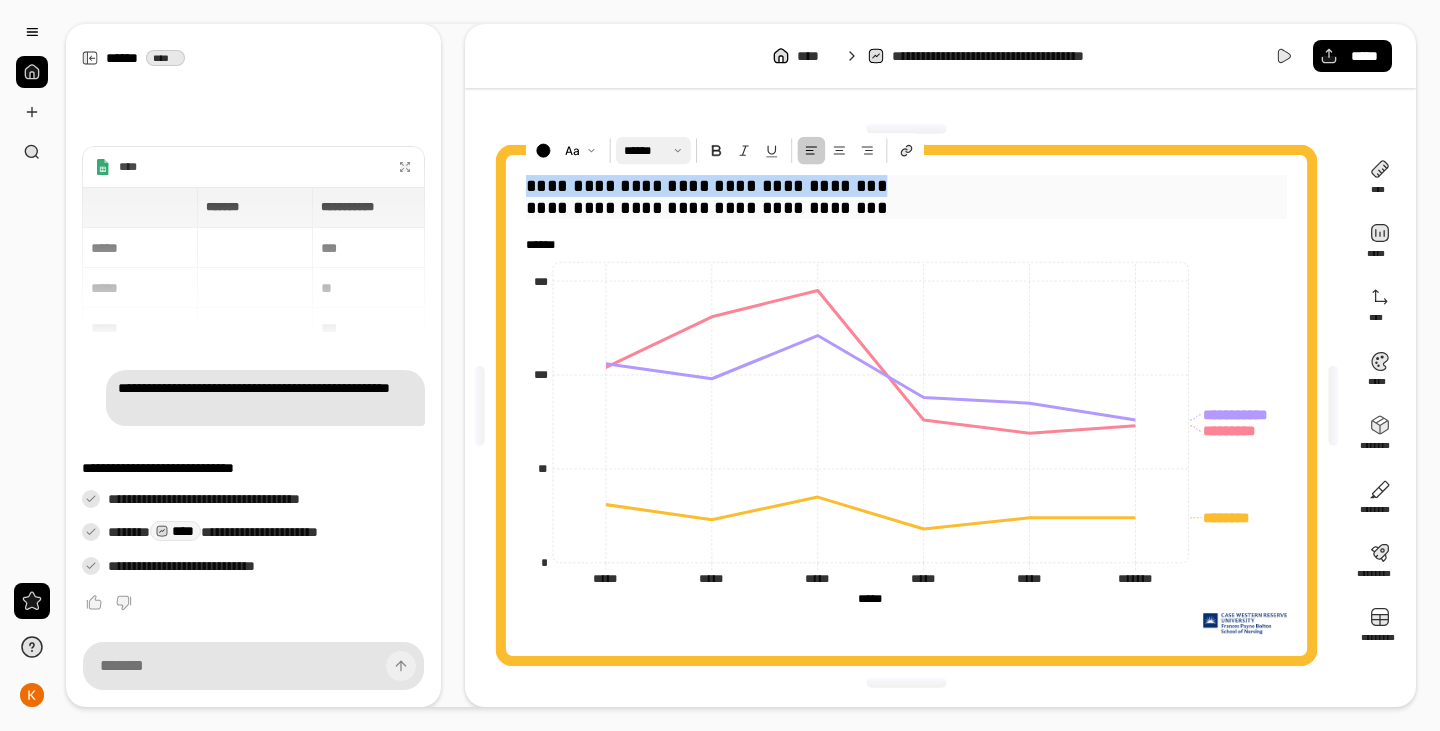 drag, startPoint x: 888, startPoint y: 188, endPoint x: 508, endPoint y: 175, distance: 380.2223 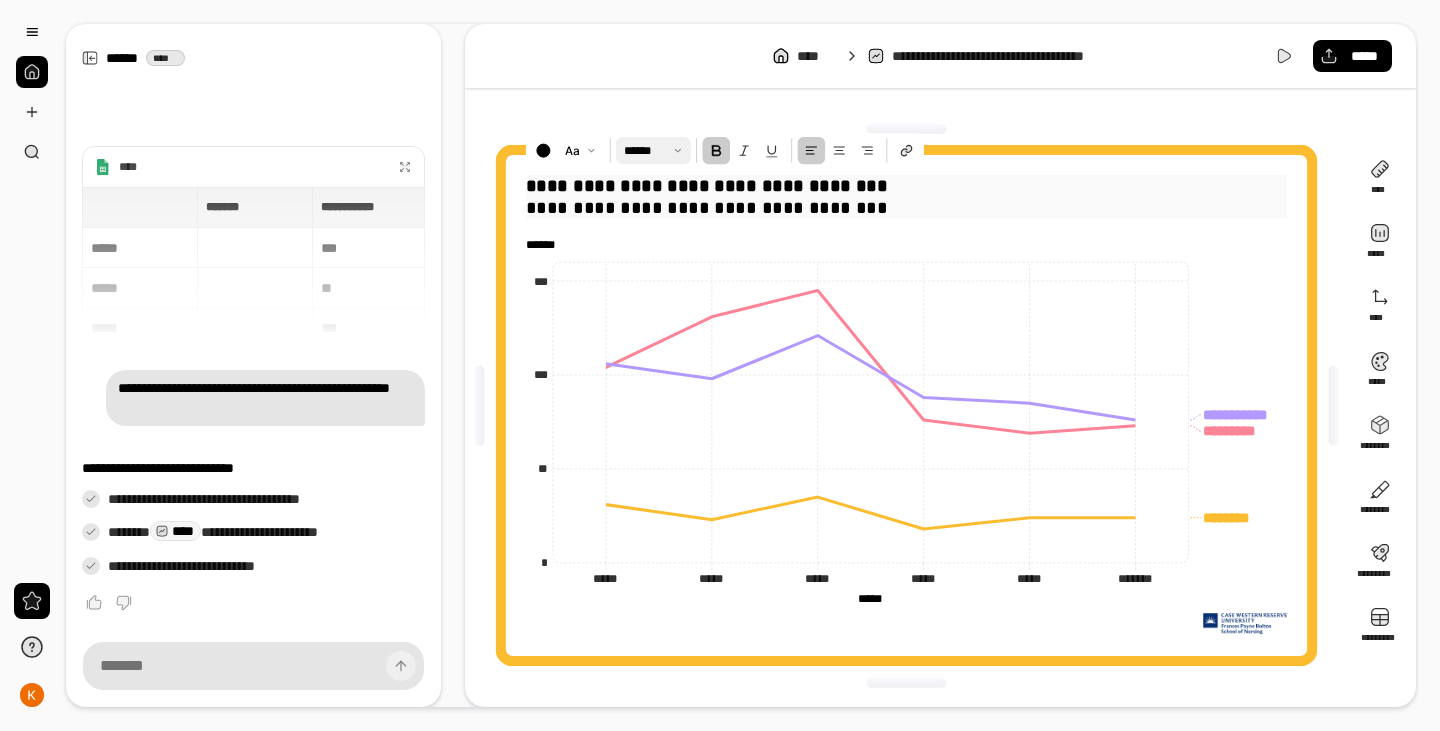 click at bounding box center (716, 151) 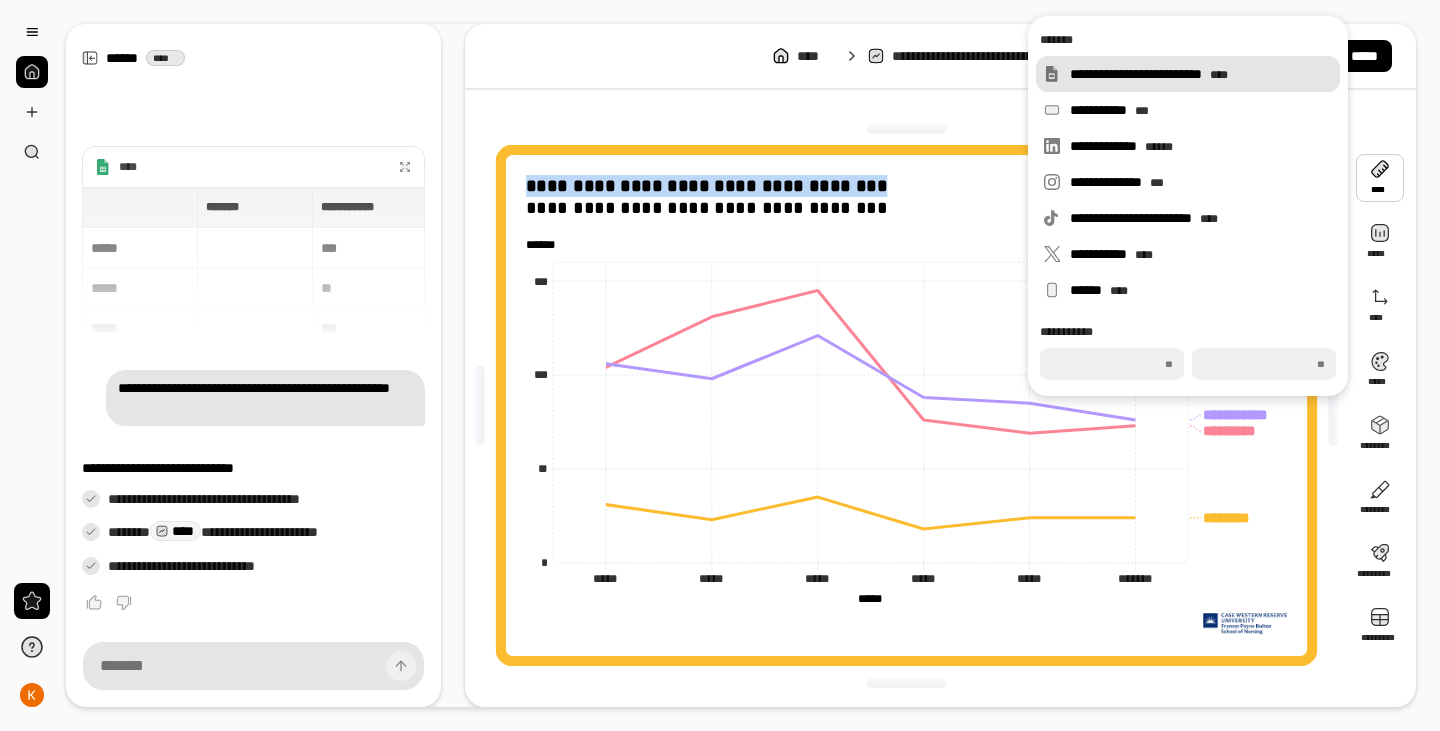 click on "****" at bounding box center [1219, 75] 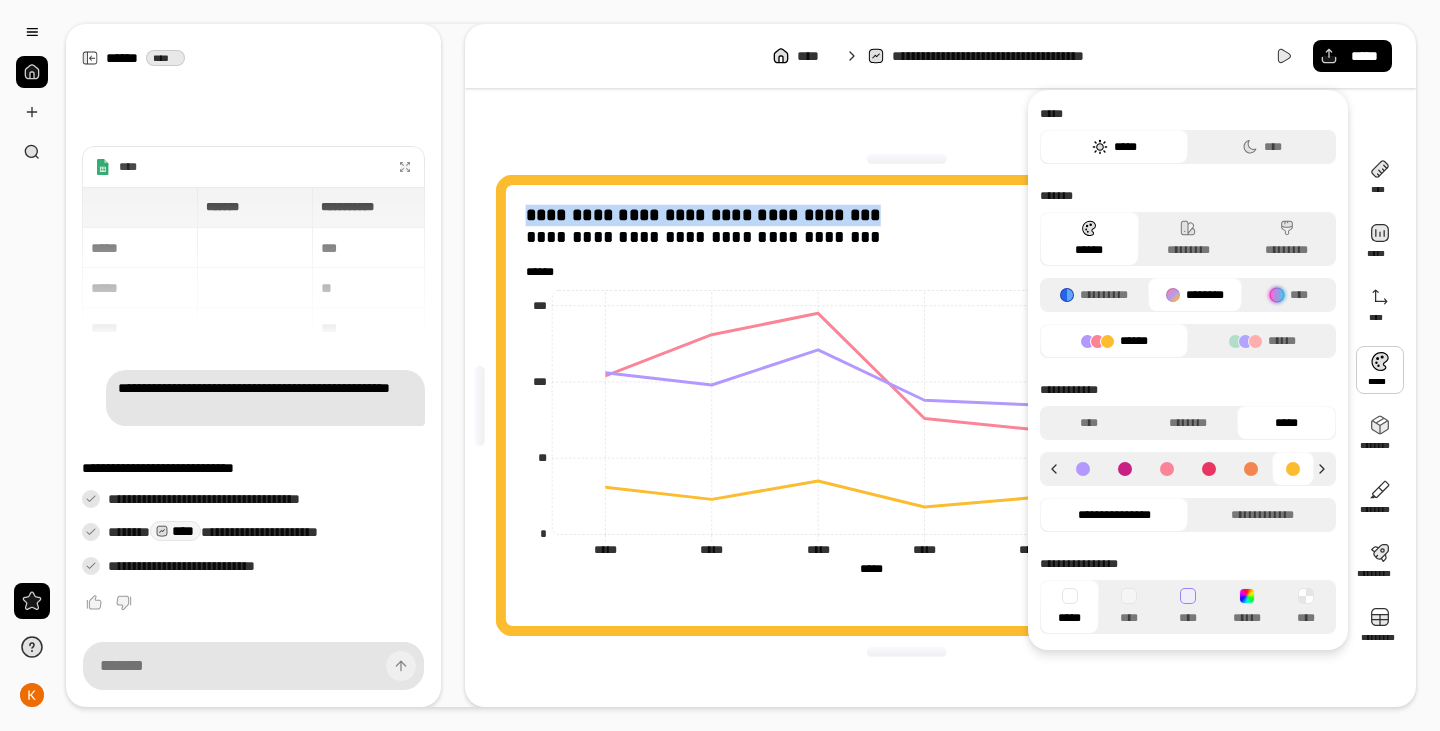 click at bounding box center (1380, 370) 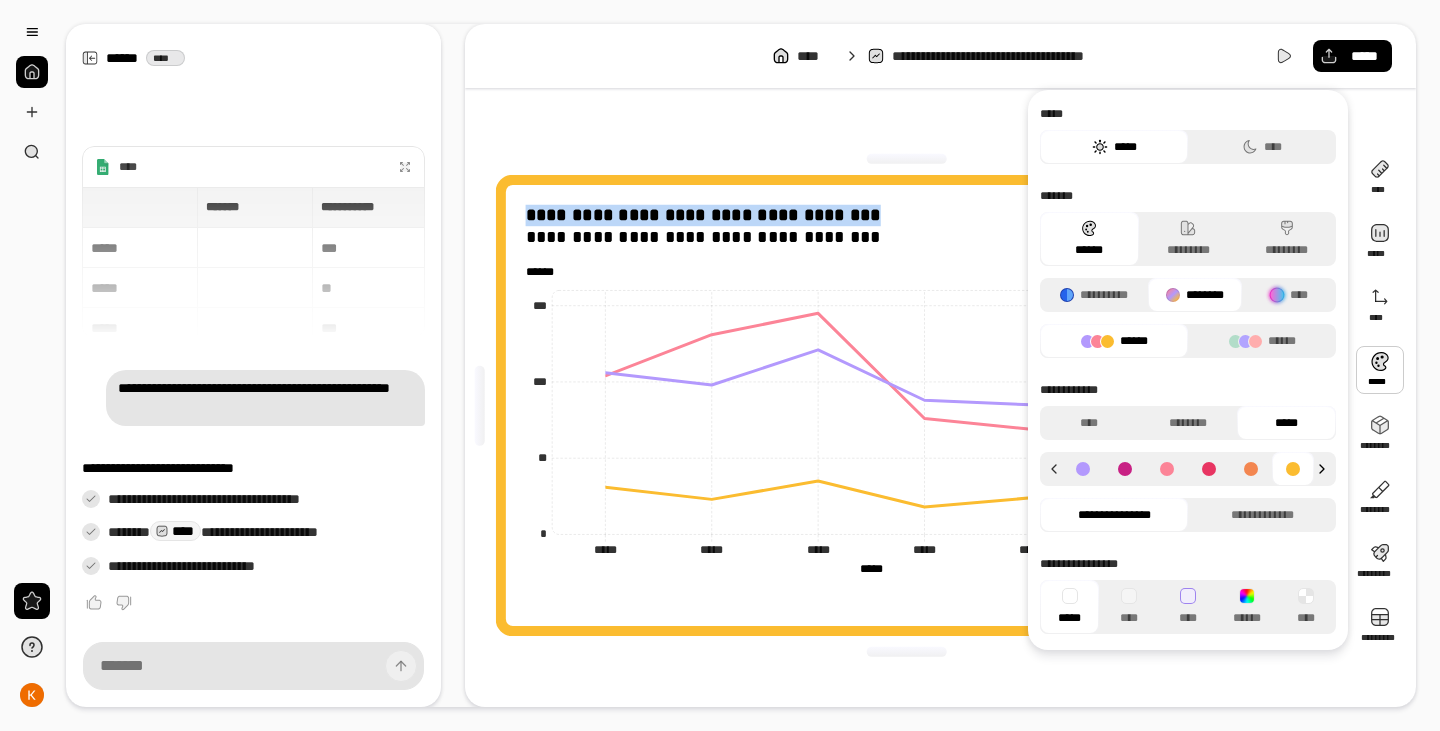 click 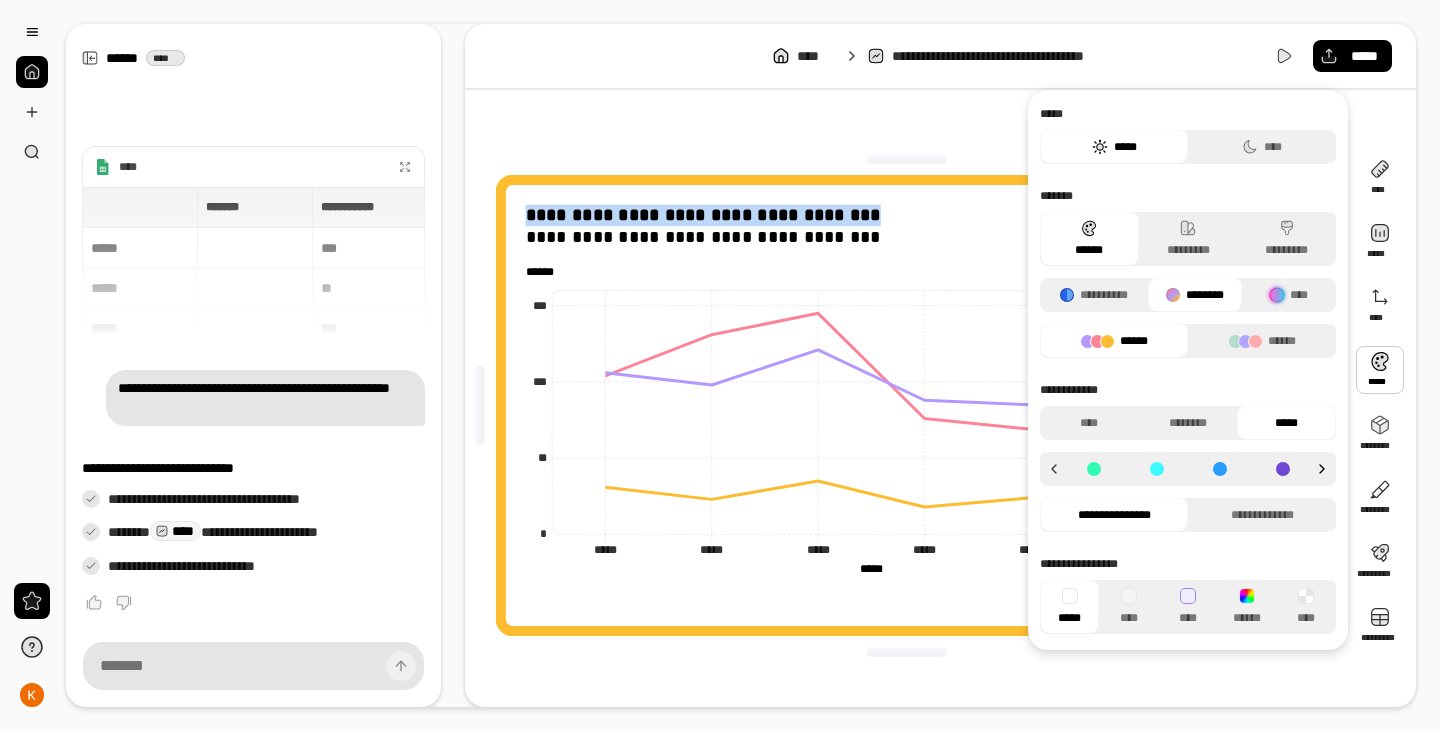 click 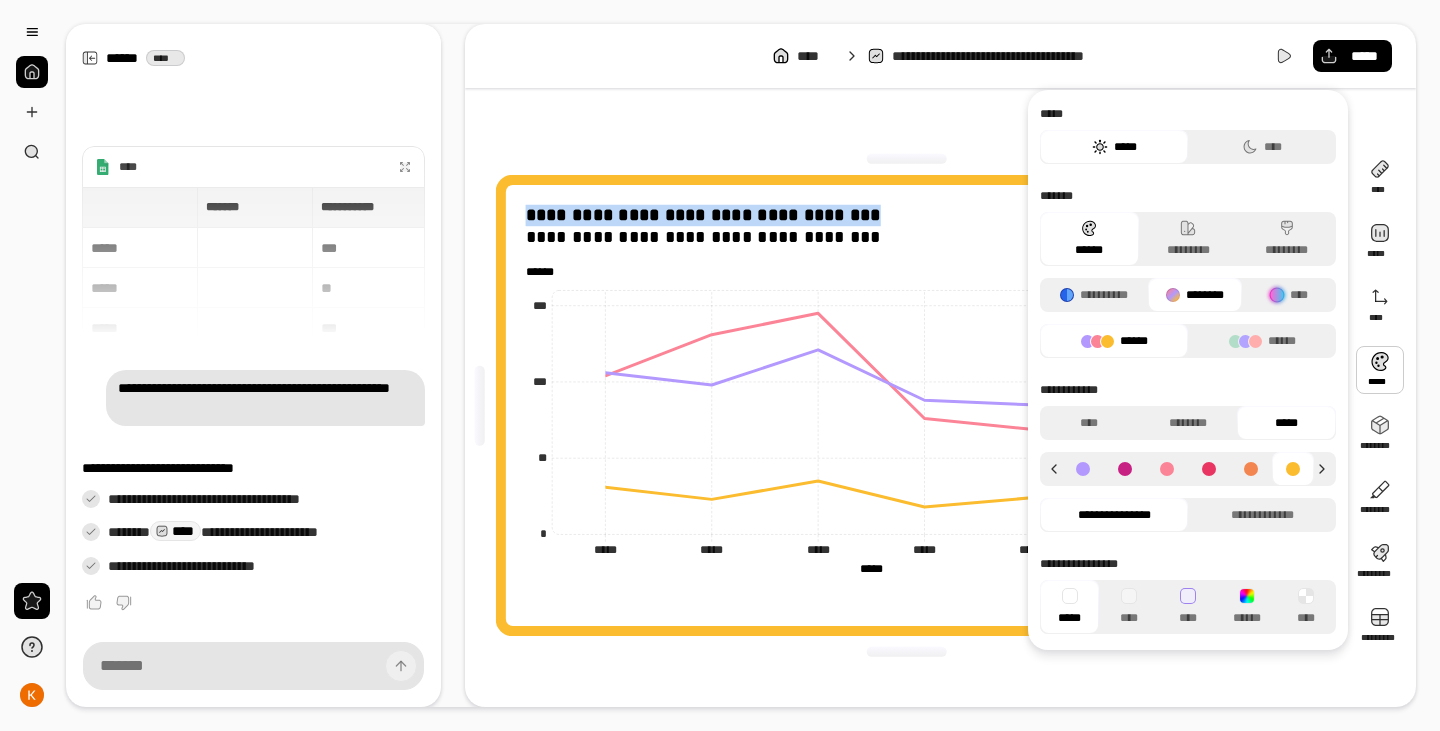 click at bounding box center (1083, 469) 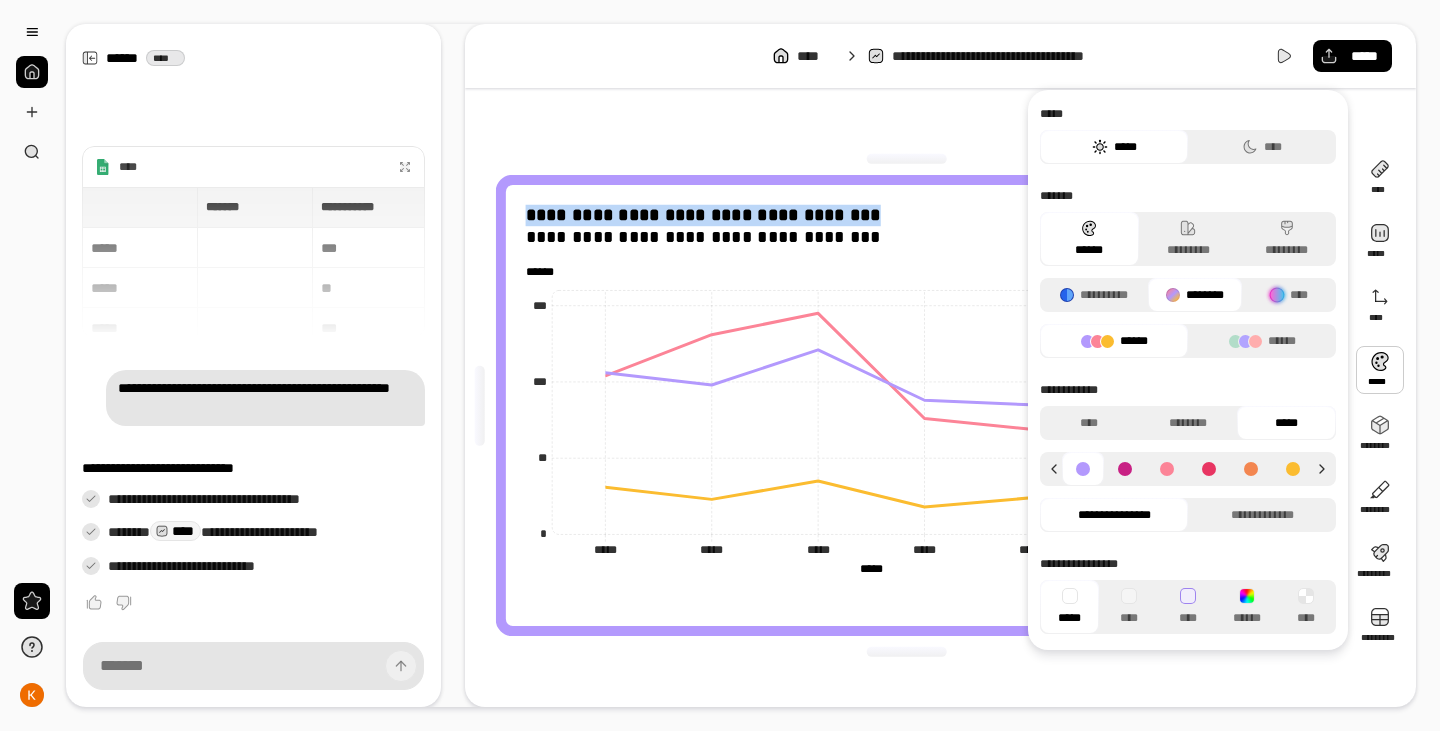 click at bounding box center (1125, 469) 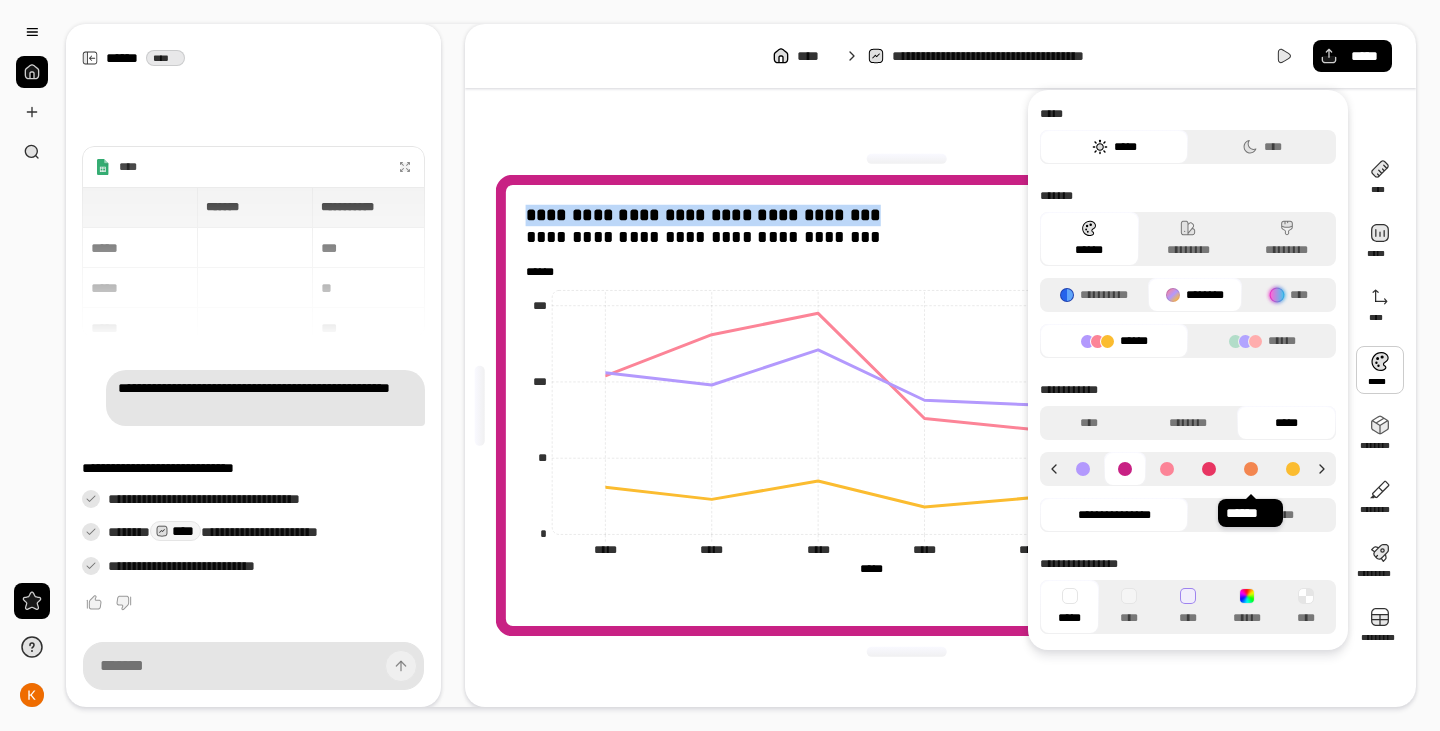 click at bounding box center (1251, 469) 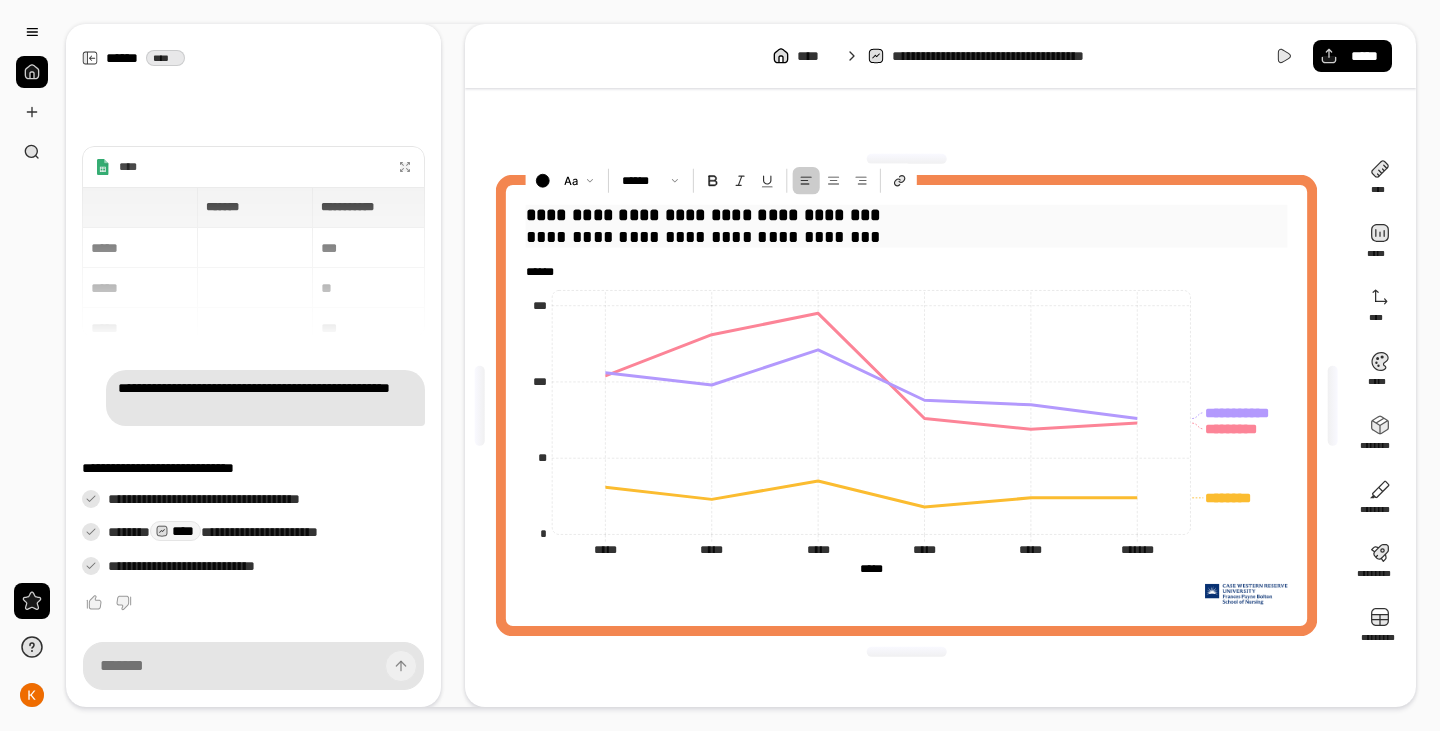 click on "**********" at bounding box center [906, 237] 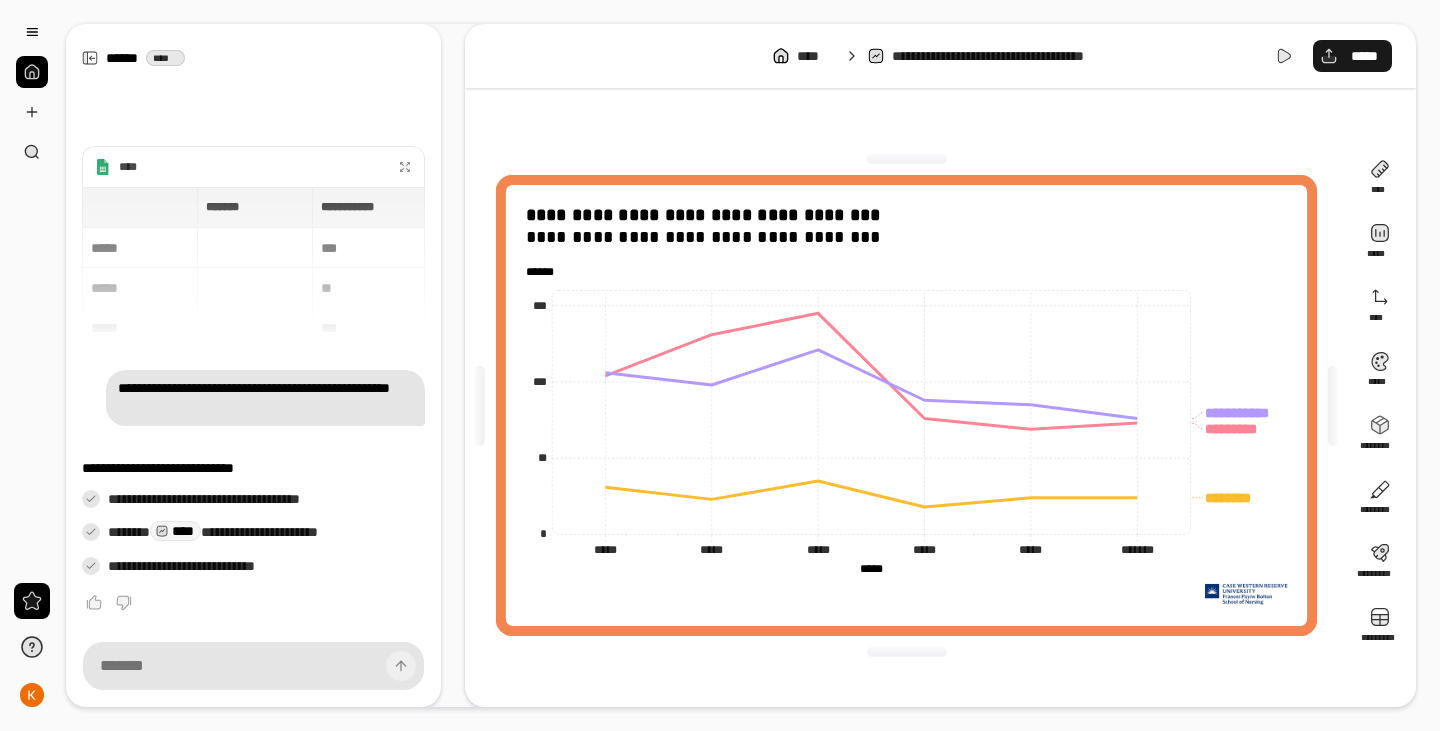 click on "*****" at bounding box center [1352, 56] 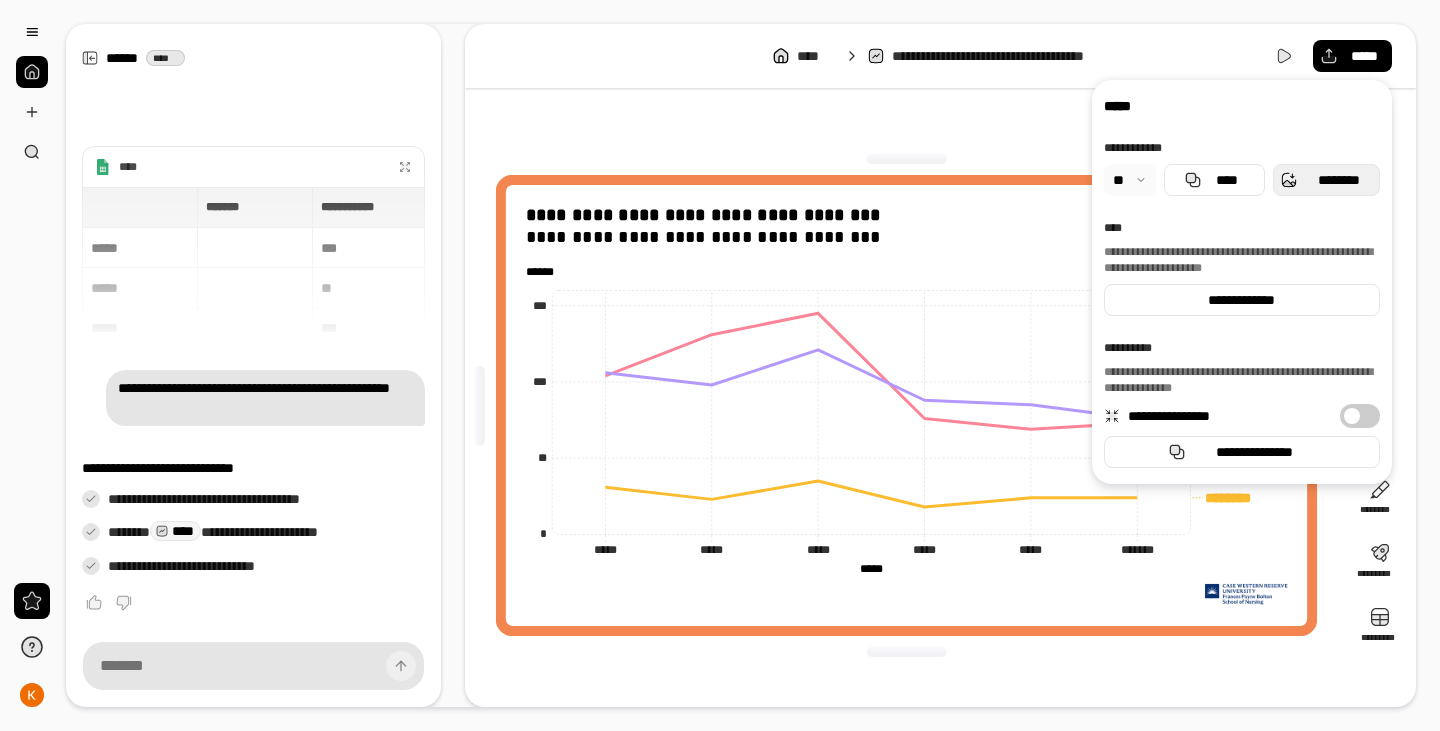 click on "********" at bounding box center [1326, 180] 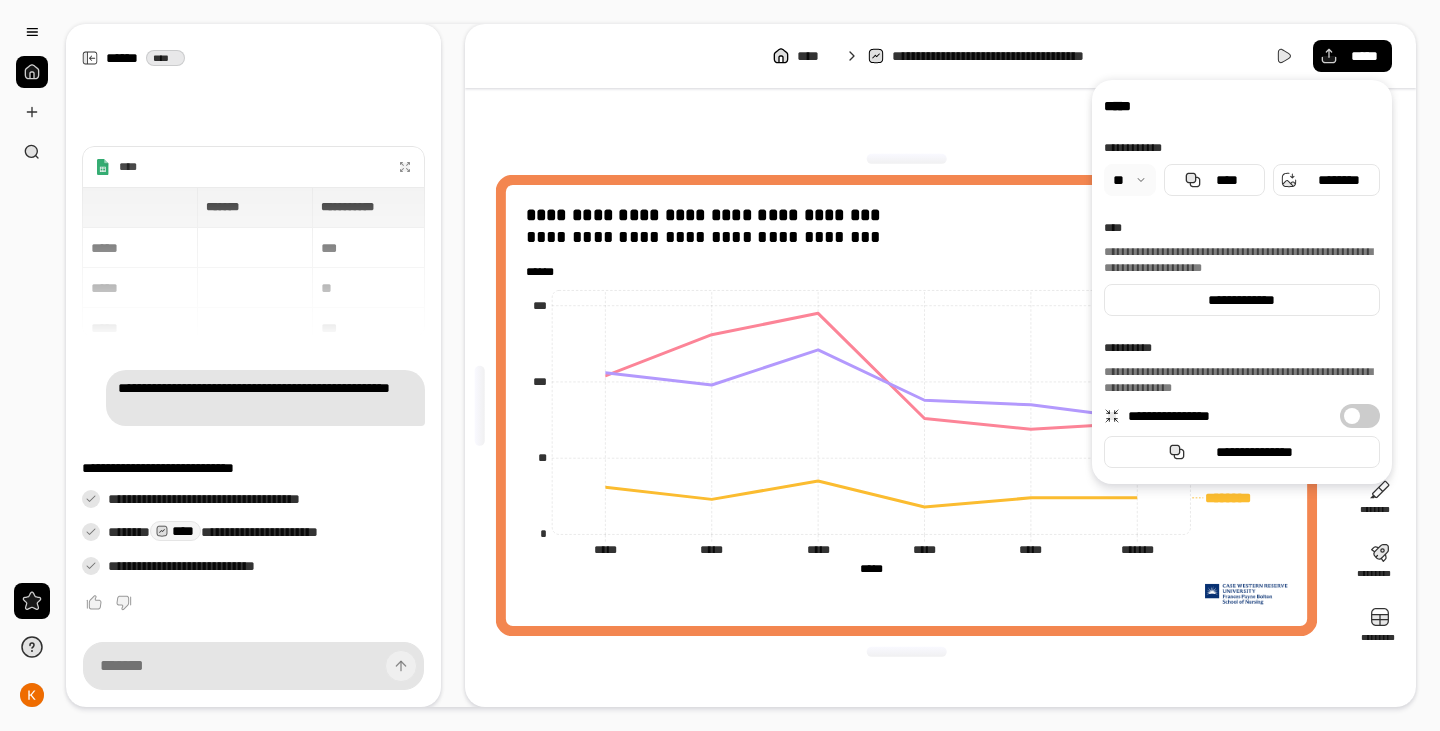 click at bounding box center [32, 72] 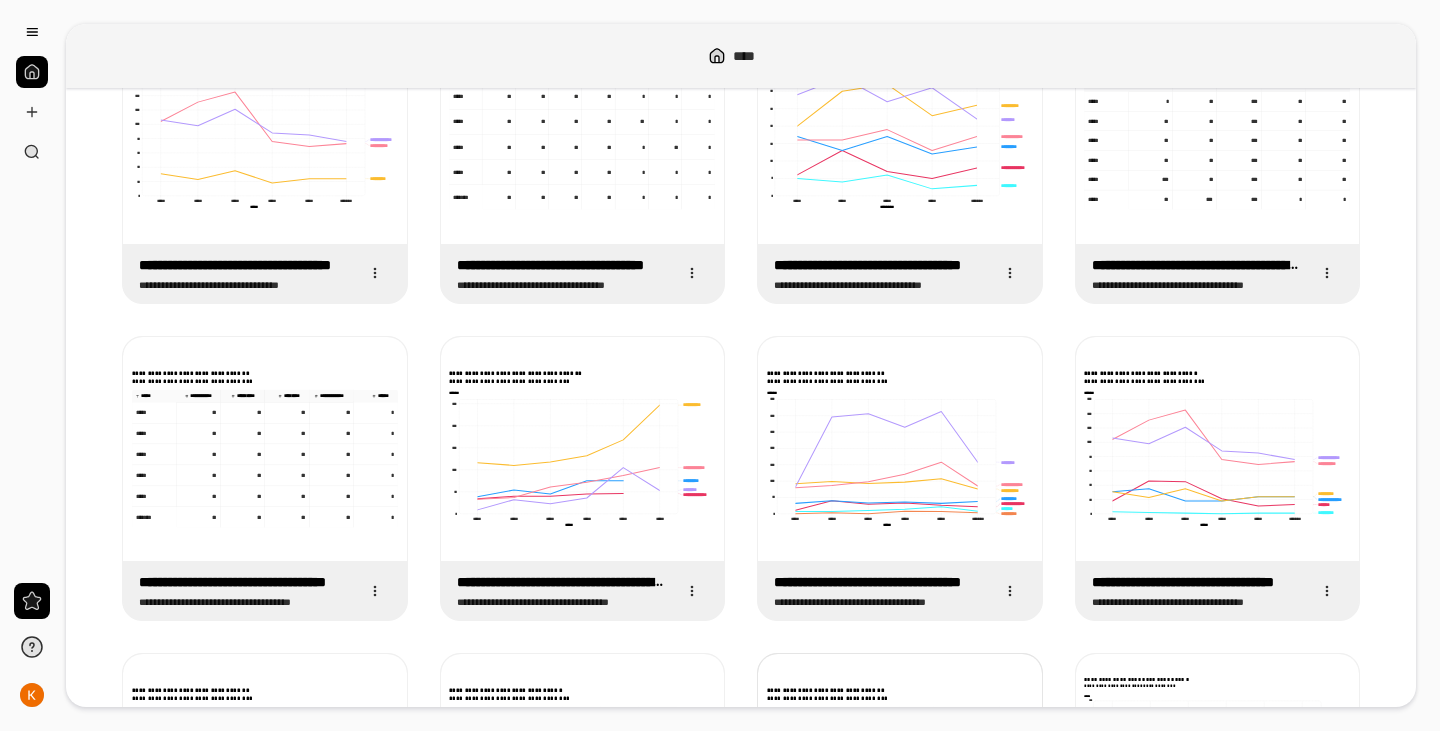 scroll, scrollTop: 100, scrollLeft: 0, axis: vertical 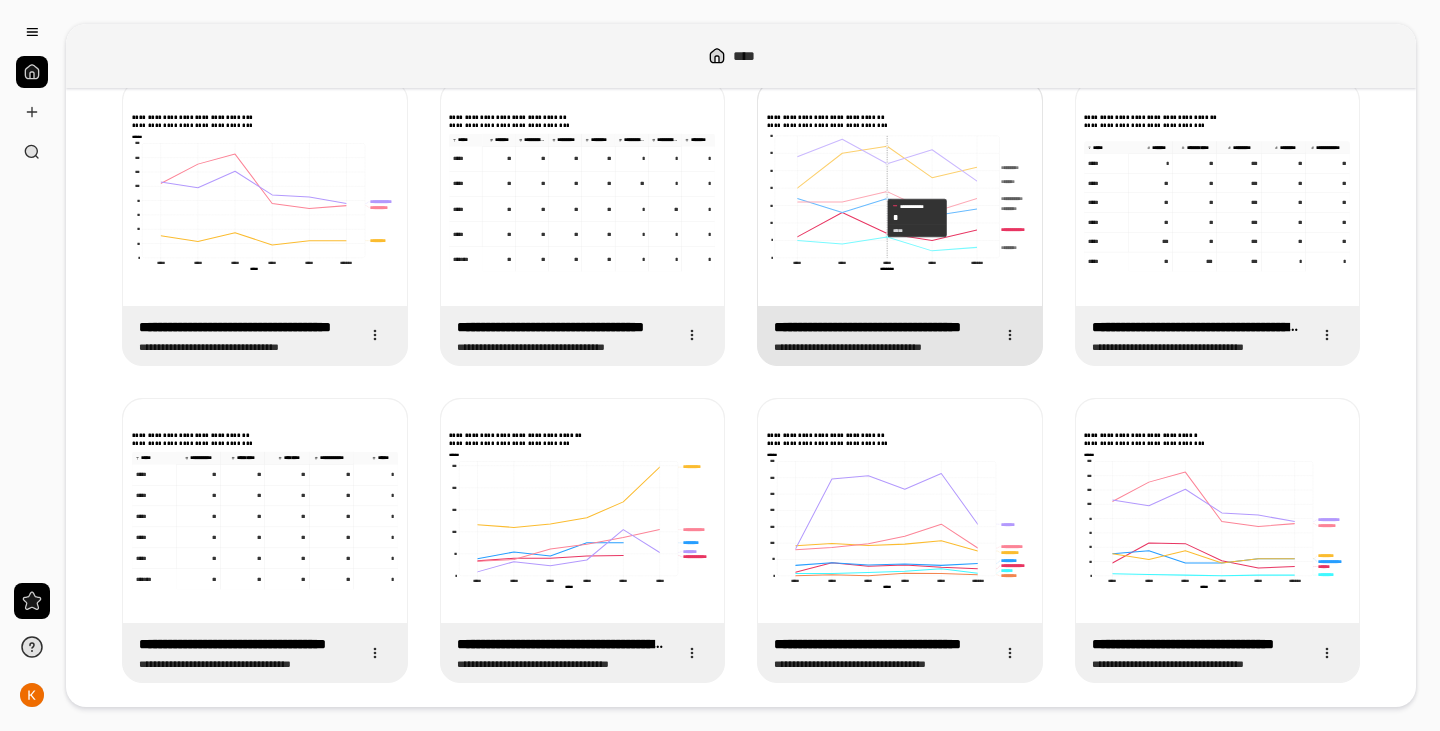 click 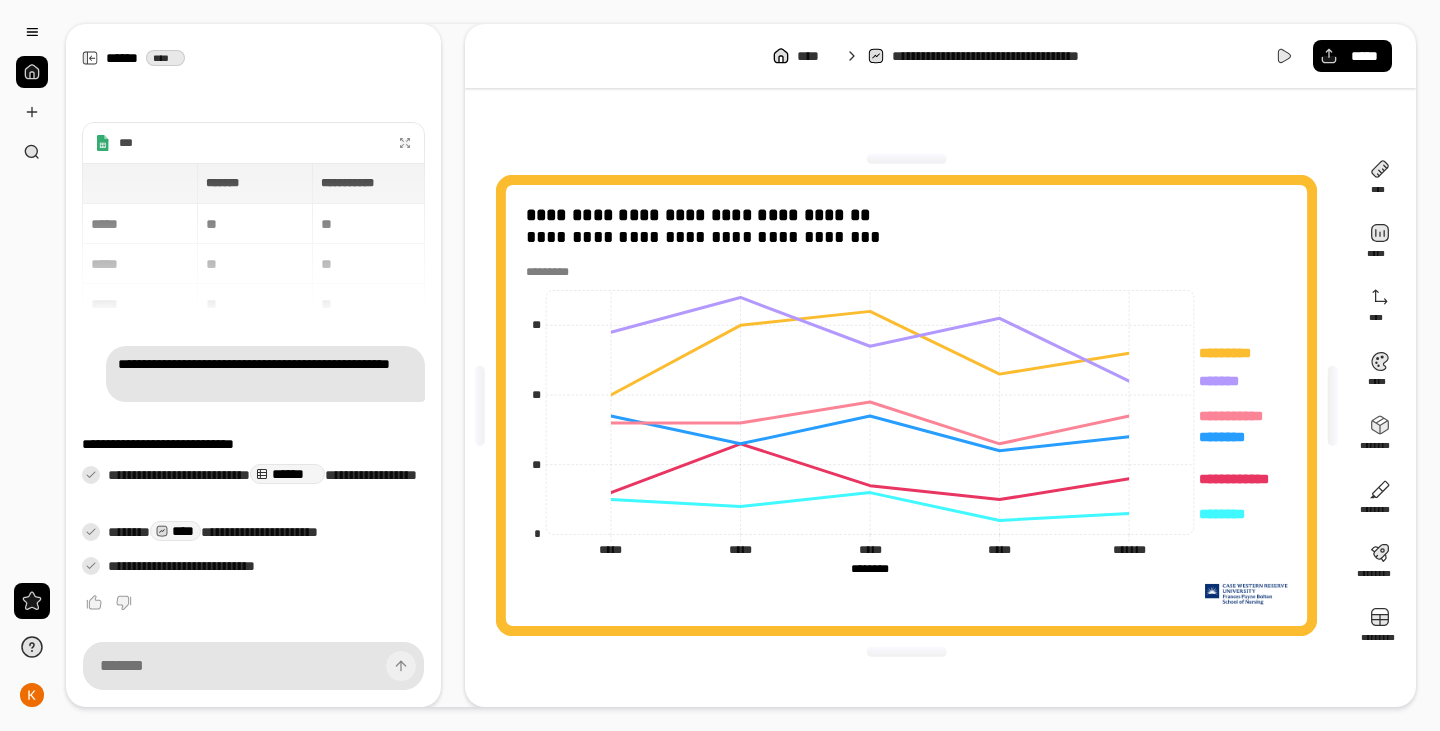 click at bounding box center (552, 273) 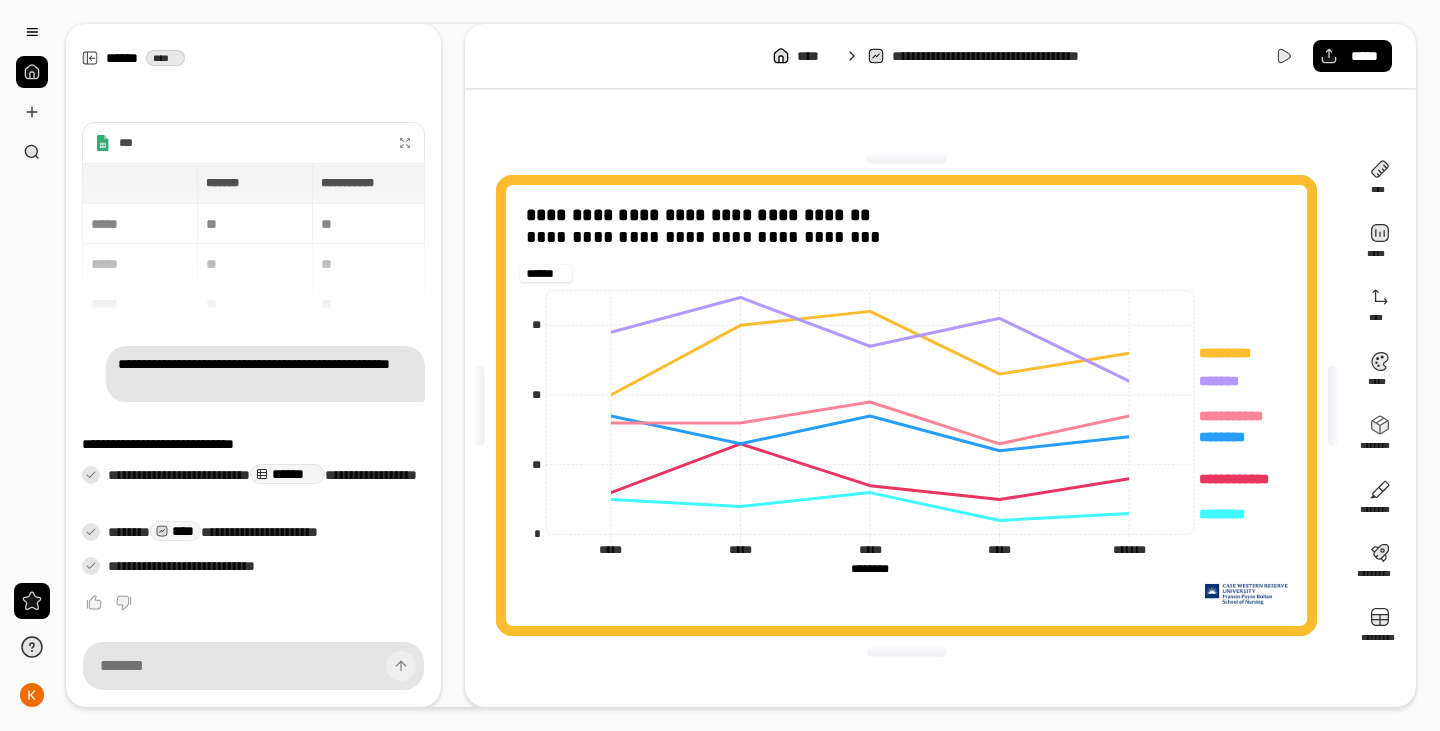 type on "******" 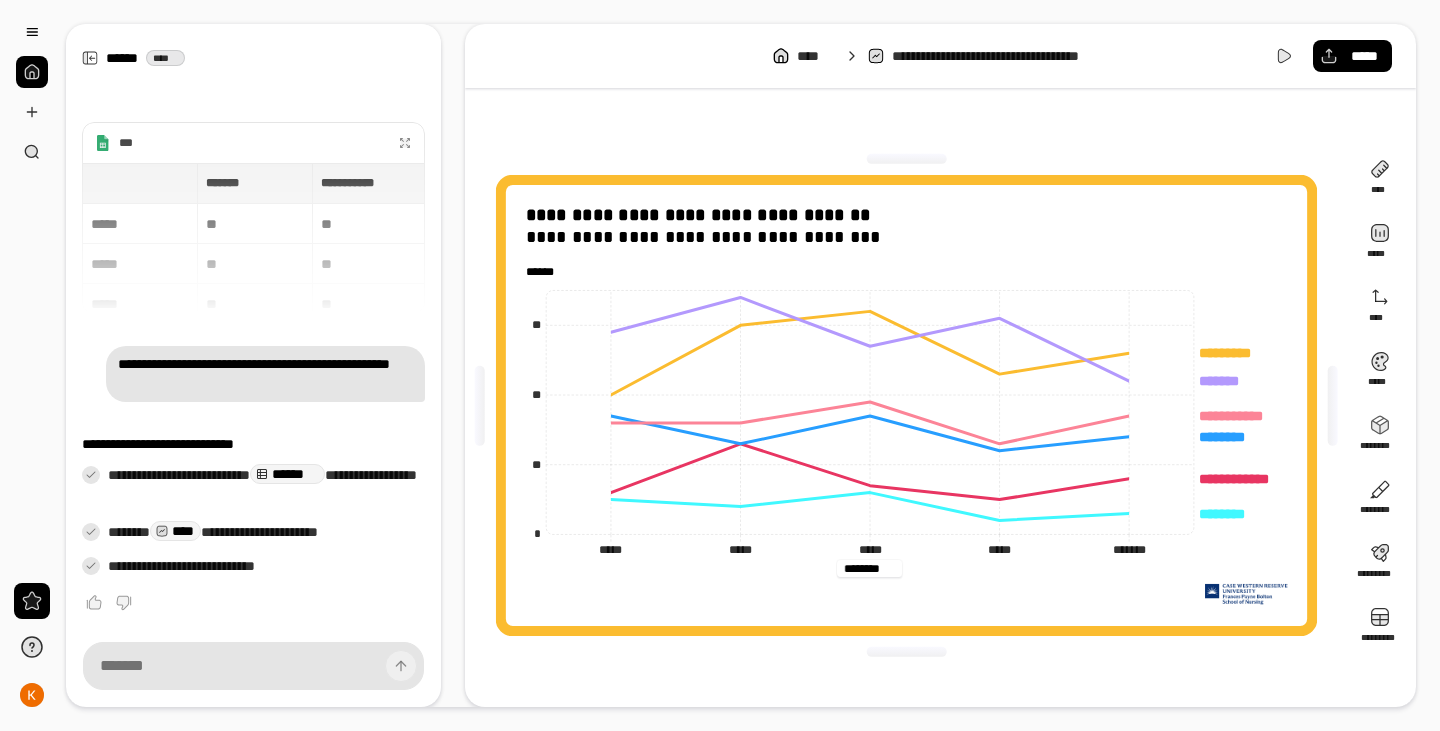 click on "******** ******** *********" at bounding box center (869, 569) 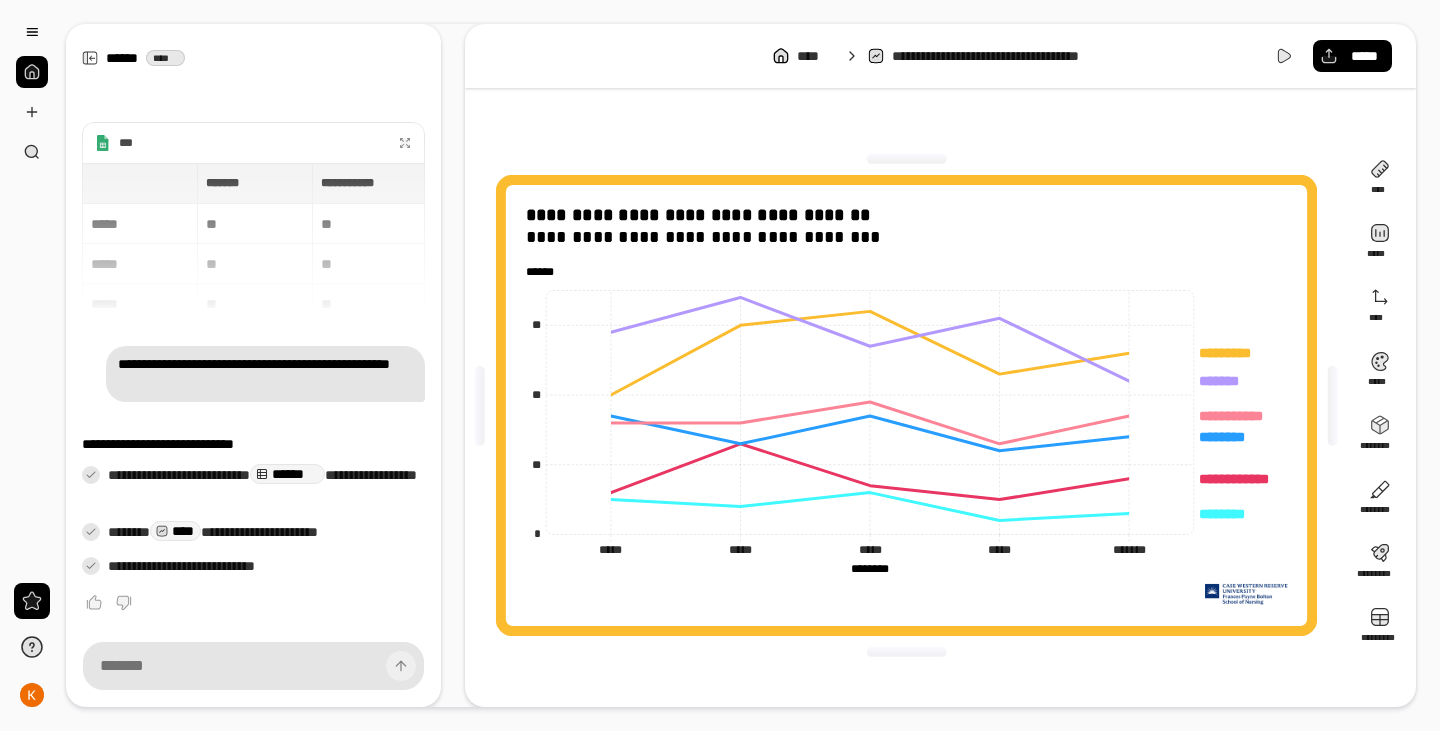 drag, startPoint x: 901, startPoint y: 567, endPoint x: 855, endPoint y: 572, distance: 46.270943 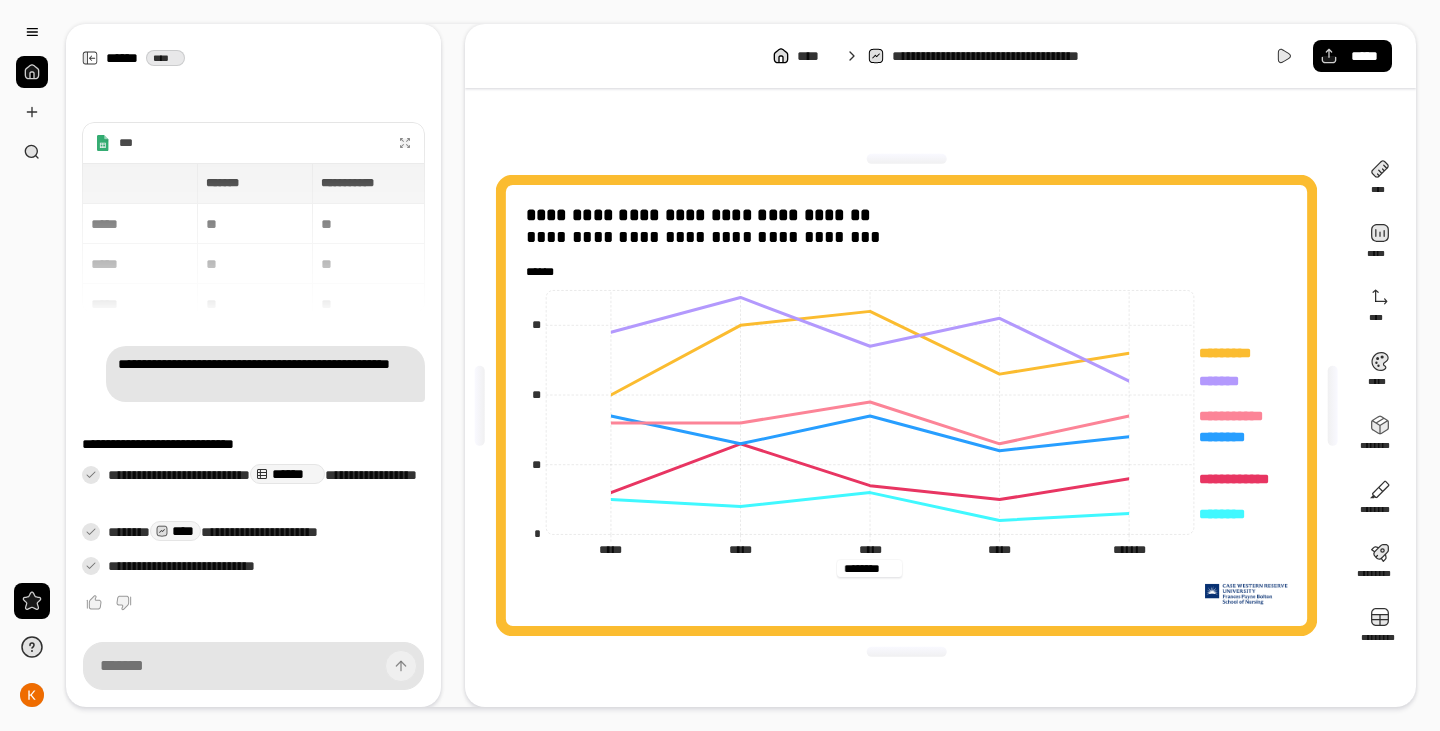 drag, startPoint x: 854, startPoint y: 571, endPoint x: 901, endPoint y: 568, distance: 47.095646 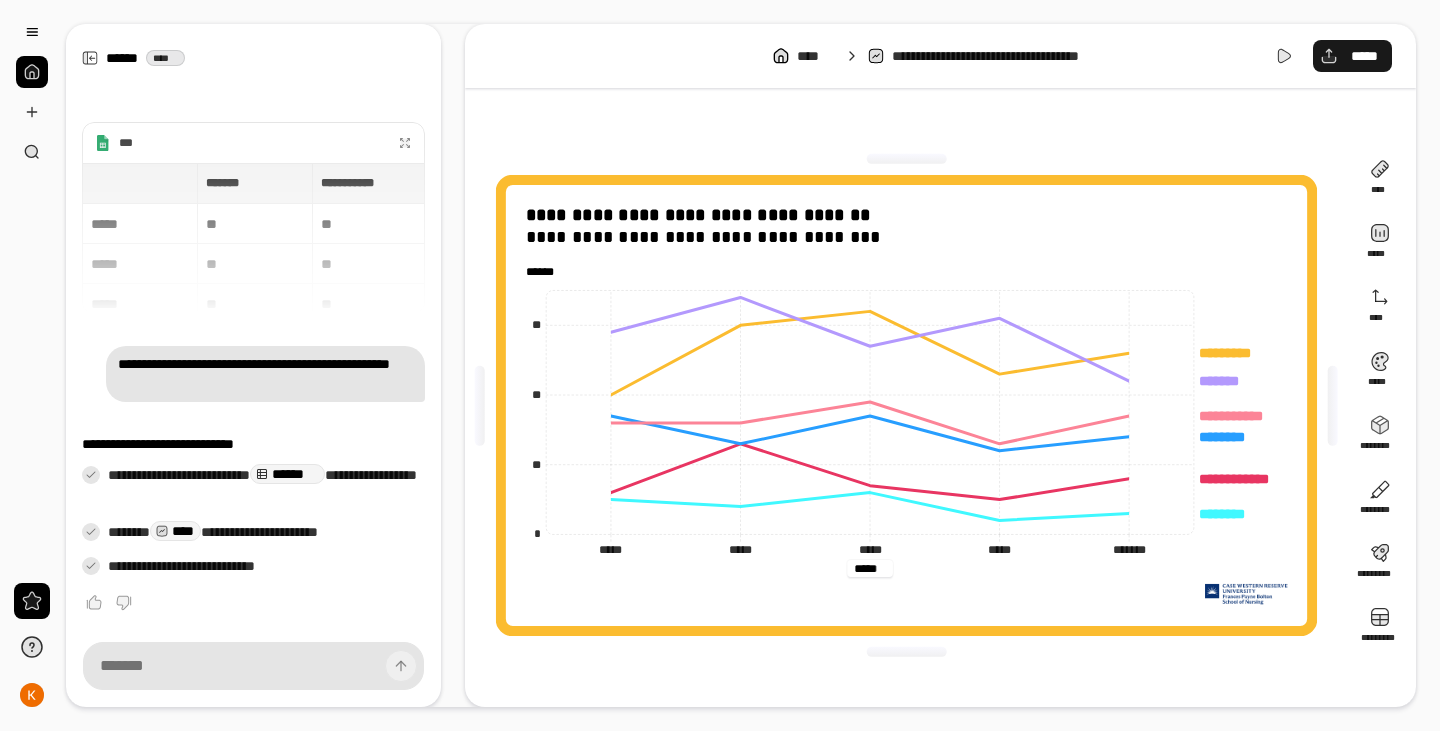 type on "*****" 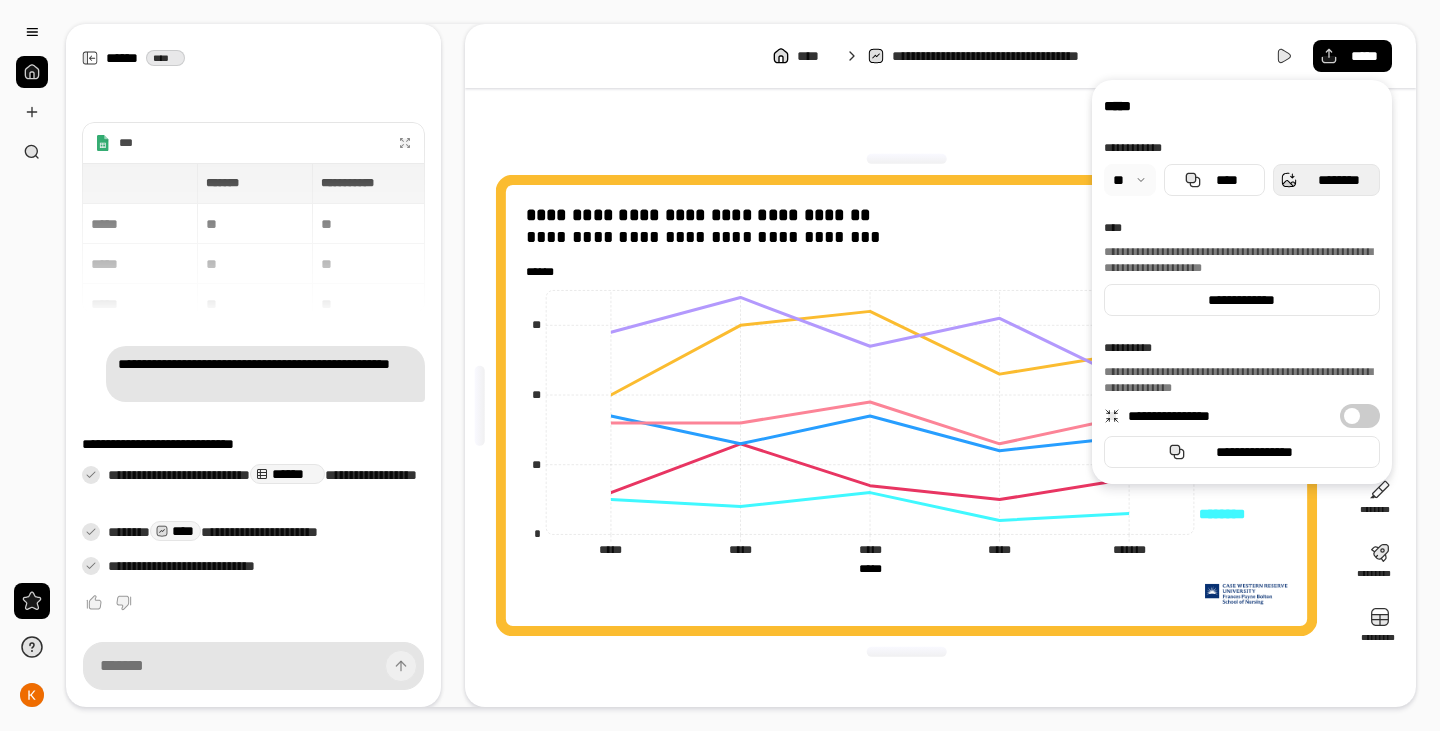 click on "********" at bounding box center [1326, 180] 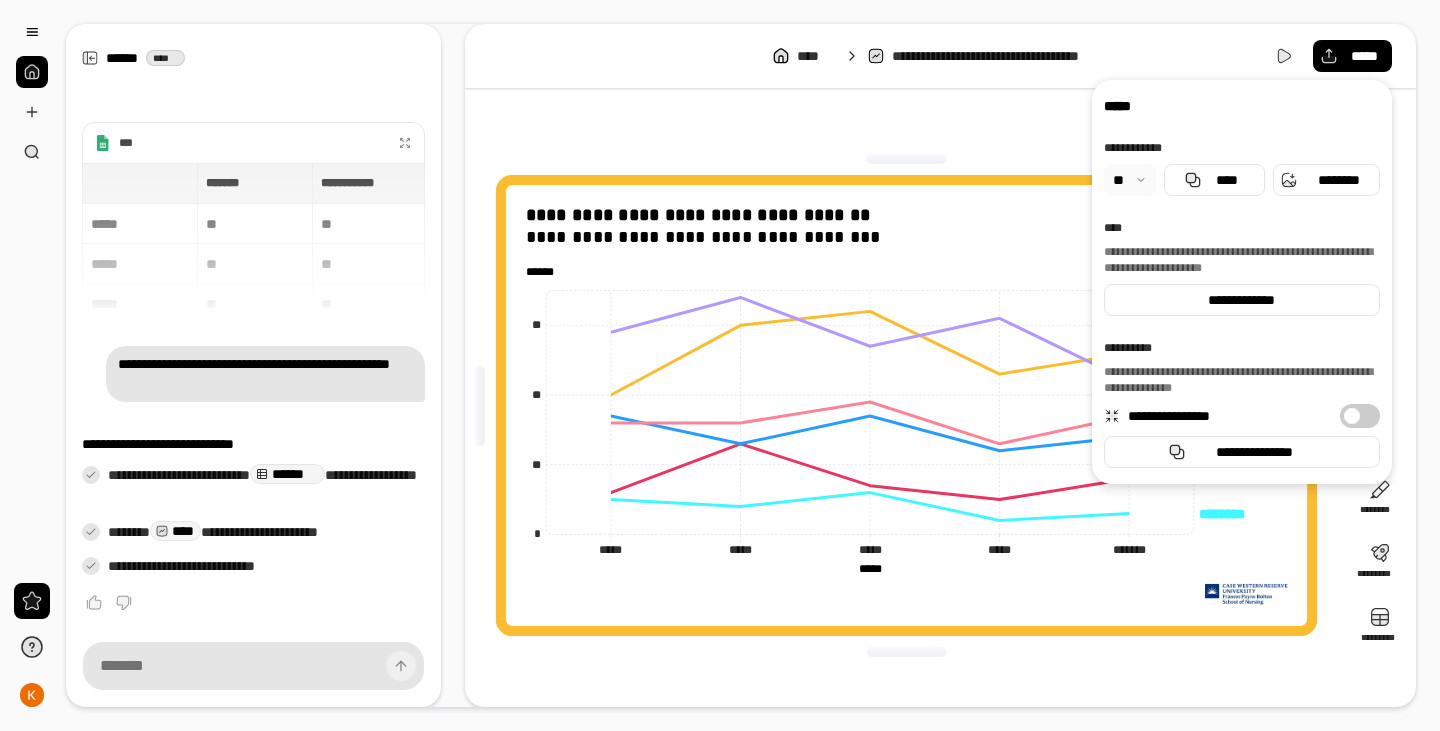 click at bounding box center (32, 72) 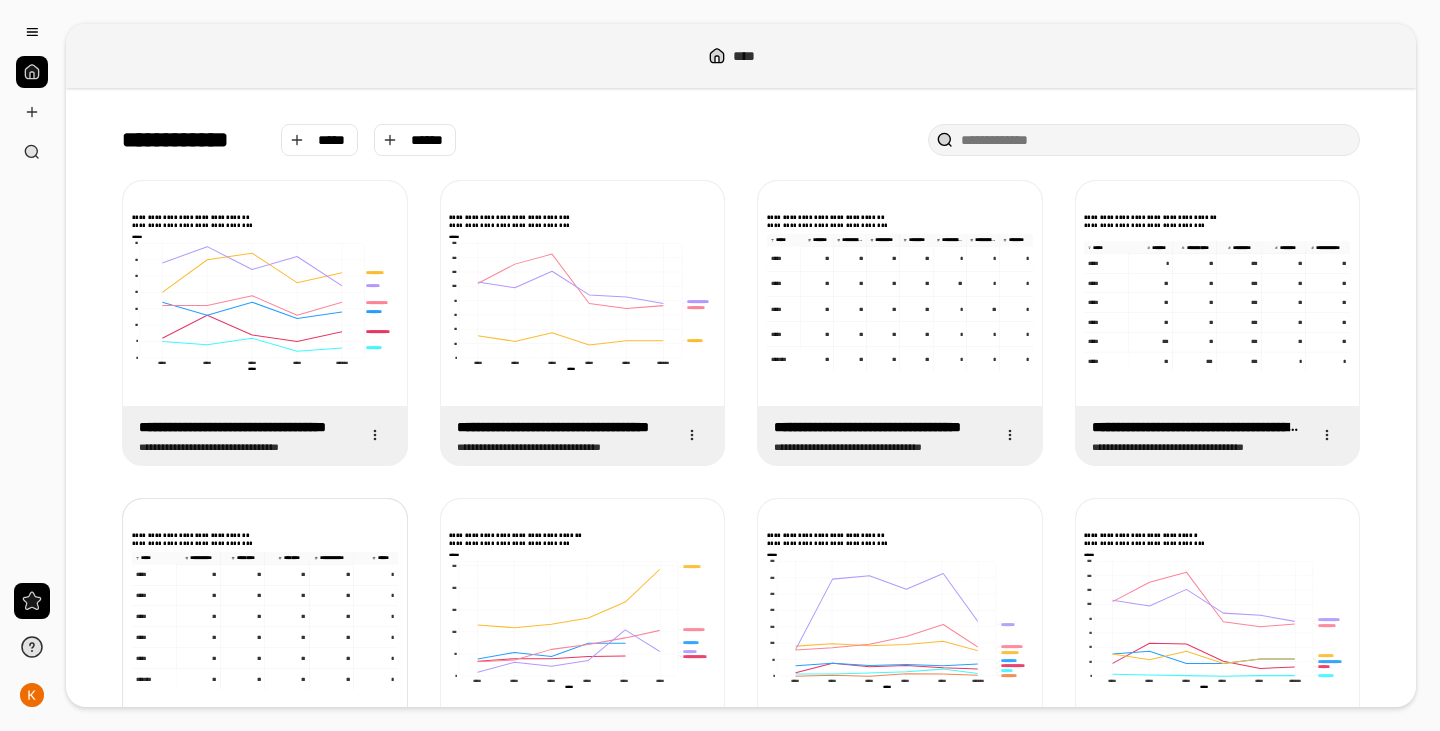 click on "**********" at bounding box center (265, 611) 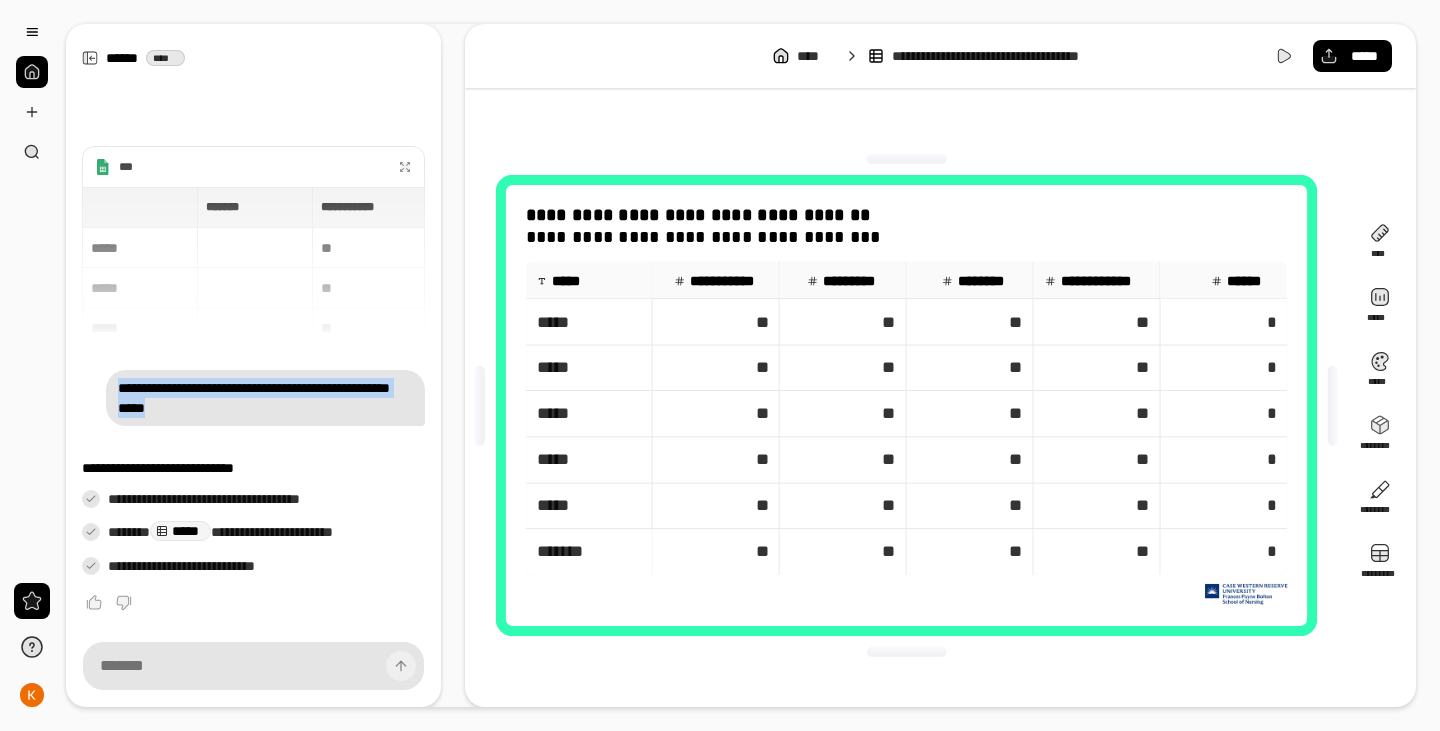 drag, startPoint x: 245, startPoint y: 412, endPoint x: 99, endPoint y: 382, distance: 149.05032 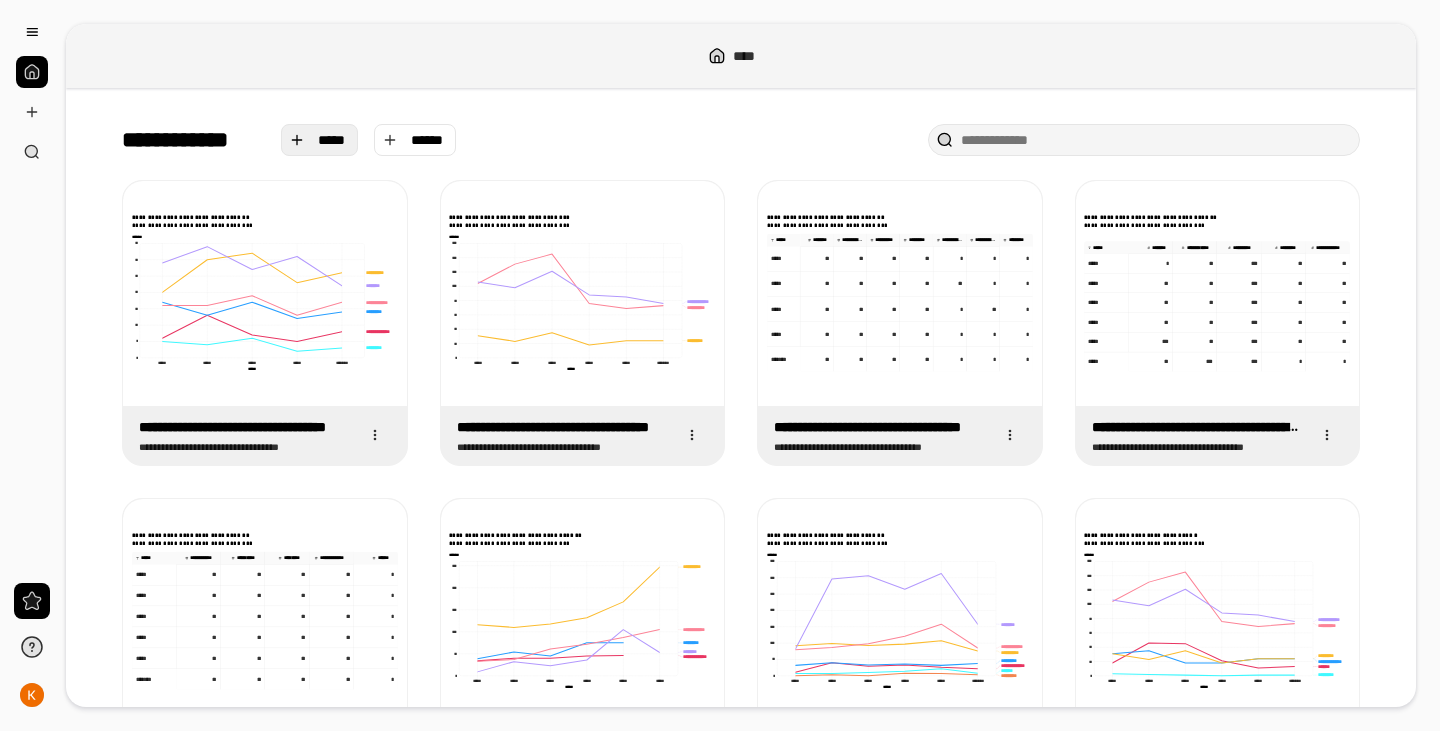 click on "*****" at bounding box center [332, 140] 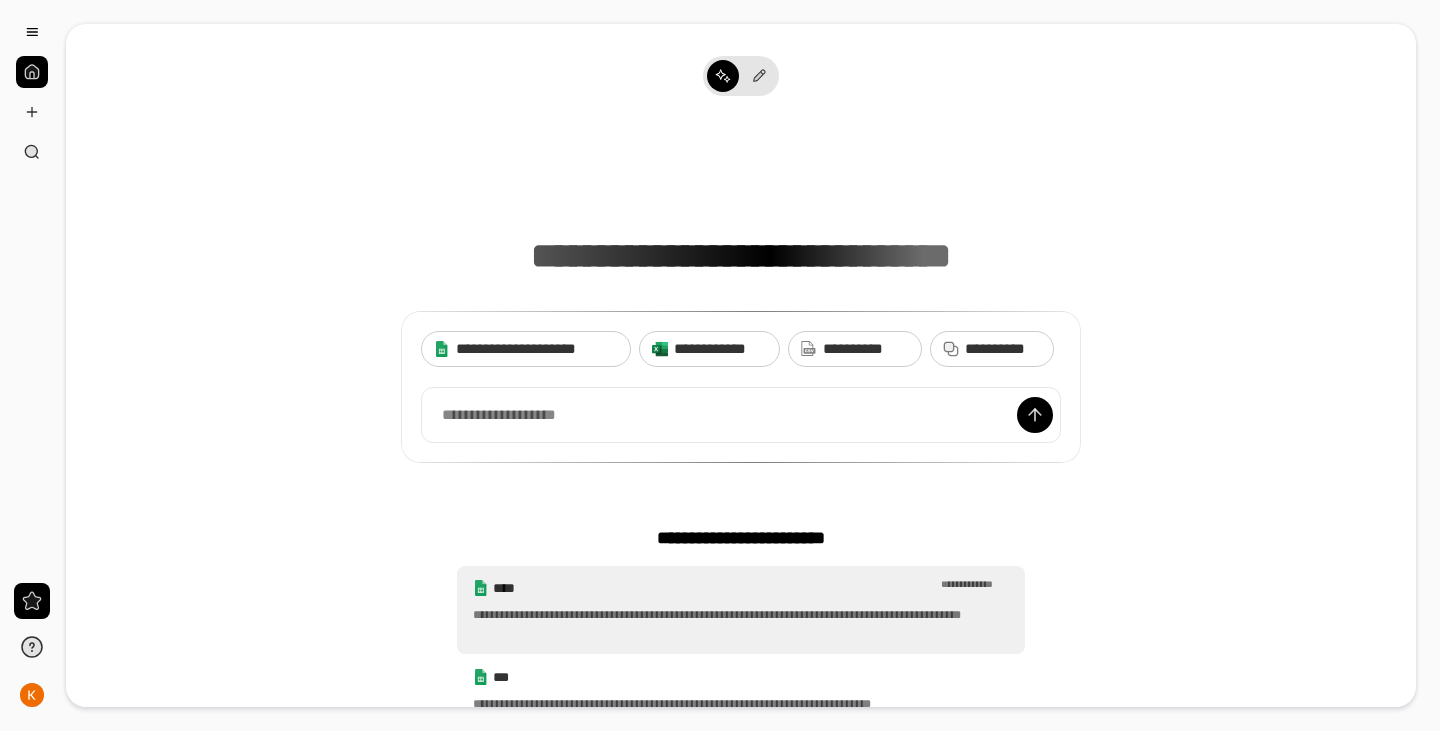 click on "**********" at bounding box center [741, 624] 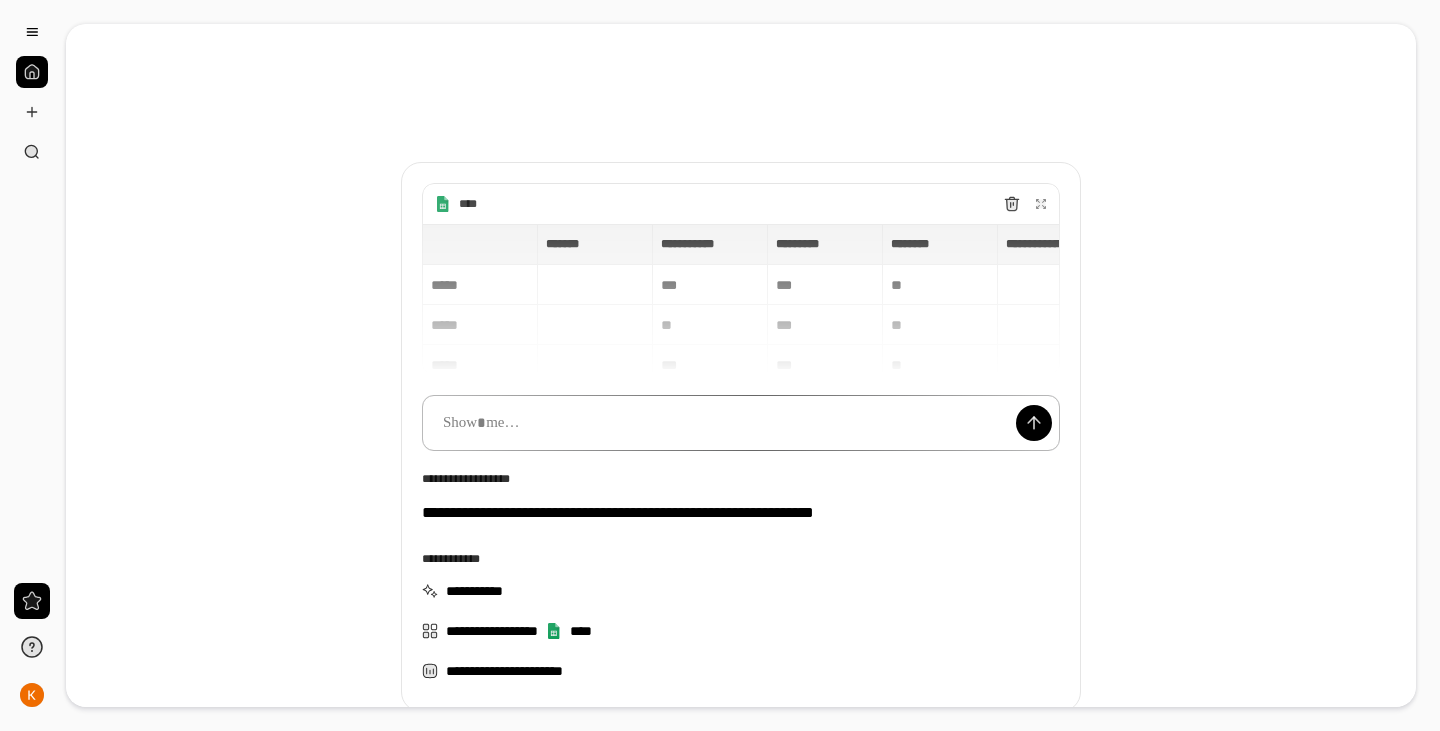 type 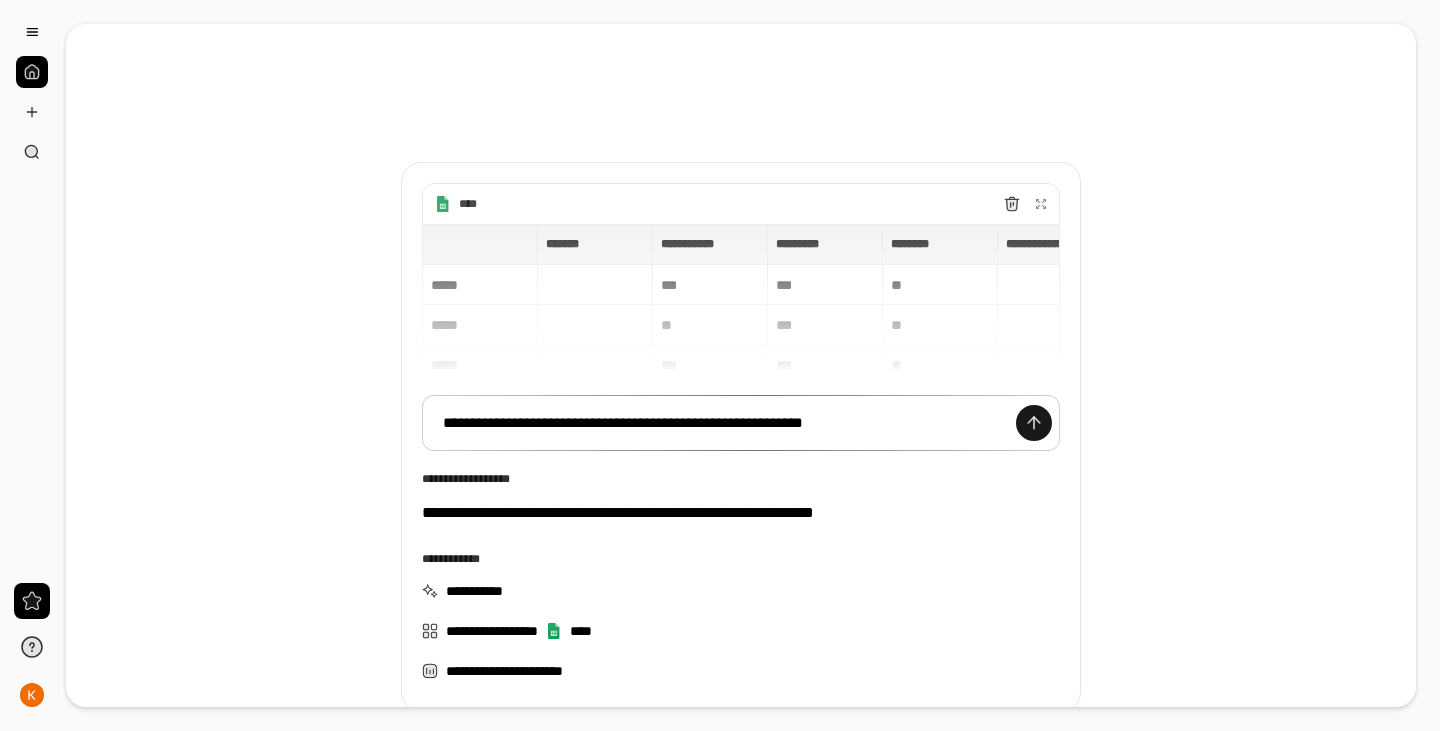 click at bounding box center (1034, 423) 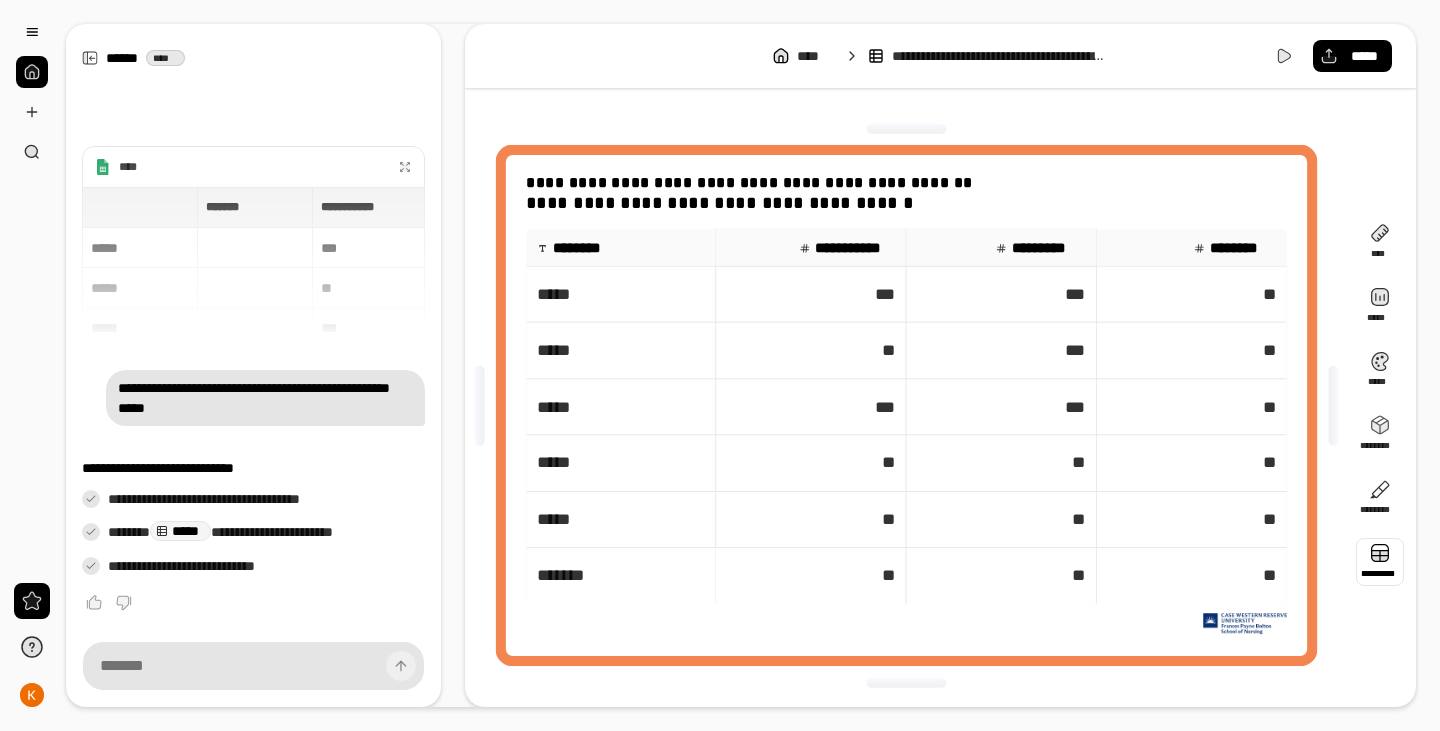 click at bounding box center [1380, 562] 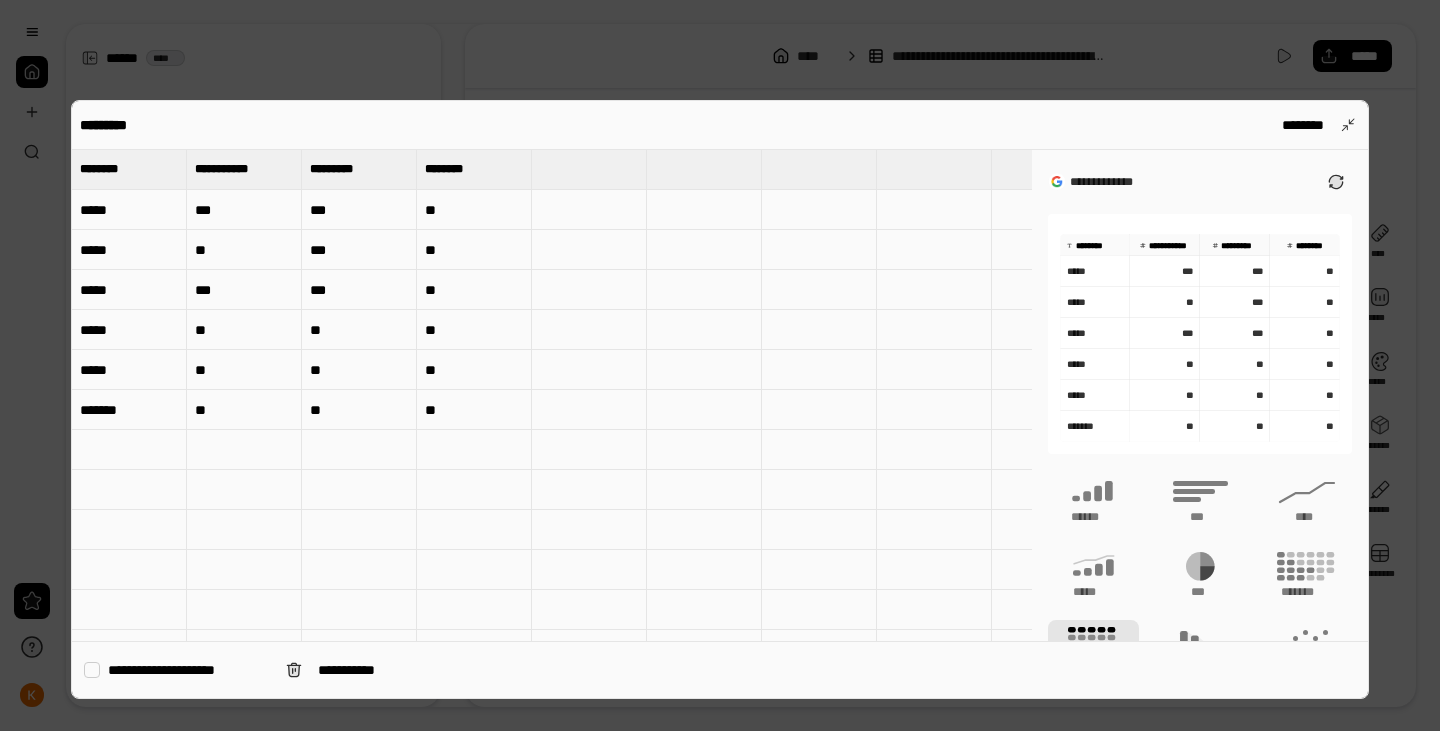 click on "********" at bounding box center [129, 169] 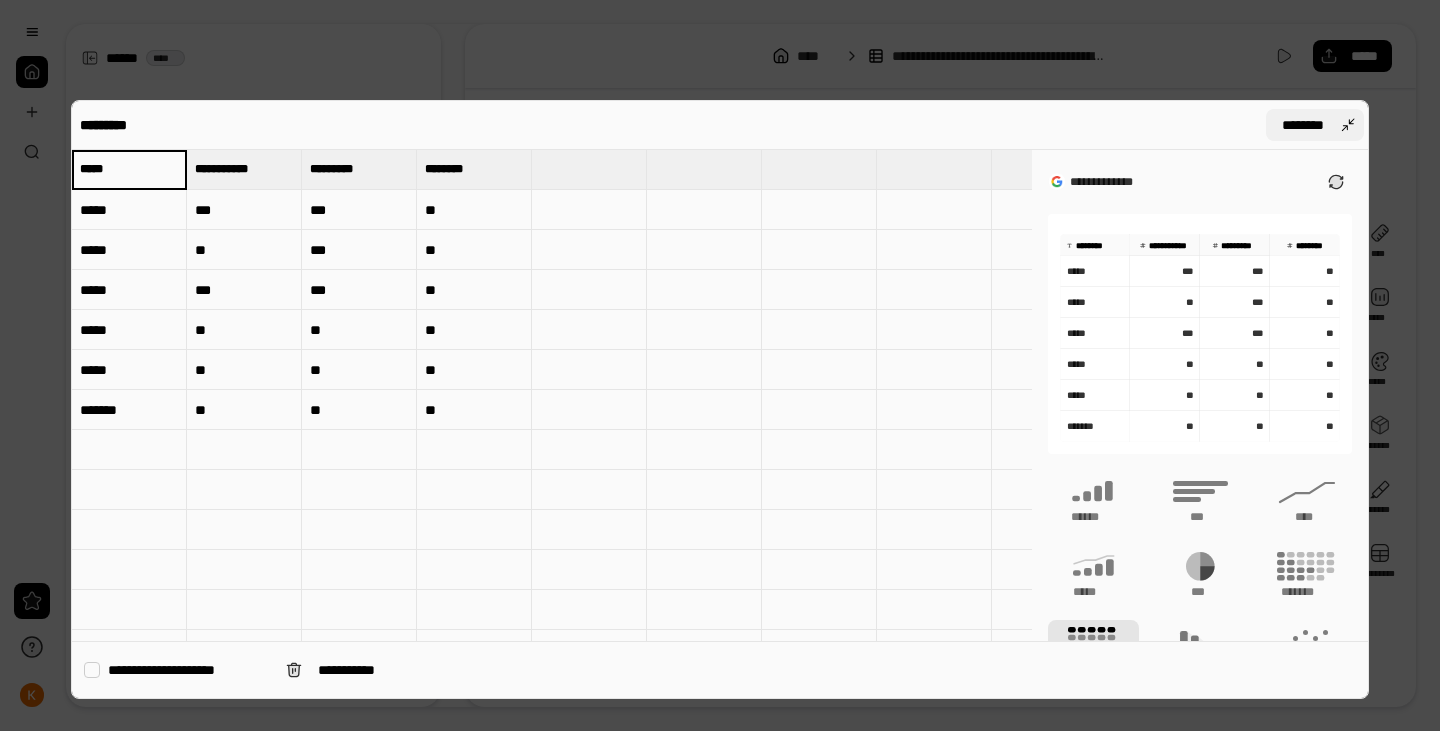 type on "*****" 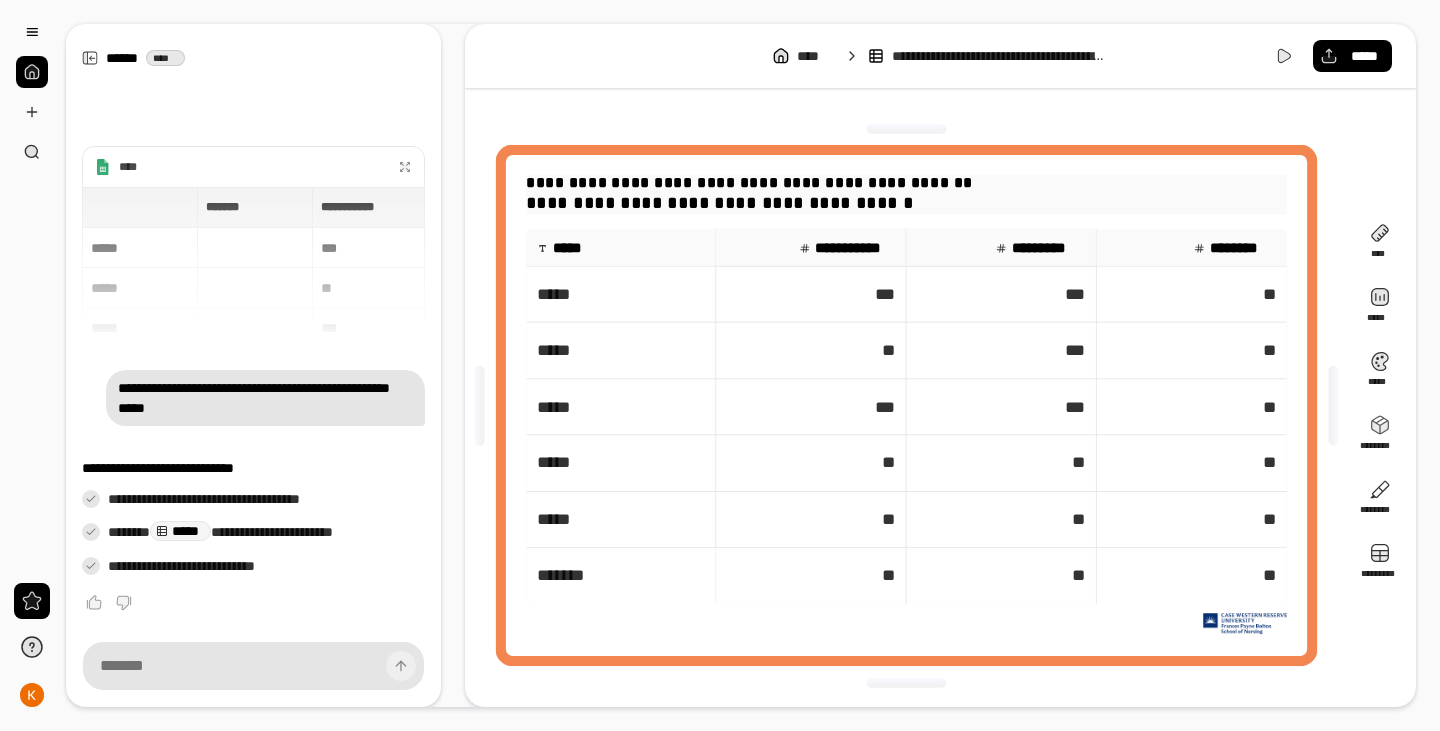 click on "**********" at bounding box center (906, 203) 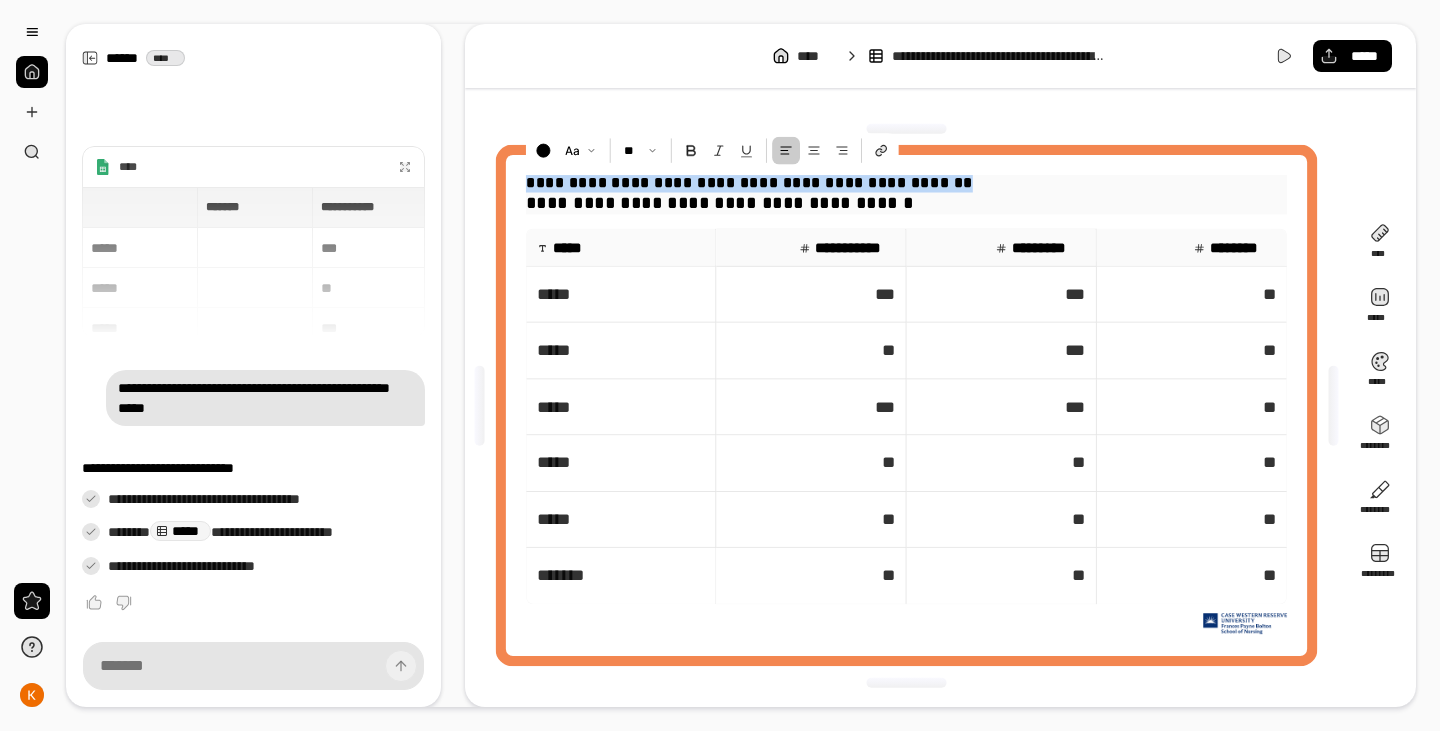 drag, startPoint x: 932, startPoint y: 187, endPoint x: 527, endPoint y: 179, distance: 405.079 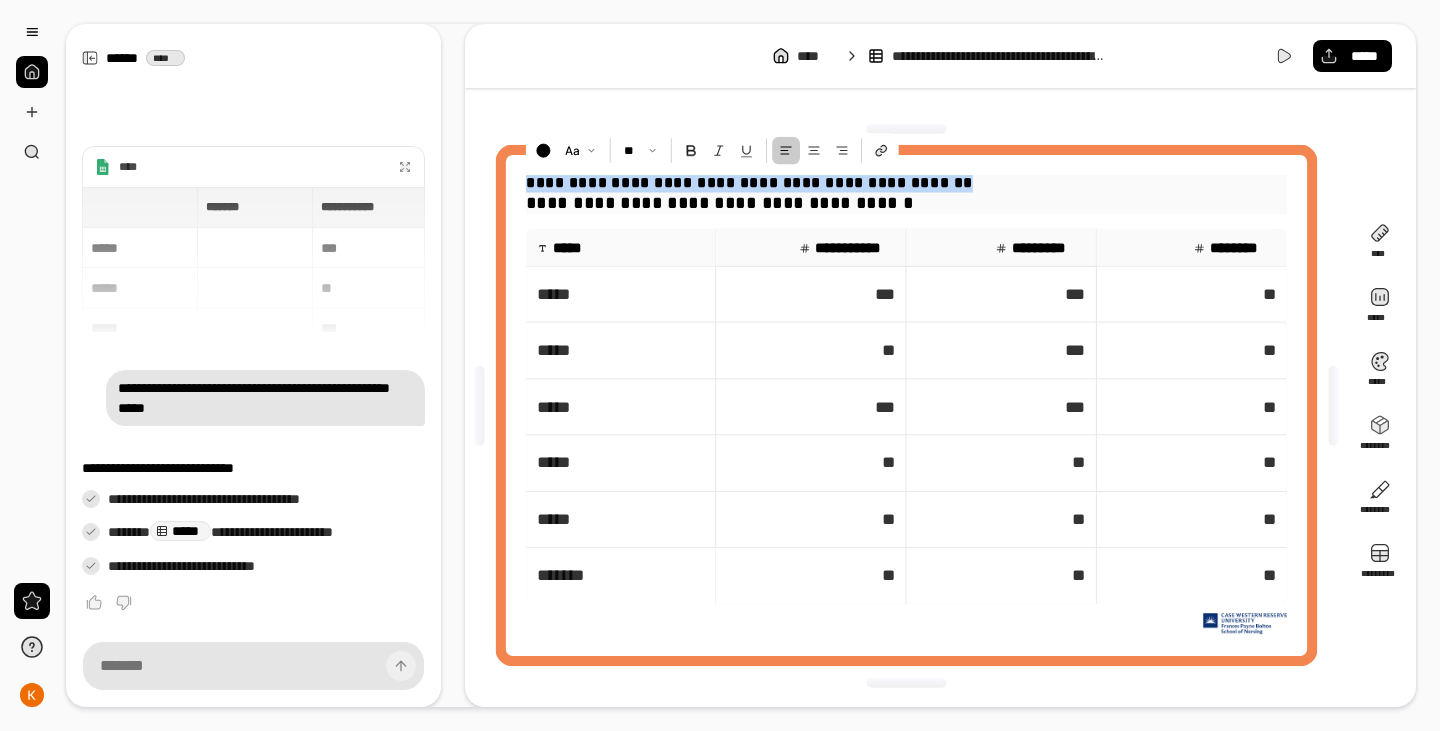 type 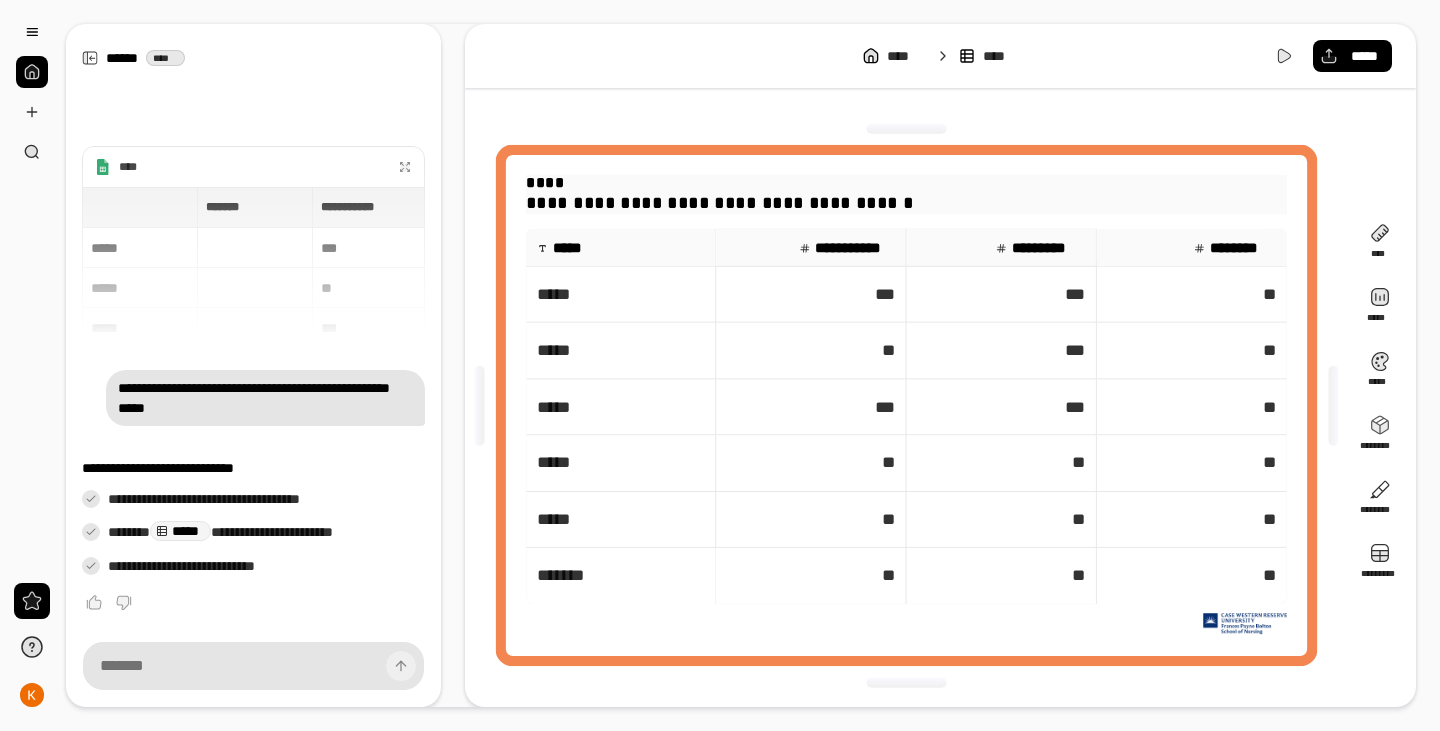 click on "****" at bounding box center (906, 183) 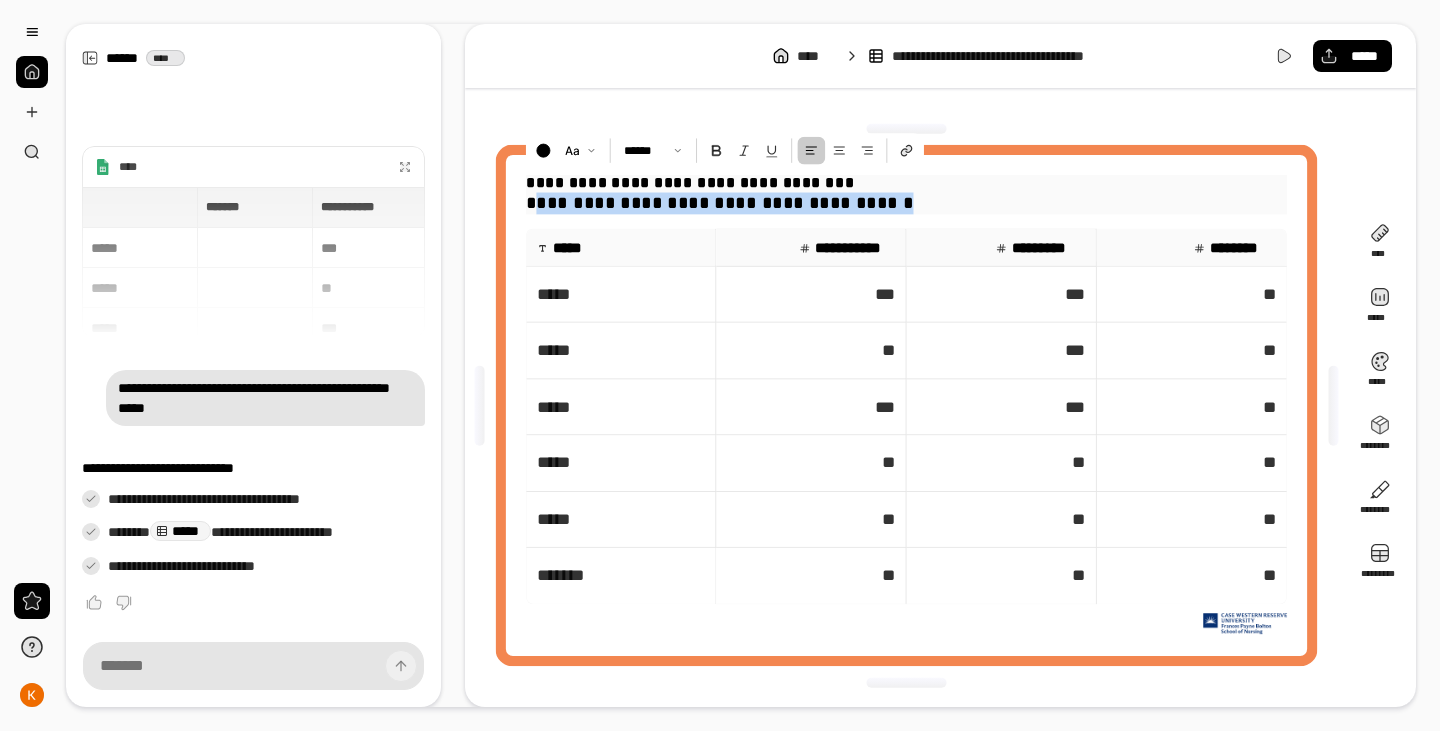 drag, startPoint x: 893, startPoint y: 199, endPoint x: 539, endPoint y: 199, distance: 354 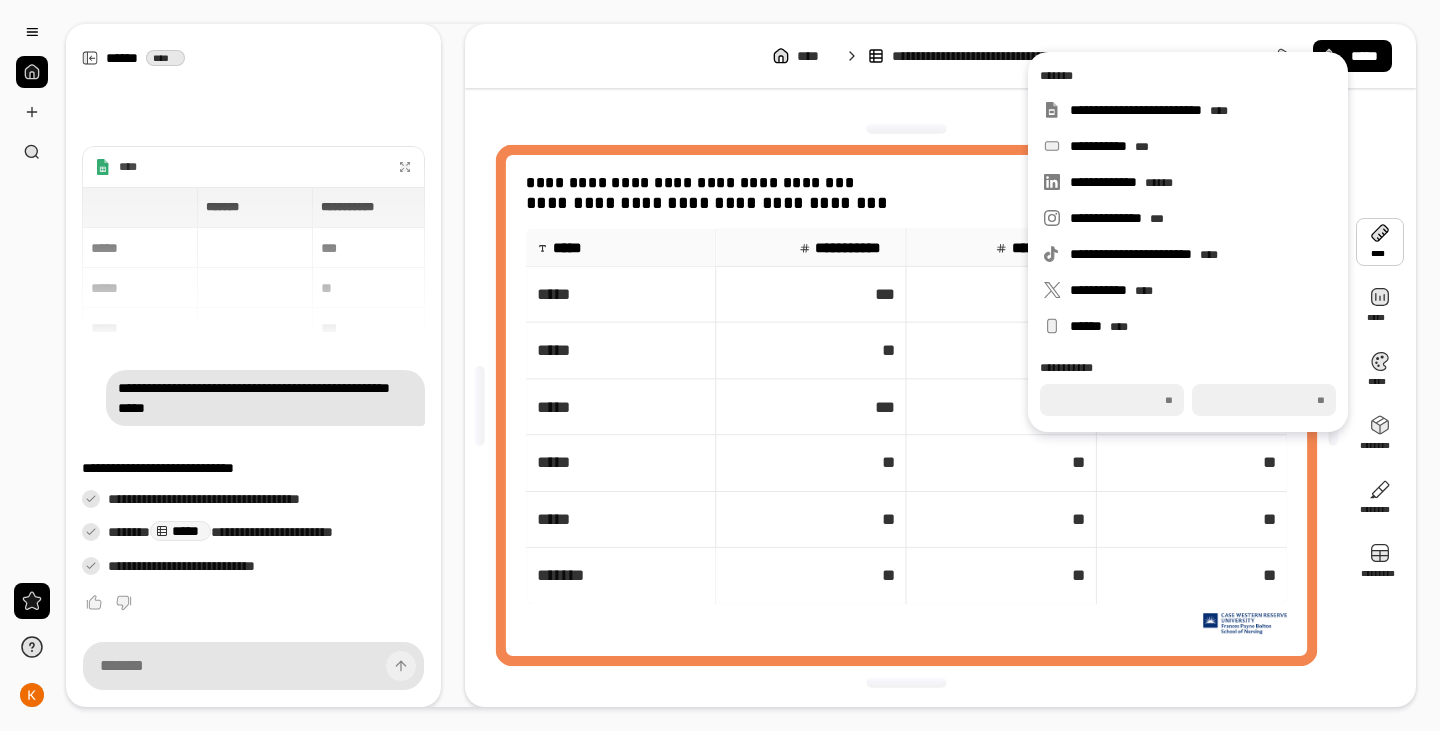 click on "**********" at bounding box center (906, 405) 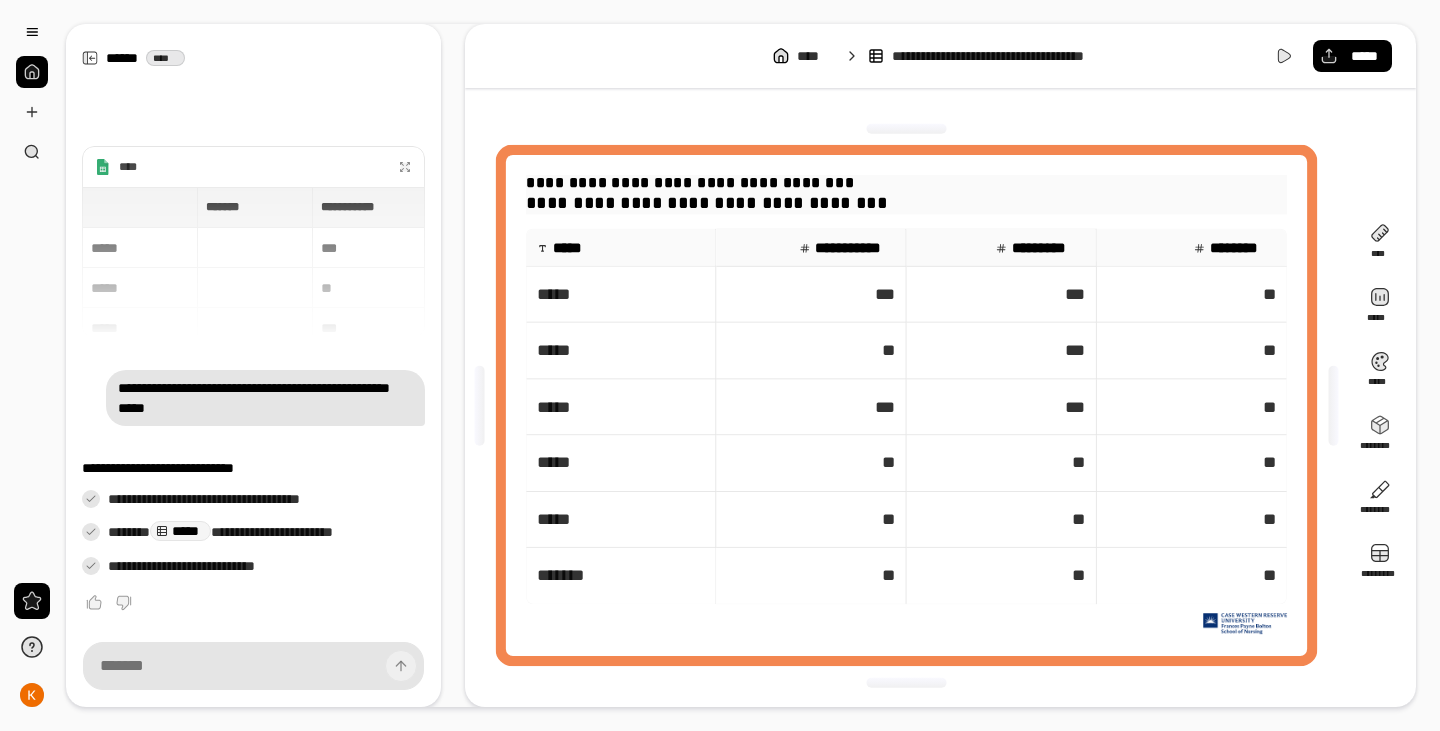 click on "**********" at bounding box center (906, 183) 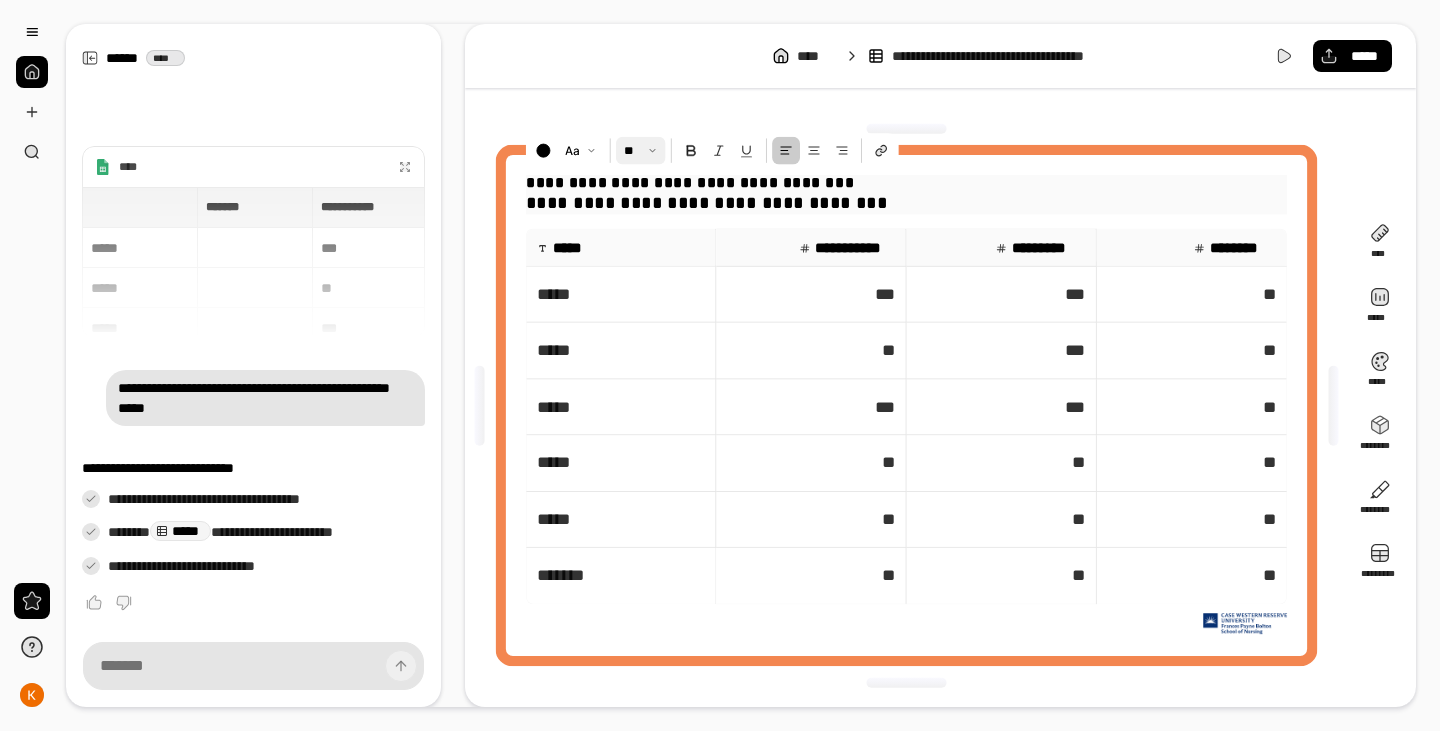 click at bounding box center [640, 151] 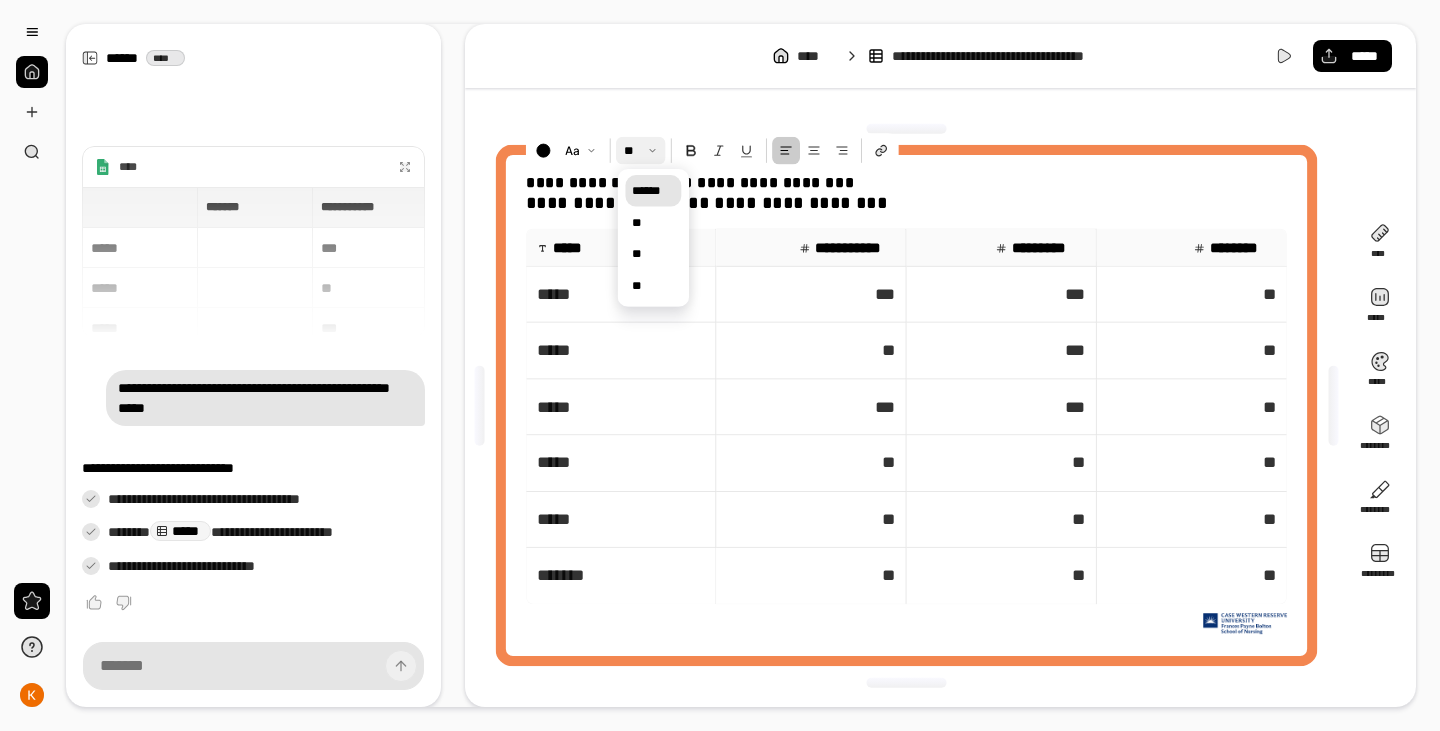 click on "******" at bounding box center (653, 190) 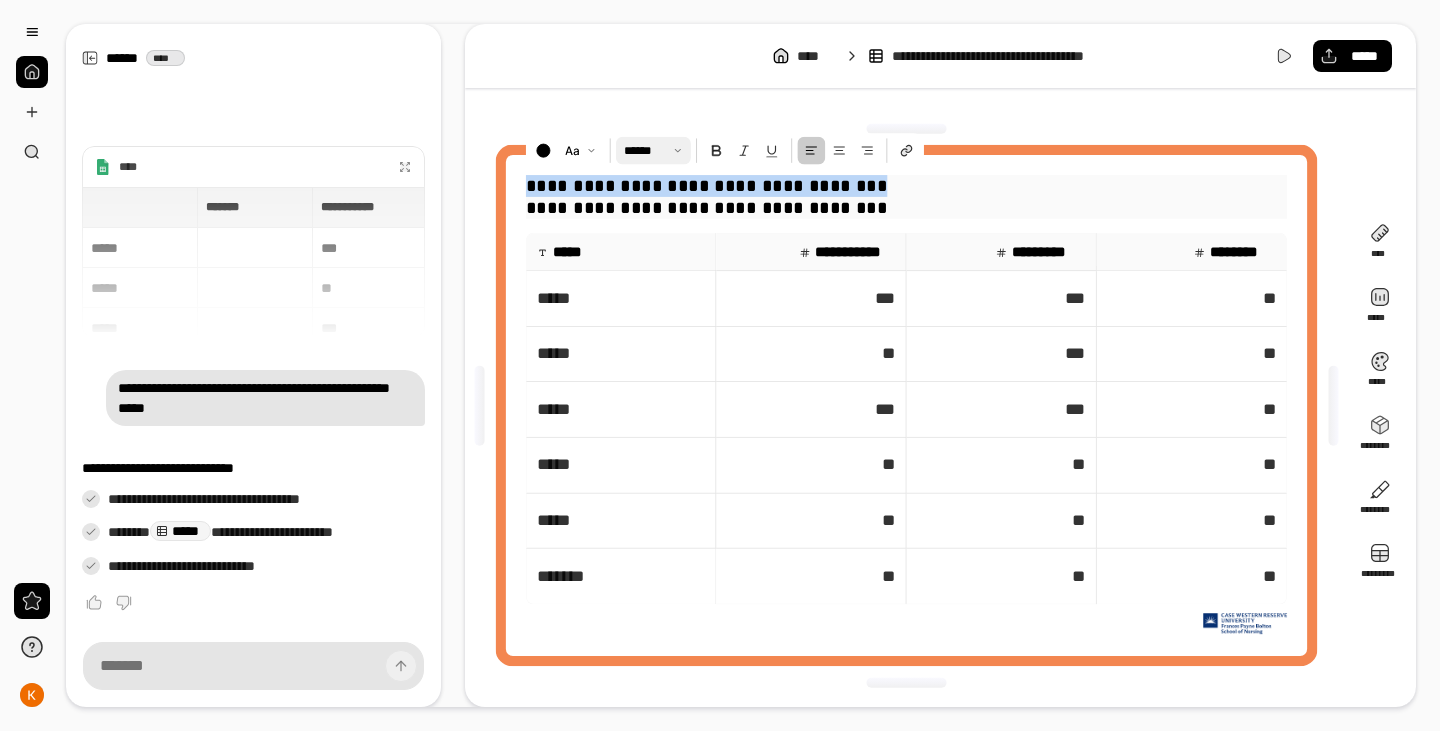 drag, startPoint x: 881, startPoint y: 191, endPoint x: 508, endPoint y: 187, distance: 373.02145 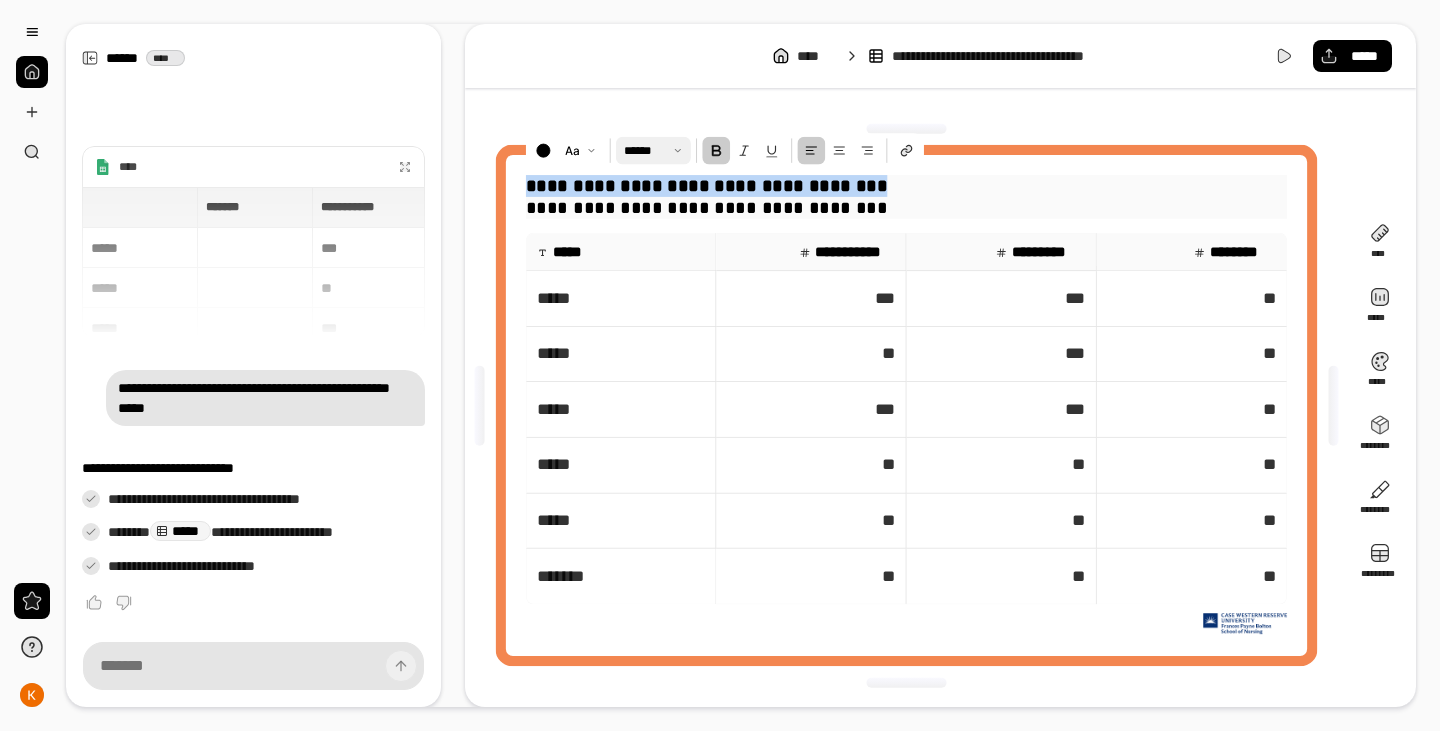 click at bounding box center (716, 151) 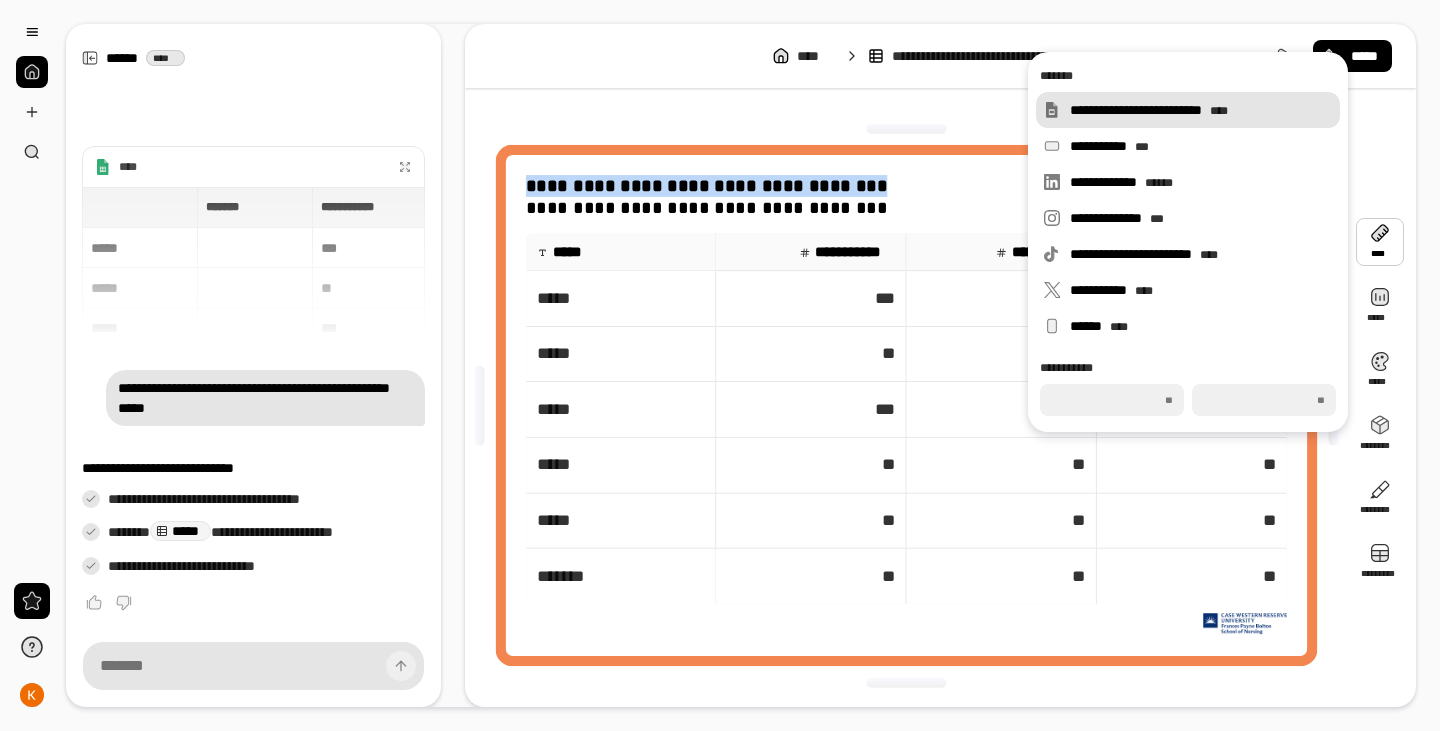 click on "**********" at bounding box center (1201, 110) 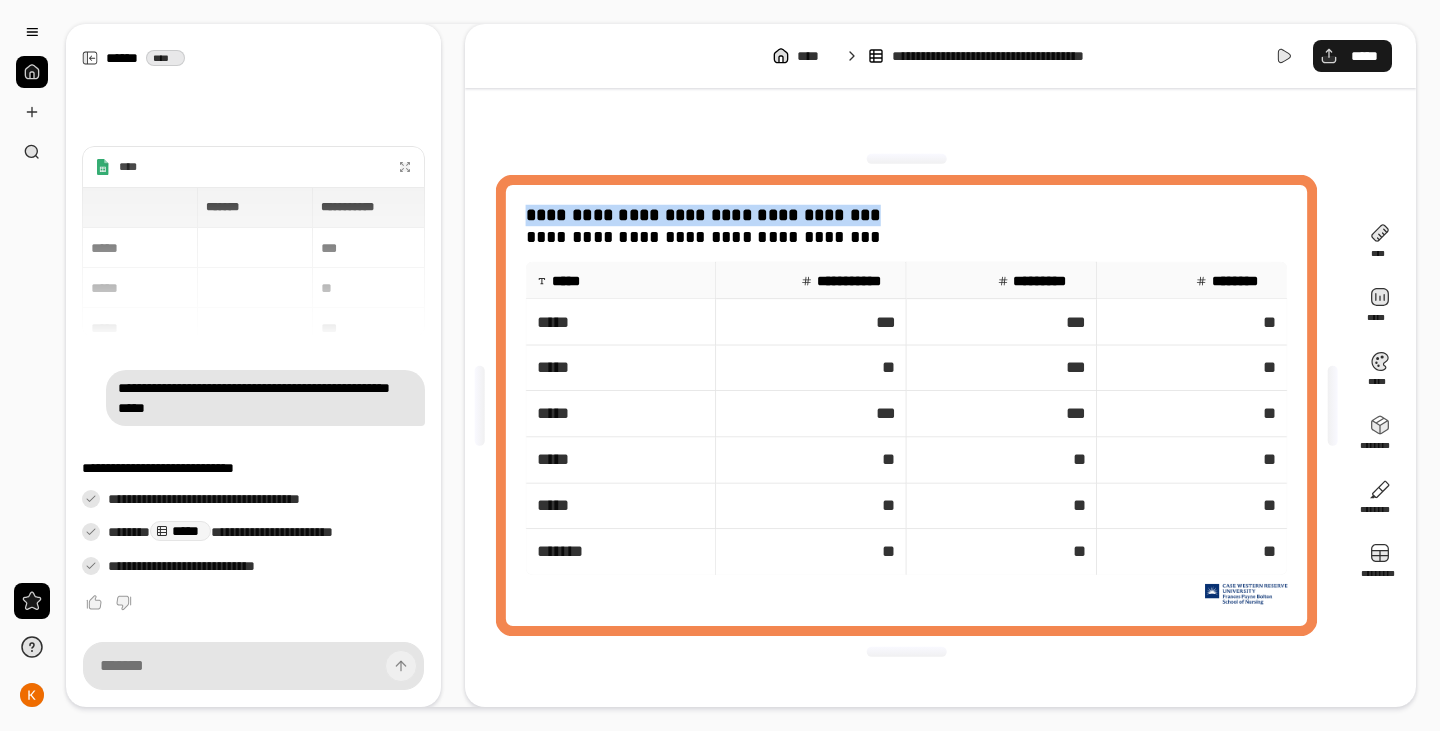 click on "*****" at bounding box center (1364, 56) 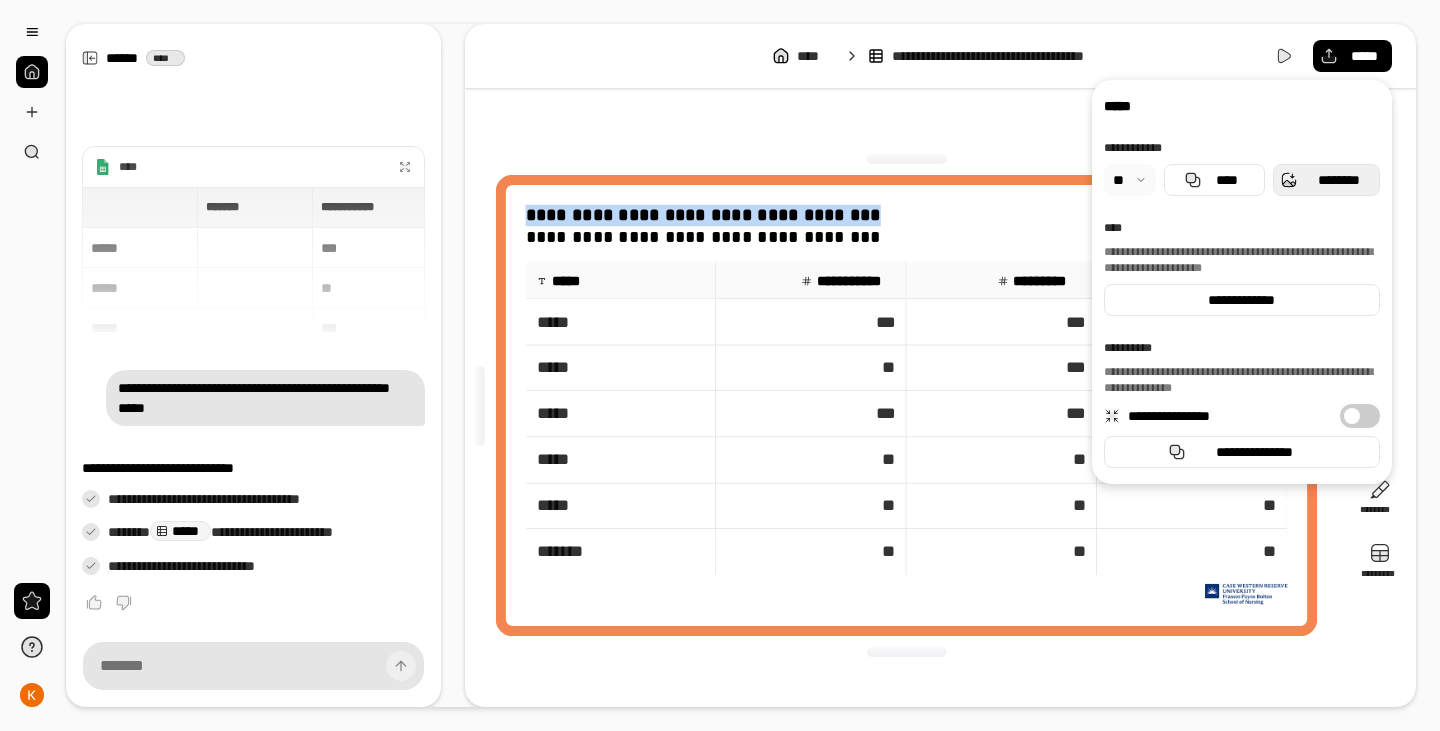 click on "********" at bounding box center [1338, 180] 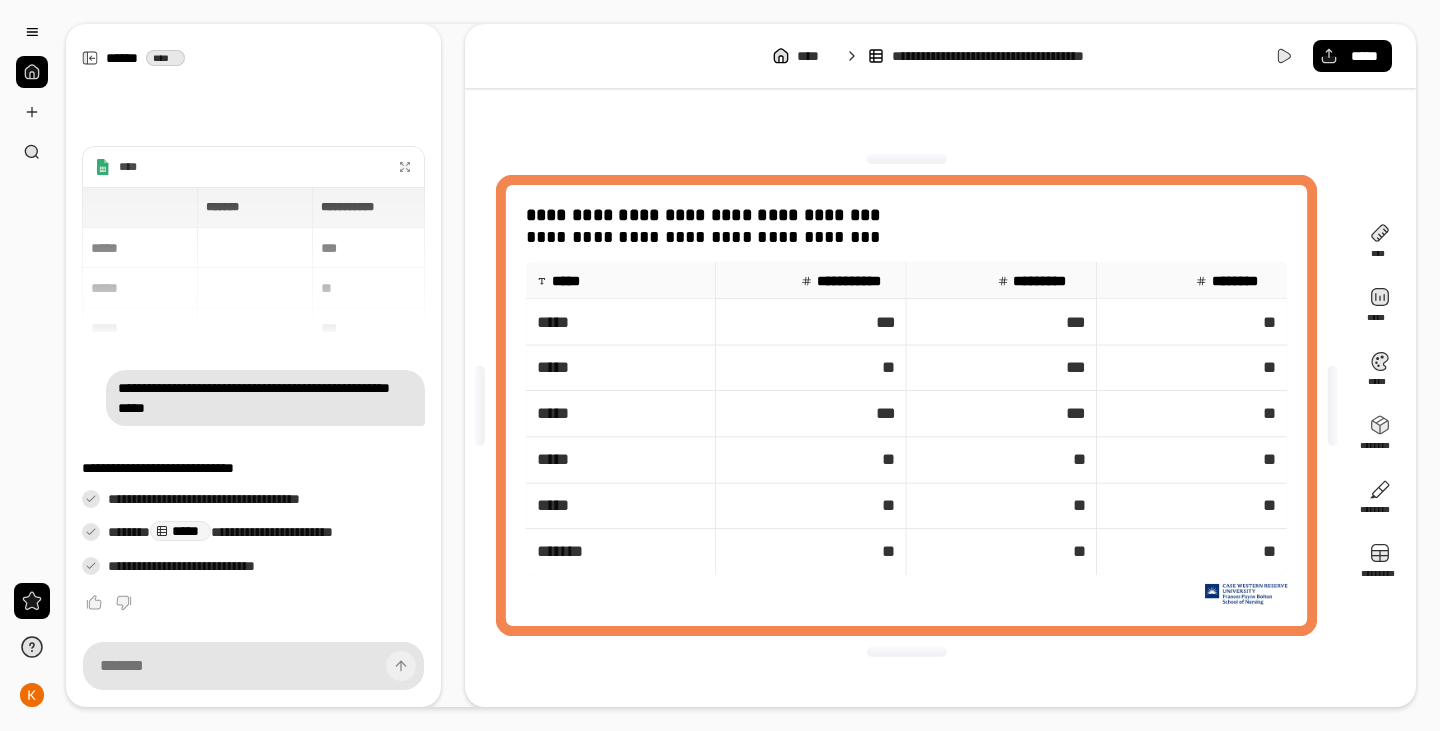 click on "**********" at bounding box center (906, 405) 